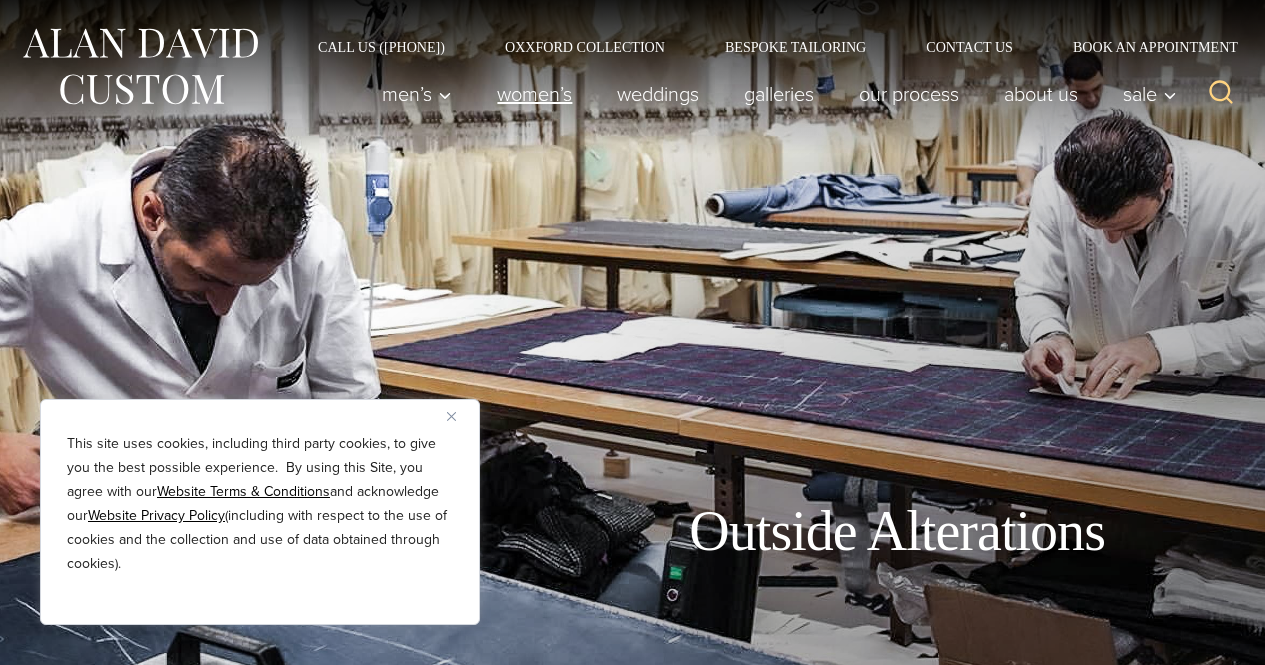 scroll, scrollTop: 0, scrollLeft: 0, axis: both 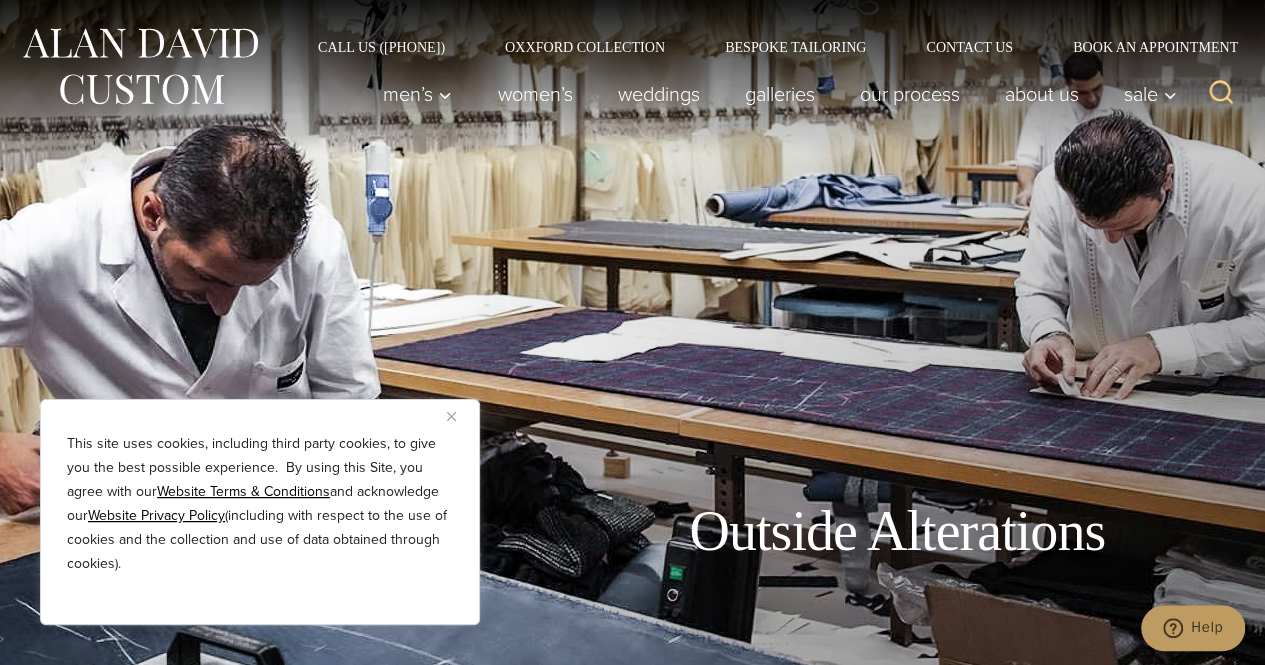 click at bounding box center (451, 416) 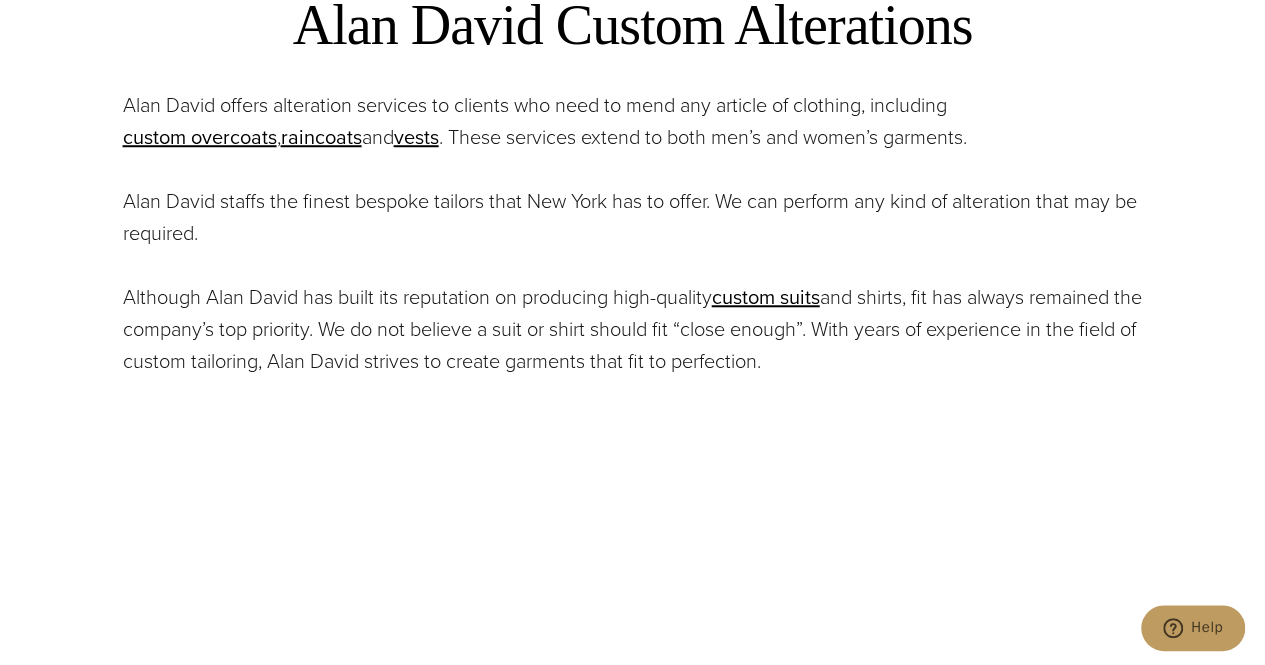 scroll, scrollTop: 744, scrollLeft: 0, axis: vertical 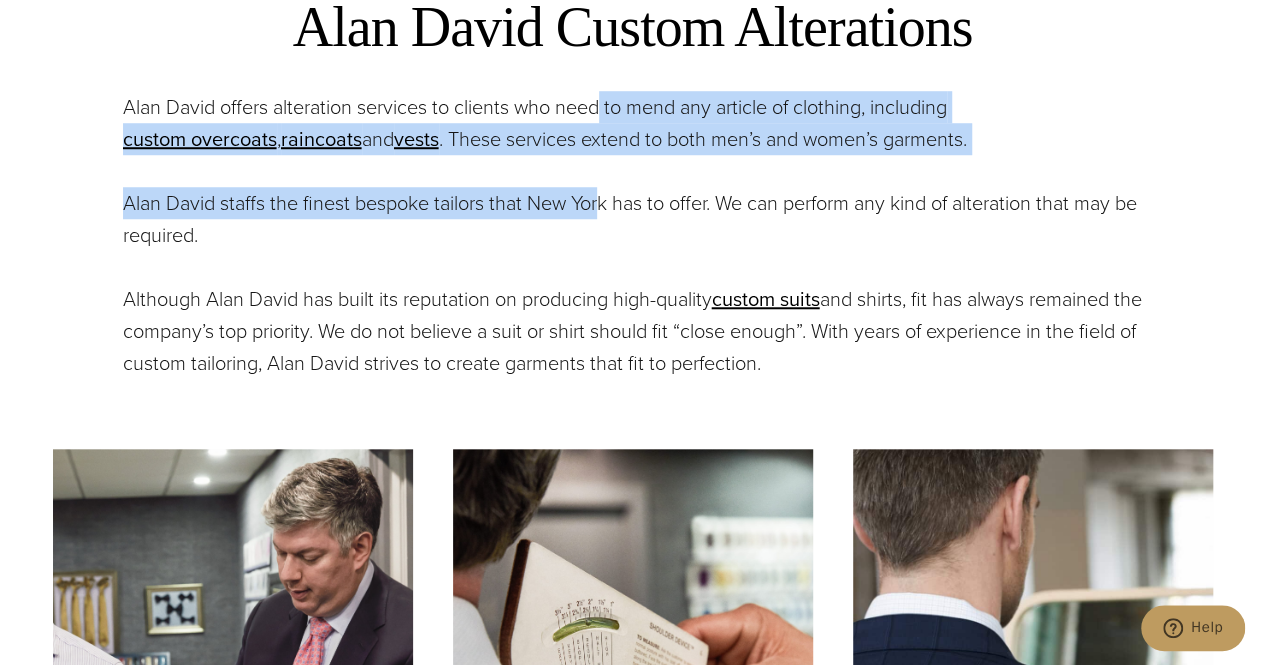 drag, startPoint x: 608, startPoint y: 103, endPoint x: 604, endPoint y: 191, distance: 88.09086 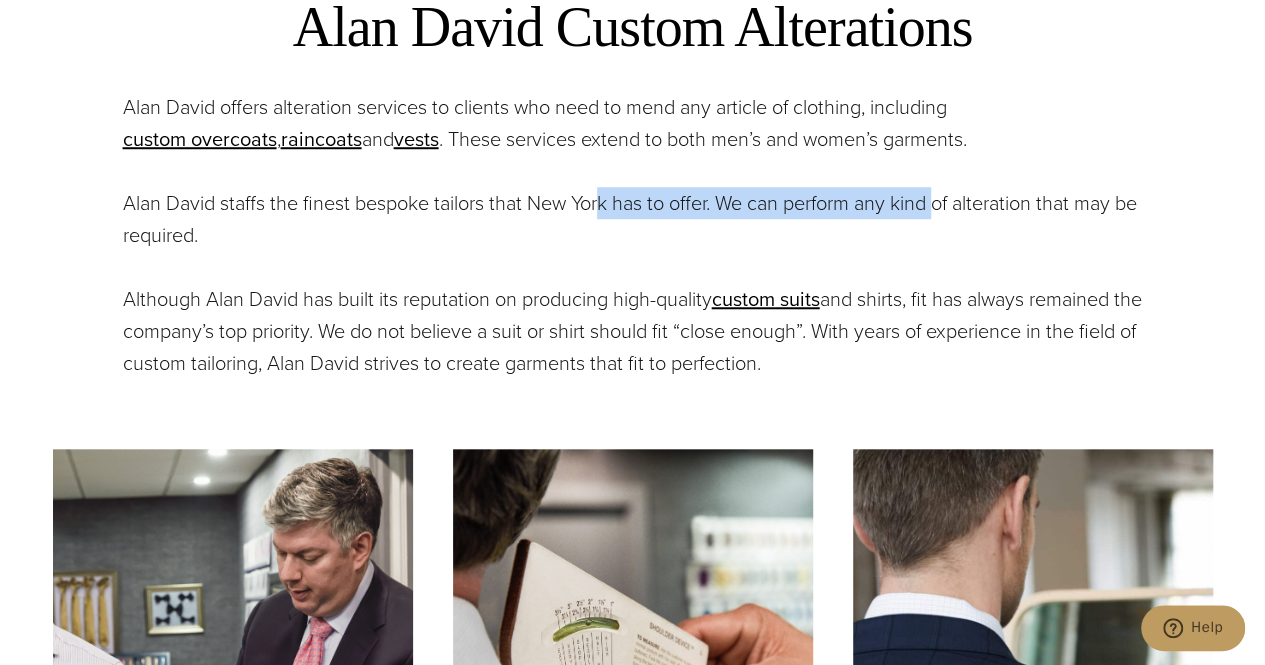 drag, startPoint x: 604, startPoint y: 191, endPoint x: 948, endPoint y: 208, distance: 344.4198 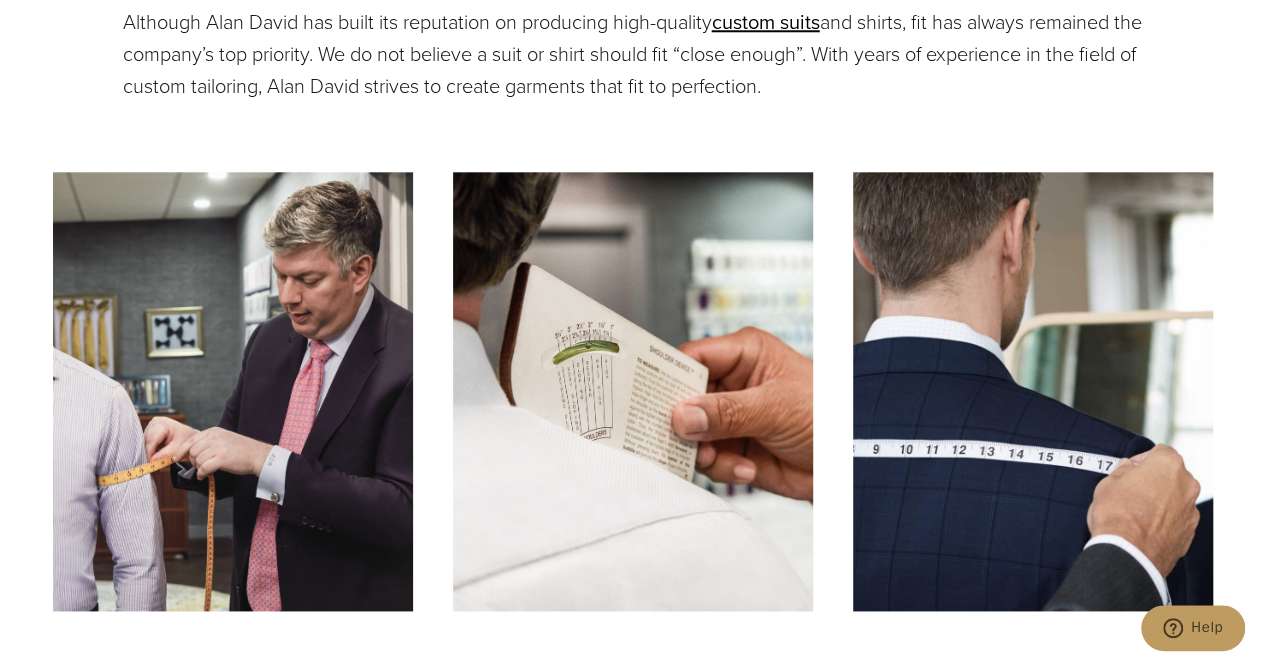scroll, scrollTop: 1023, scrollLeft: 0, axis: vertical 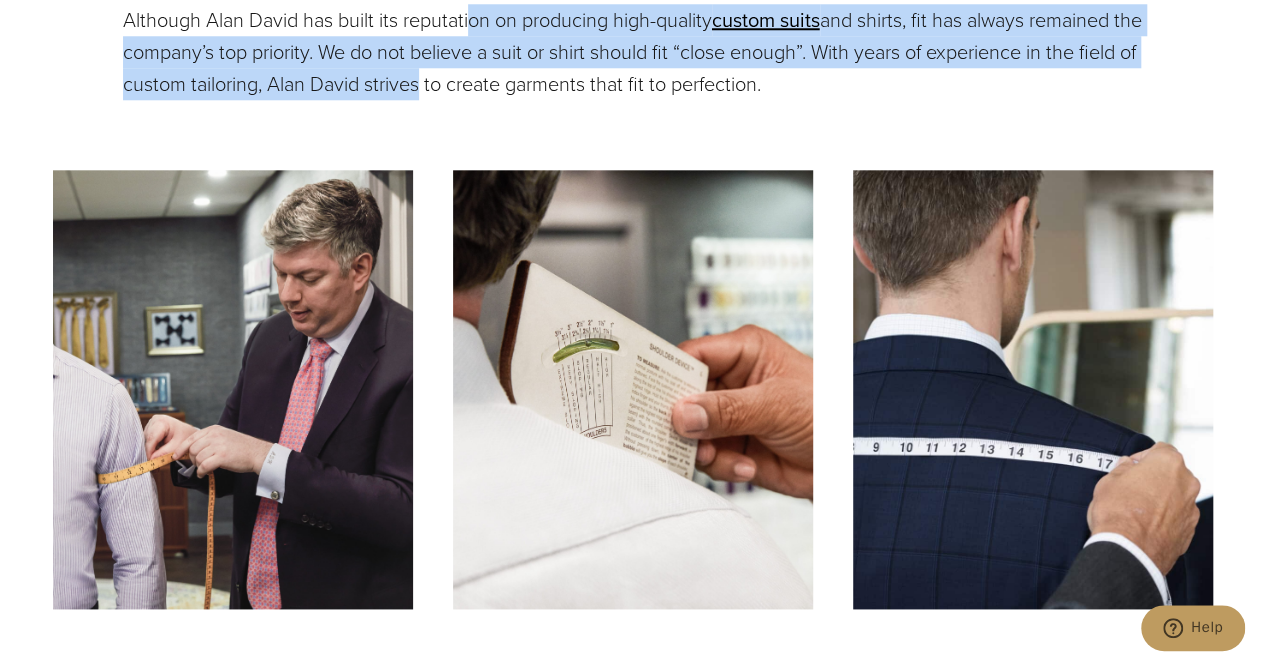drag, startPoint x: 472, startPoint y: 25, endPoint x: 471, endPoint y: 82, distance: 57.00877 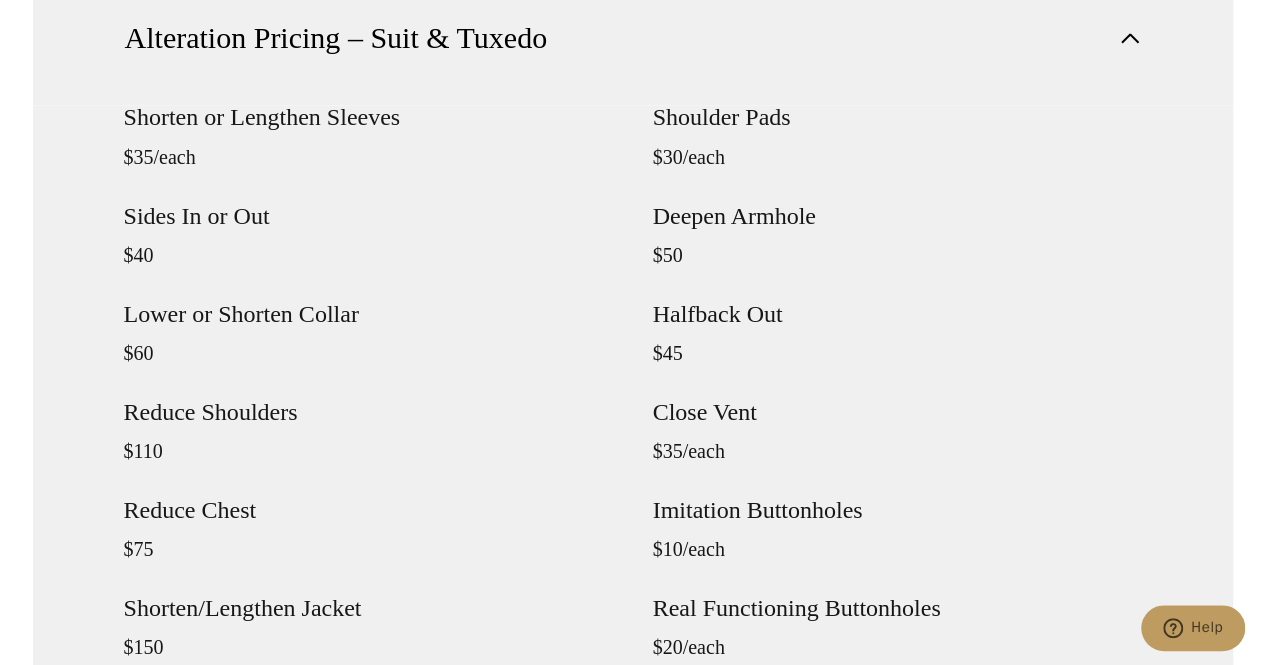 scroll, scrollTop: 1738, scrollLeft: 0, axis: vertical 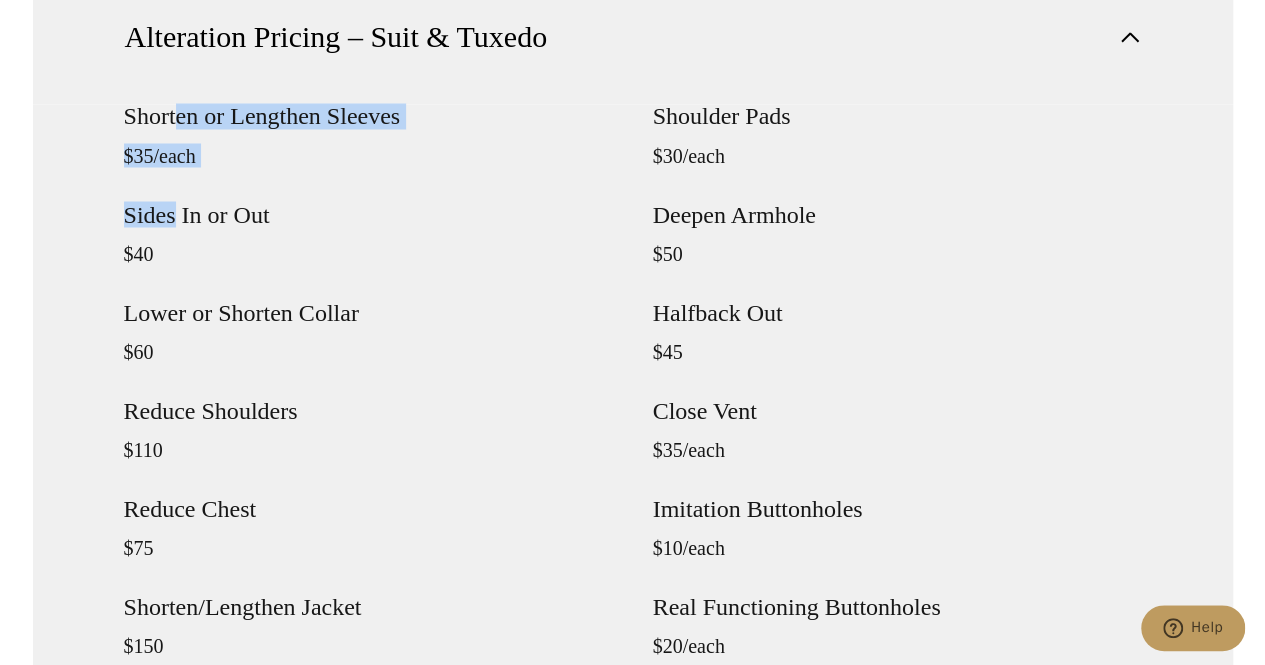 drag, startPoint x: 176, startPoint y: 113, endPoint x: 176, endPoint y: 169, distance: 56 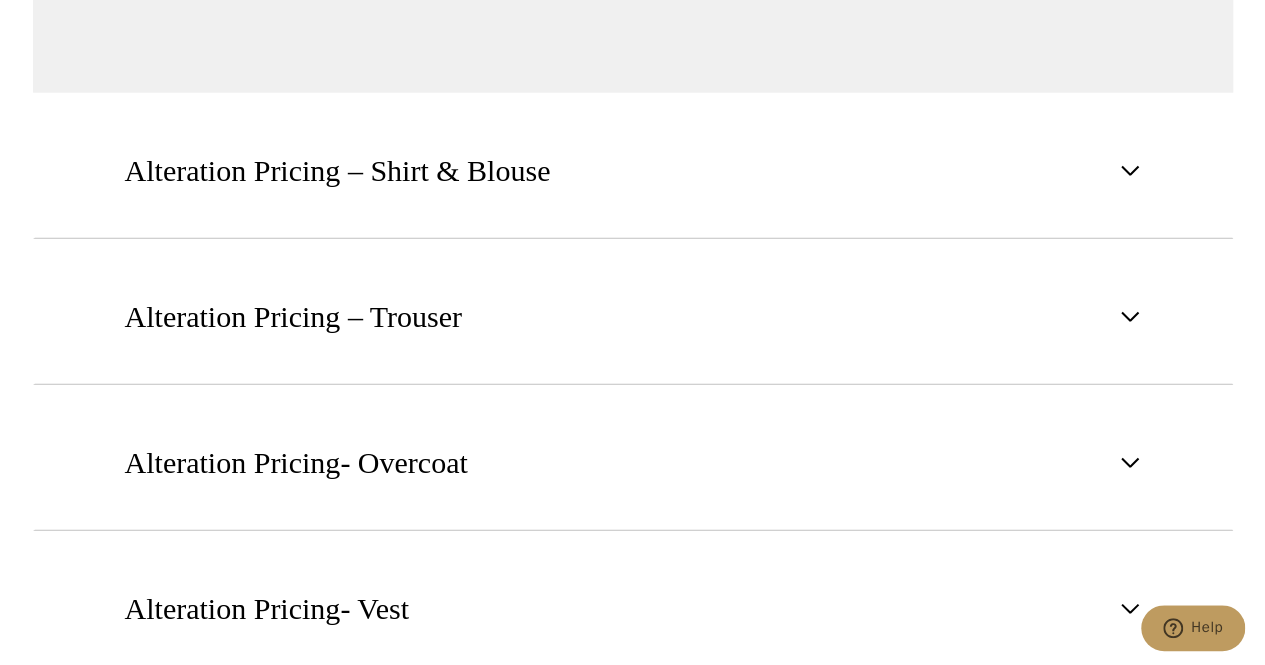scroll, scrollTop: 2537, scrollLeft: 0, axis: vertical 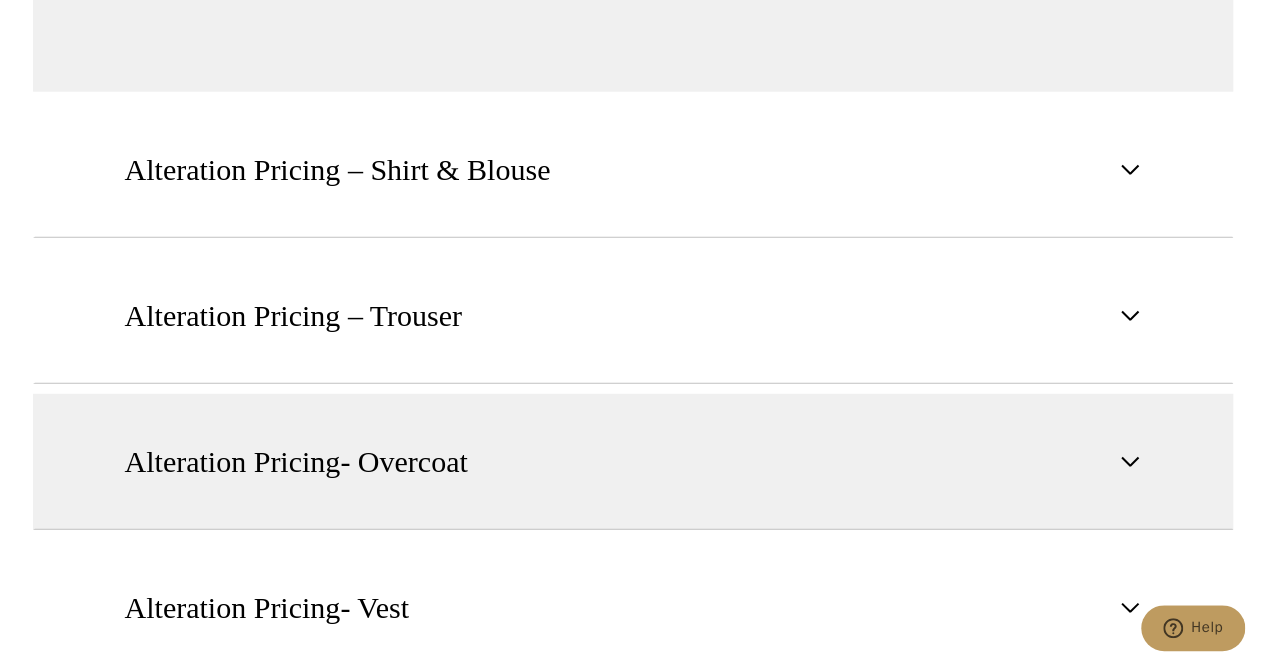 click on "Alteration Pricing- Overcoat" at bounding box center (296, 462) 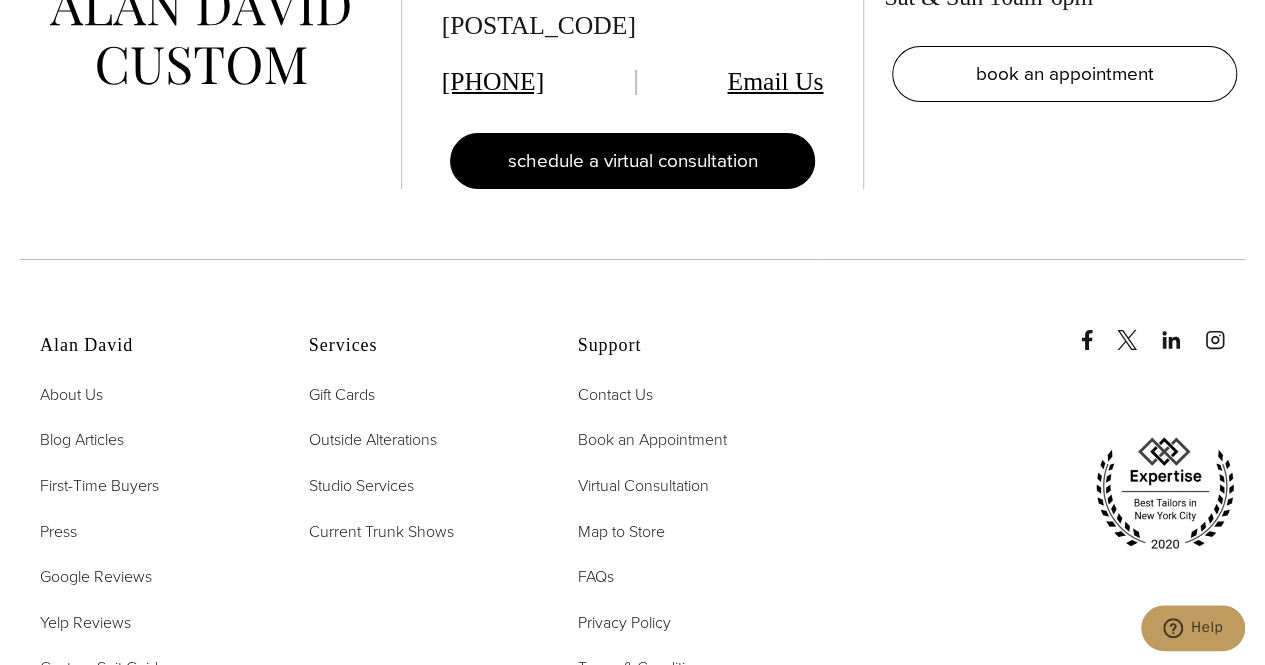 scroll, scrollTop: 3637, scrollLeft: 0, axis: vertical 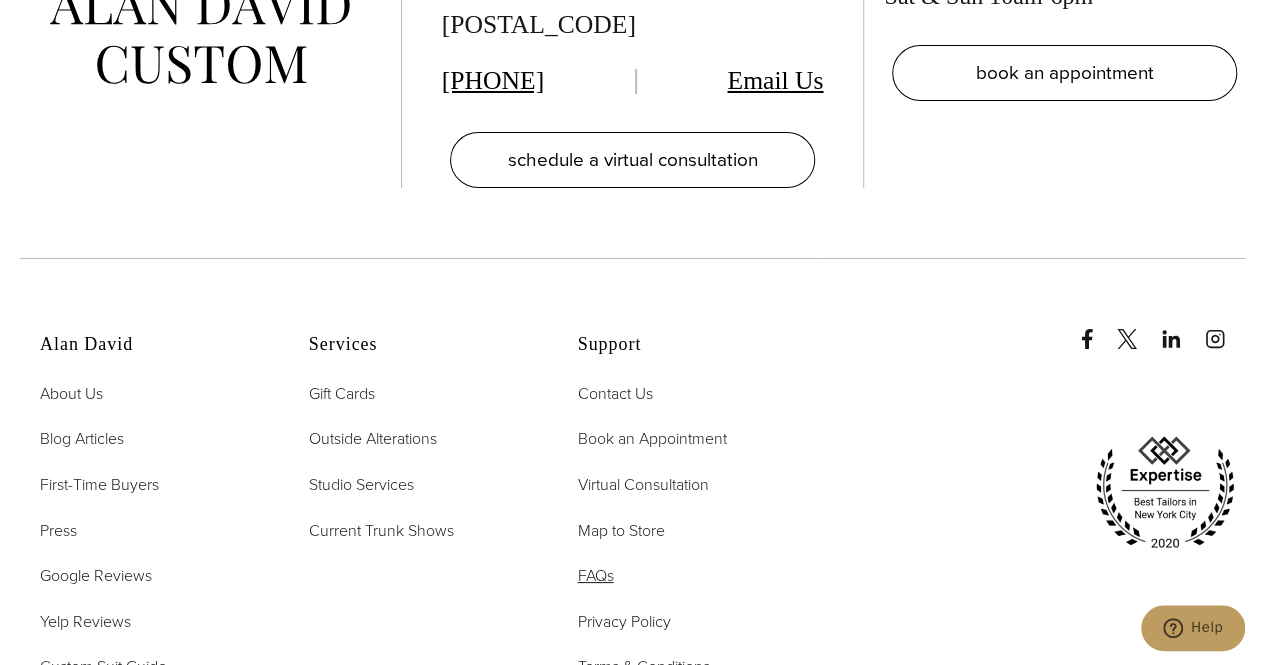 click on "FAQs" at bounding box center [596, 575] 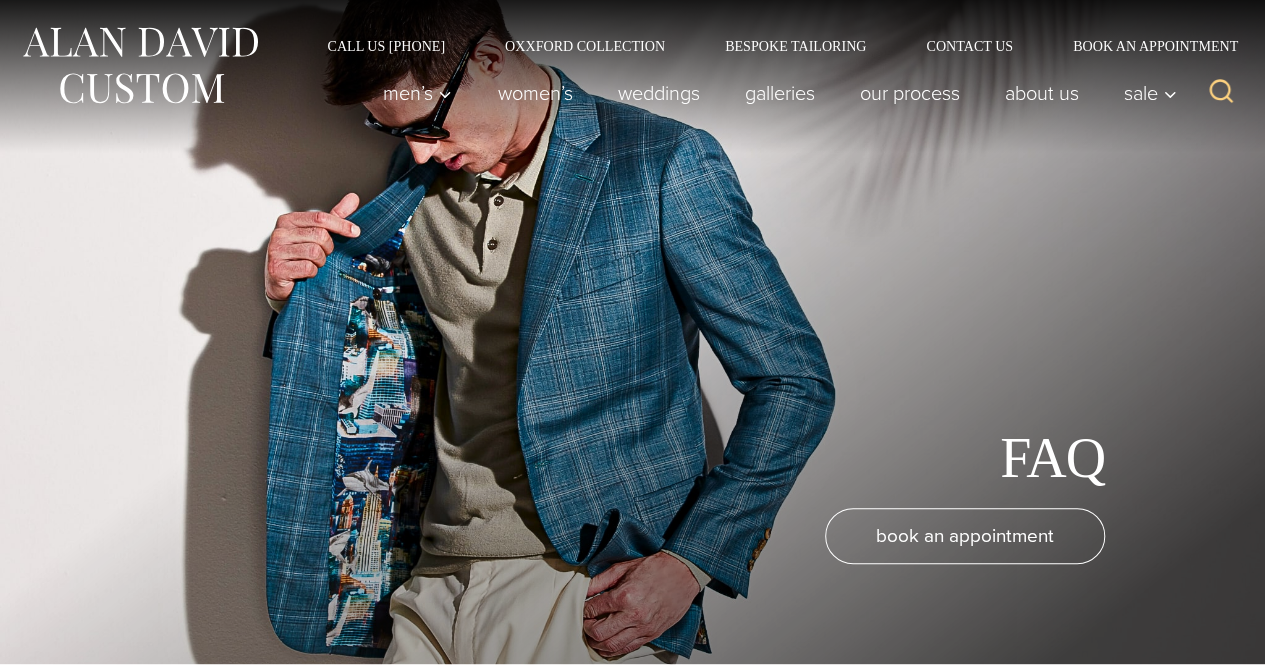 scroll, scrollTop: 0, scrollLeft: 0, axis: both 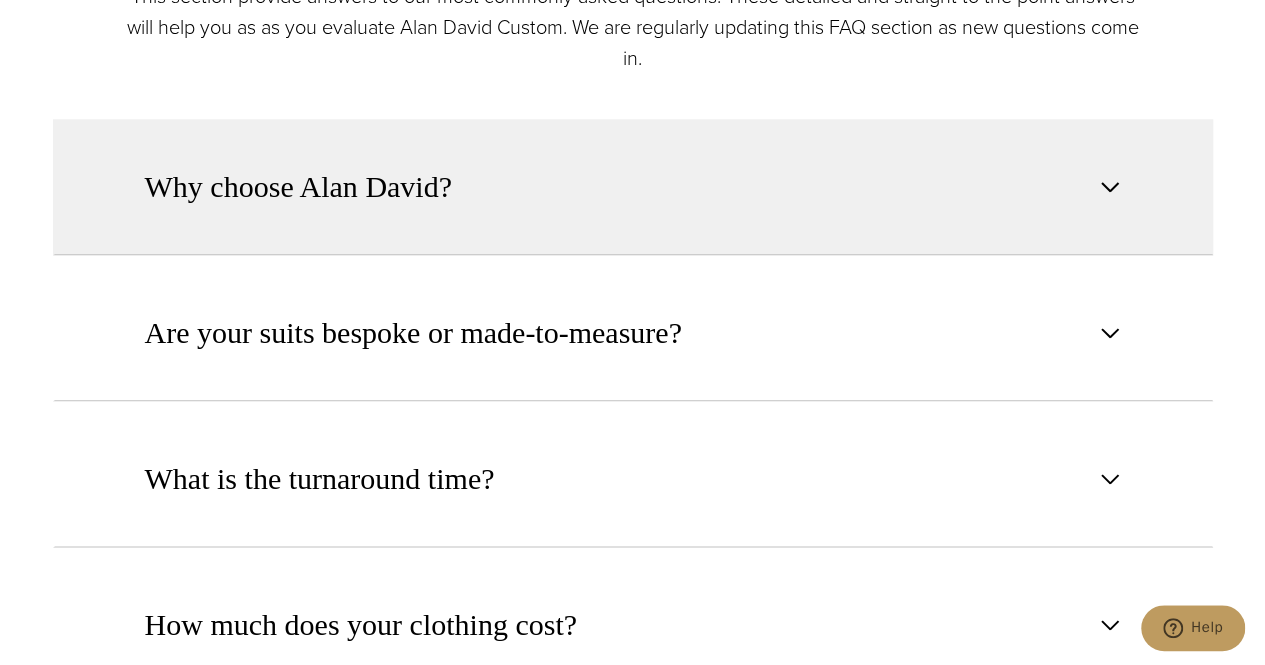 click on "Why choose Alan David?" at bounding box center [303, 187] 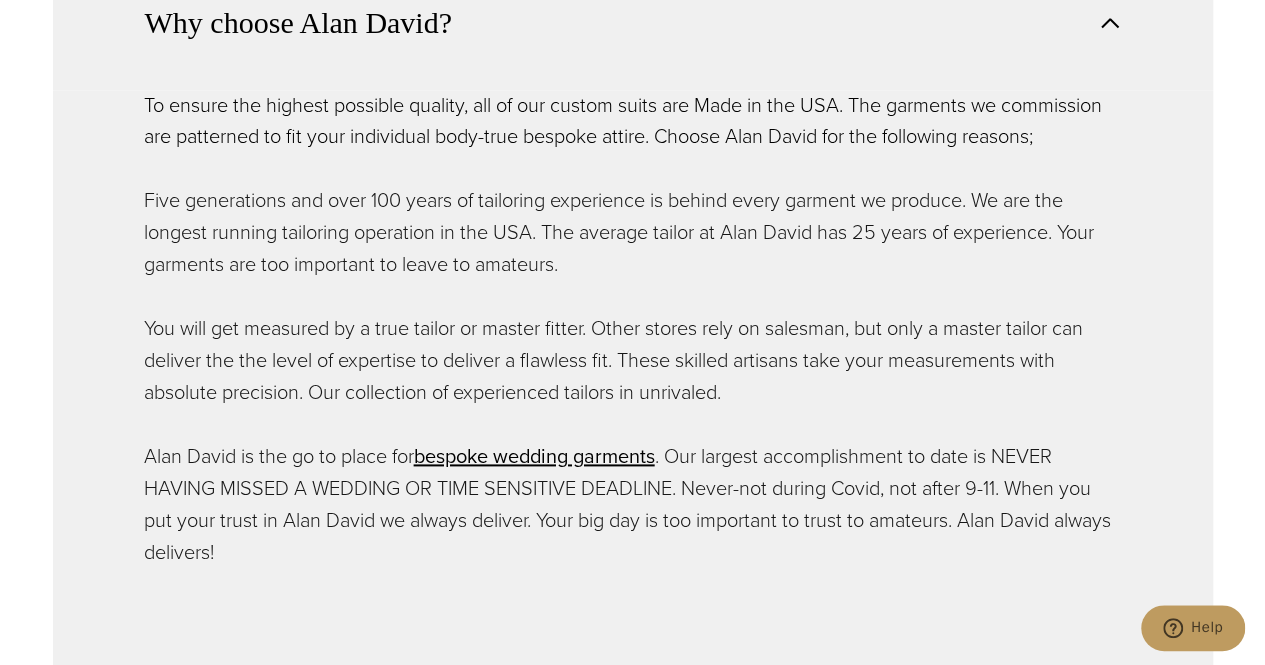 scroll, scrollTop: 1091, scrollLeft: 0, axis: vertical 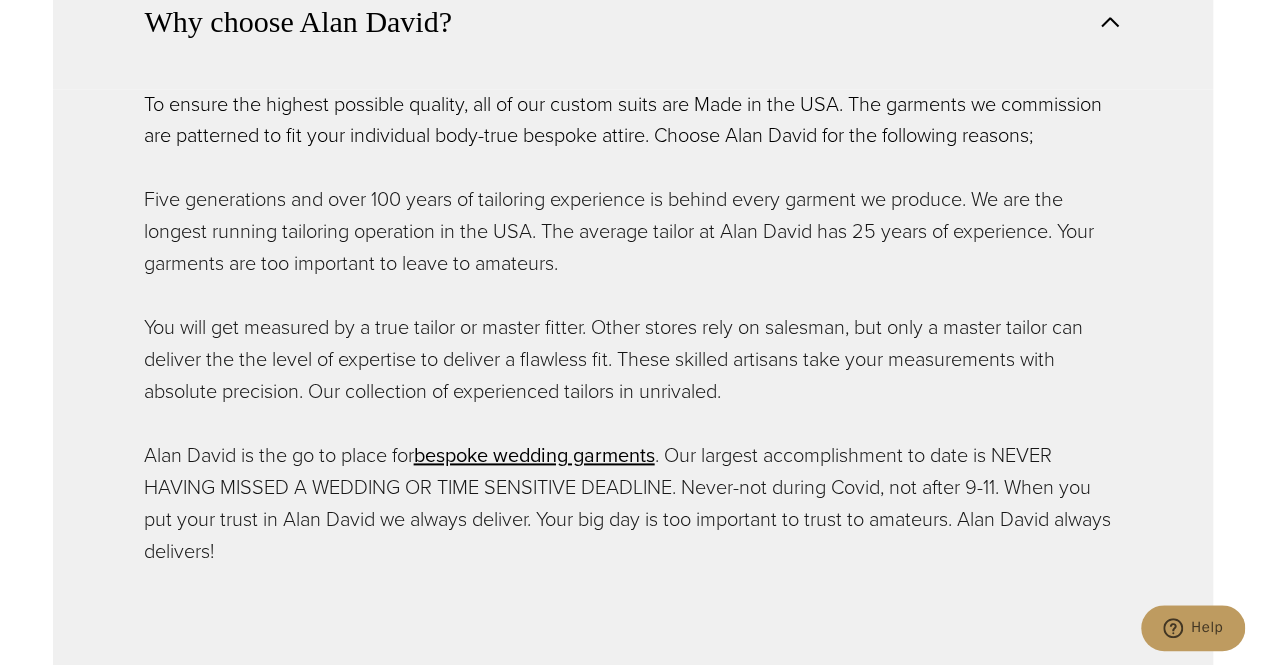 click on "Five generations and over 100 years of tailoring experience is behind every garment we produce. We are the longest running tailoring operation in the USA. The average tailor at Alan David has 25 years of experience. Your garments are too important to leave to amateurs." at bounding box center (633, 231) 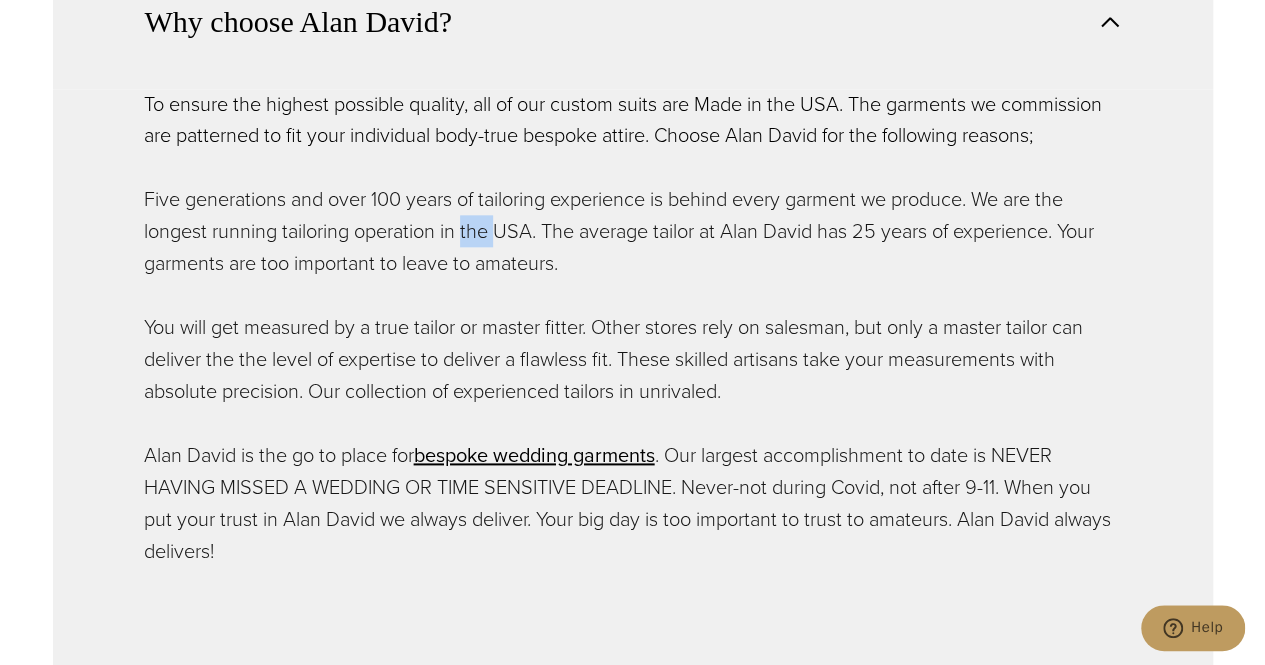click on "Five generations and over 100 years of tailoring experience is behind every garment we produce. We are the longest running tailoring operation in the USA. The average tailor at Alan David has 25 years of experience. Your garments are too important to leave to amateurs." at bounding box center (633, 231) 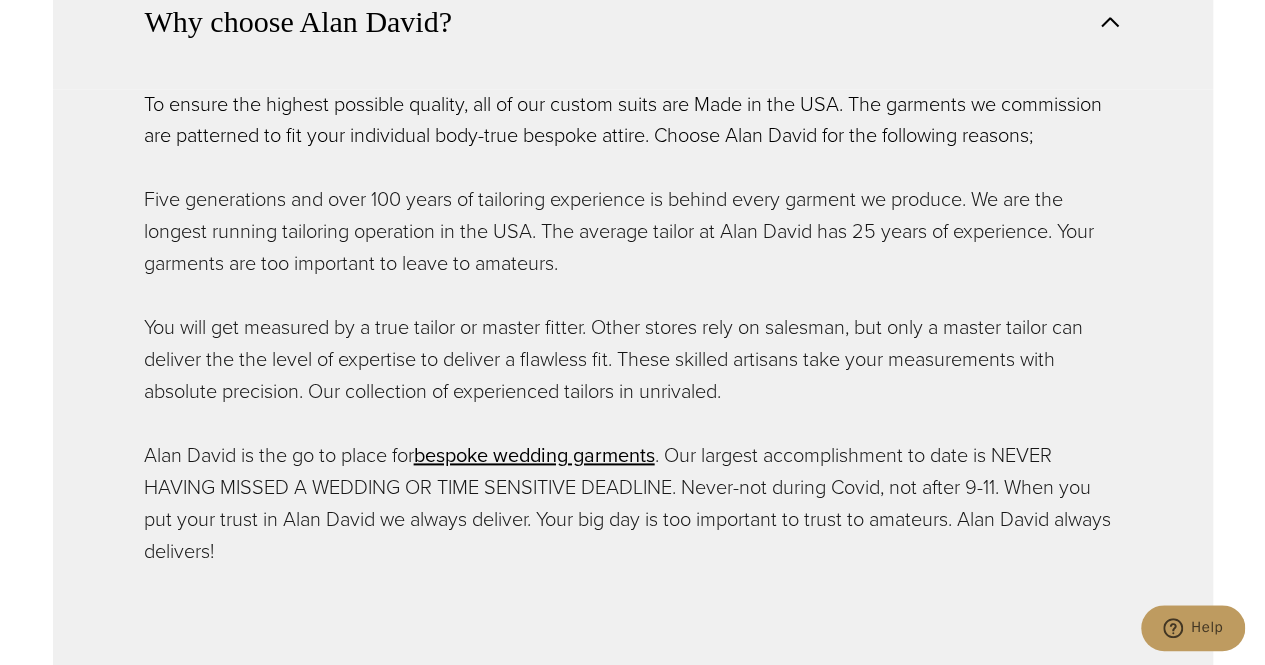 click on "To ensure the highest possible quality, all of our custom suits are Made in the USA. The garments we commission are patterned to fit your individual body-true bespoke attire. Choose Alan David for the following reasons;" at bounding box center [633, 120] 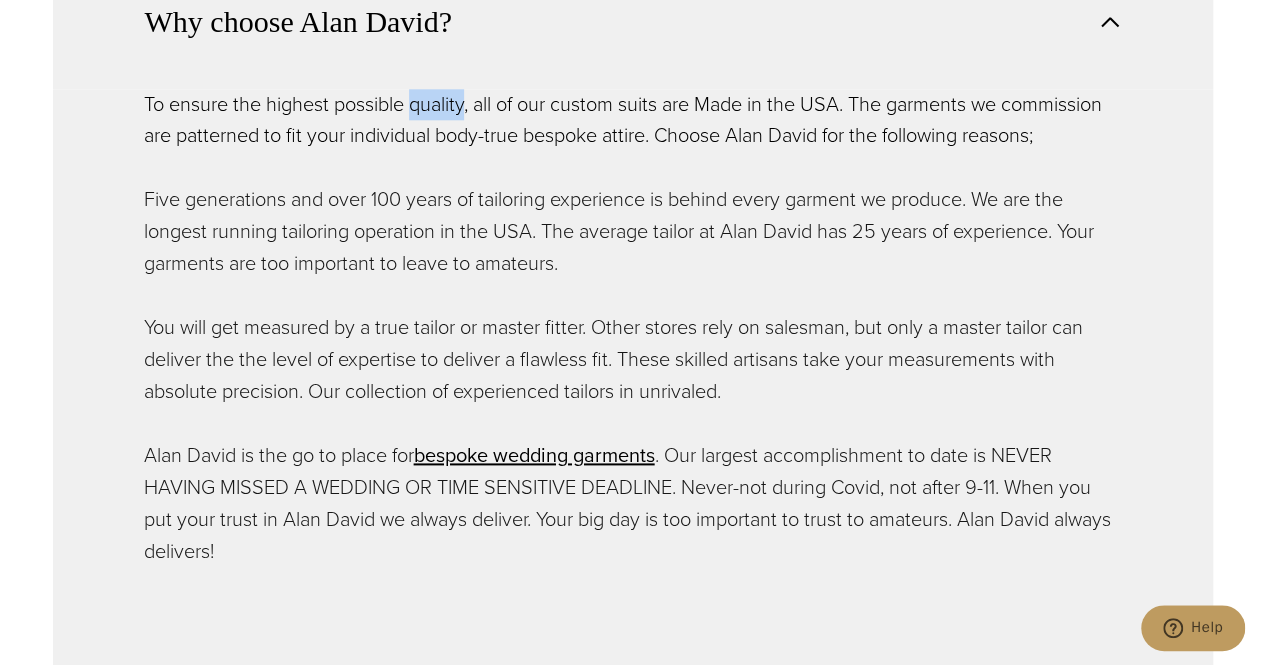 click on "To ensure the highest possible quality, all of our custom suits are Made in the USA. The garments we commission are patterned to fit your individual body-true bespoke attire. Choose Alan David for the following reasons;" at bounding box center [633, 120] 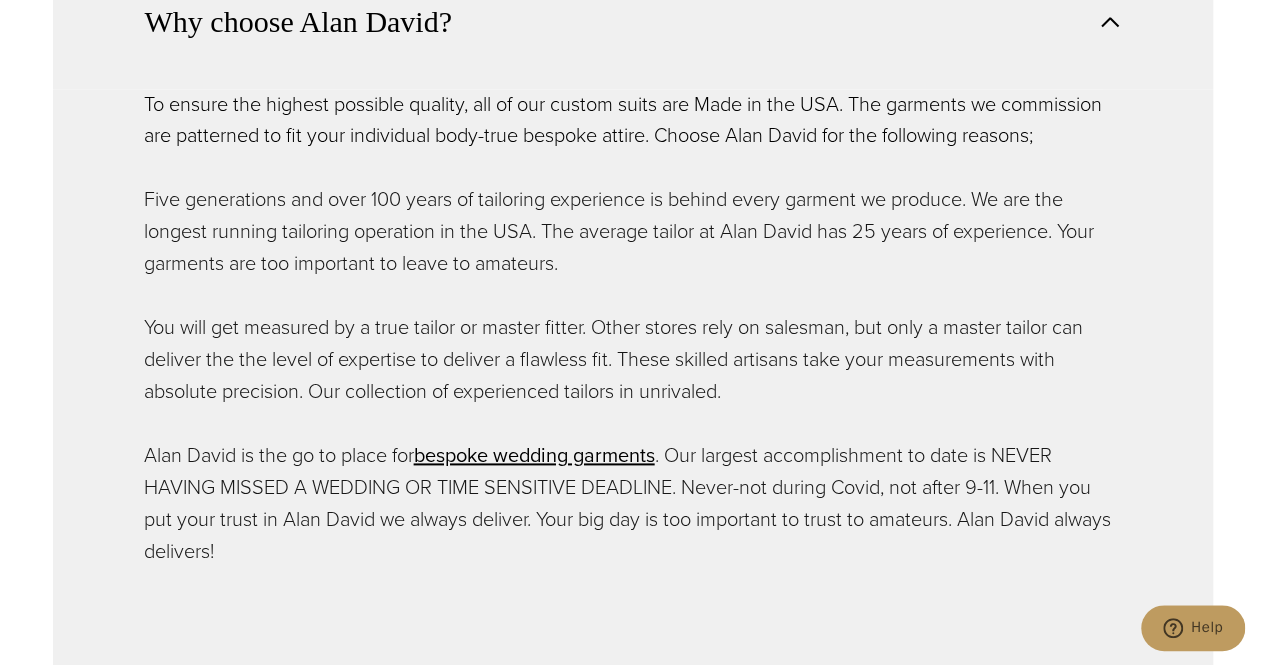click on "To ensure the highest possible quality, all of our custom suits are Made in the USA. The garments we commission are patterned to fit your individual body-true bespoke attire. Choose [FIRST] [LAST] for the following reasons;
Five generations and over 100 years of tailoring experience is behind every garment we produce. We are the longest running tailoring operation in the USA. The average tailor at [FIRST] [LAST] has 25 years of experience. Your garments are too important to leave to amateurs.
You will get measured by a true tailor or master fitter. Other stores rely on salesman, but only a master tailor can deliver the the level of expertise to deliver a flawless fit. These skilled artisans take your measurements with absolute precision. Our collection of experienced tailors in unrivaled.
[FIRST] [LAST] is the go to place for bespoke wedding garments" at bounding box center (633, 328) 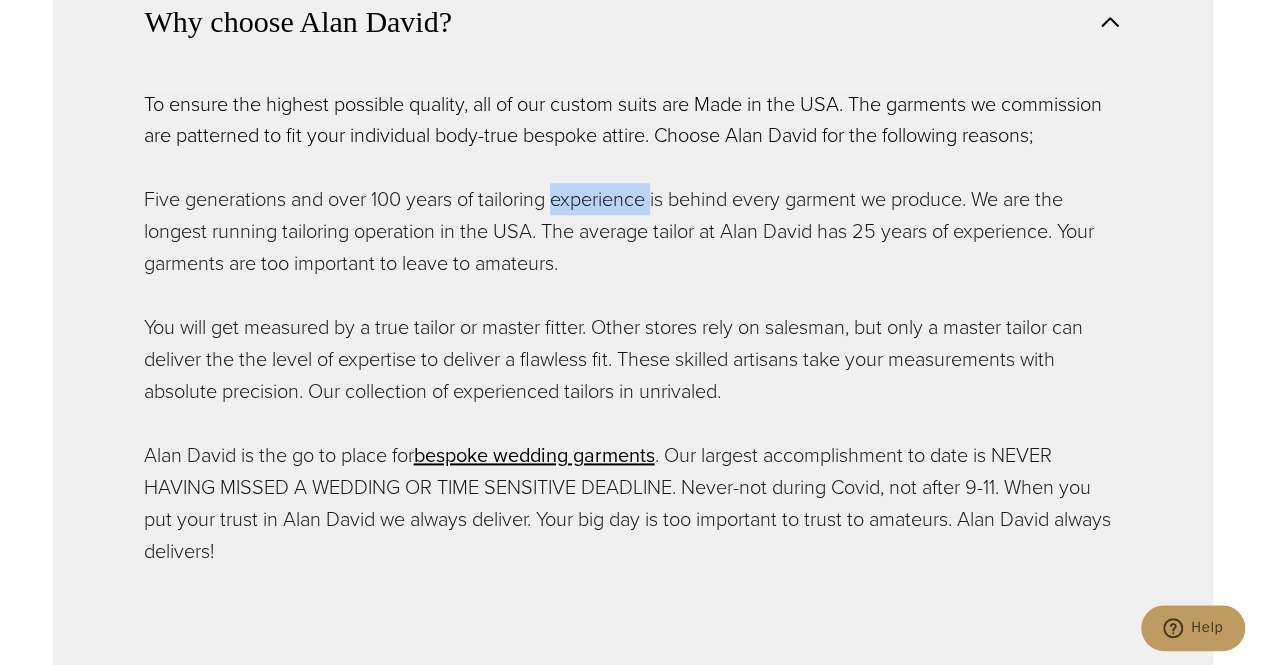 click on "To ensure the highest possible quality, all of our custom suits are Made in the USA. The garments we commission are patterned to fit your individual body-true bespoke attire. Choose [FIRST] [LAST] for the following reasons;
Five generations and over 100 years of tailoring experience is behind every garment we produce. We are the longest running tailoring operation in the USA. The average tailor at [FIRST] [LAST] has 25 years of experience. Your garments are too important to leave to amateurs.
You will get measured by a true tailor or master fitter. Other stores rely on salesman, but only a master tailor can deliver the the level of expertise to deliver a flawless fit. These skilled artisans take your measurements with absolute precision. Our collection of experienced tailors in unrivaled.
[FIRST] [LAST] is the go to place for bespoke wedding garments" at bounding box center [633, 328] 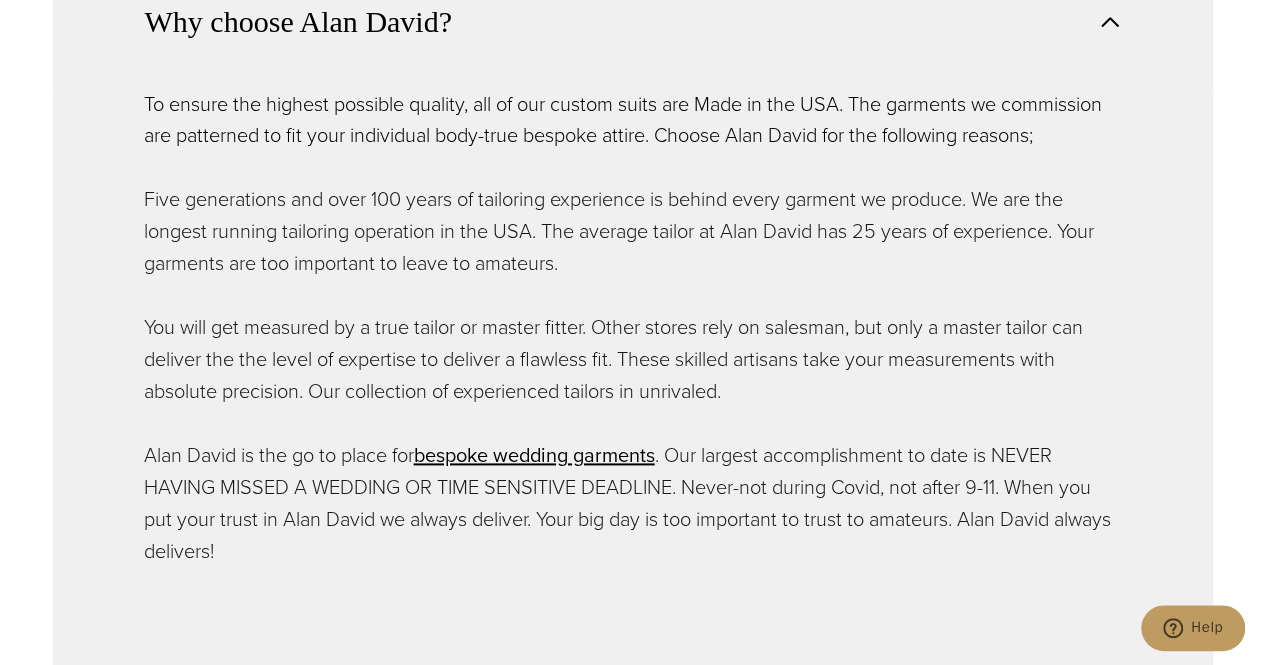 click on "Five generations and over 100 years of tailoring experience is behind every garment we produce. We are the longest running tailoring operation in the USA. The average tailor at Alan David has 25 years of experience. Your garments are too important to leave to amateurs." at bounding box center [633, 231] 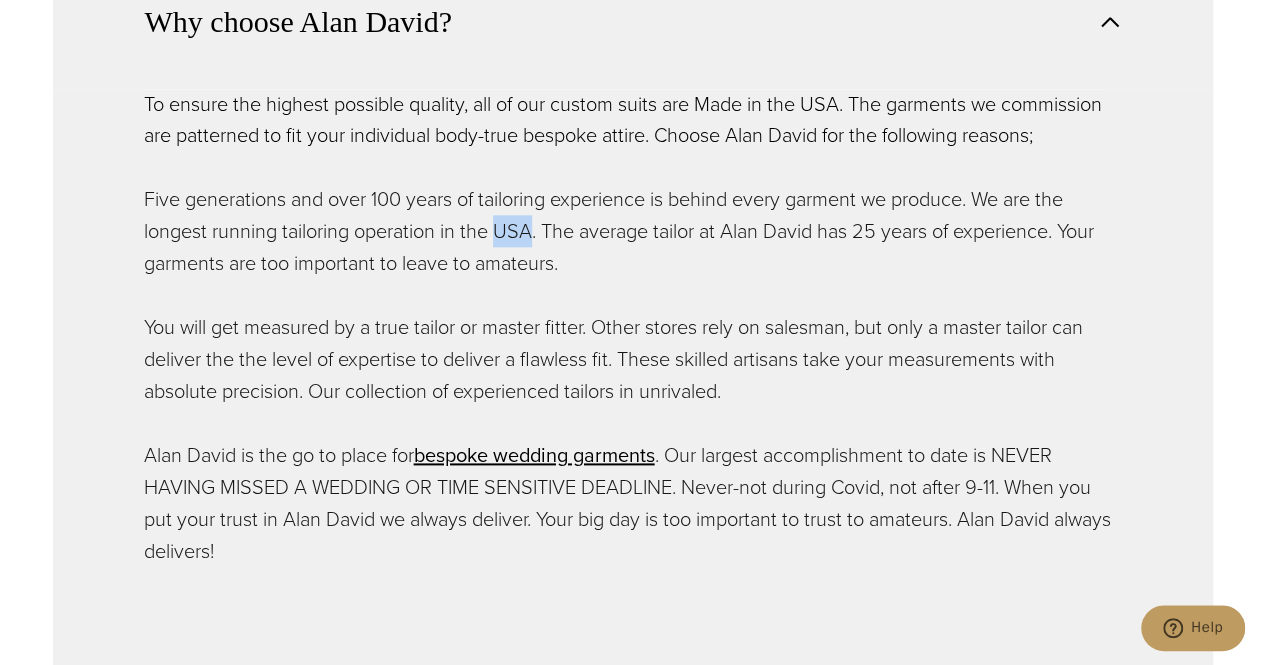 click on "Five generations and over 100 years of tailoring experience is behind every garment we produce. We are the longest running tailoring operation in the USA. The average tailor at Alan David has 25 years of experience. Your garments are too important to leave to amateurs." at bounding box center [633, 231] 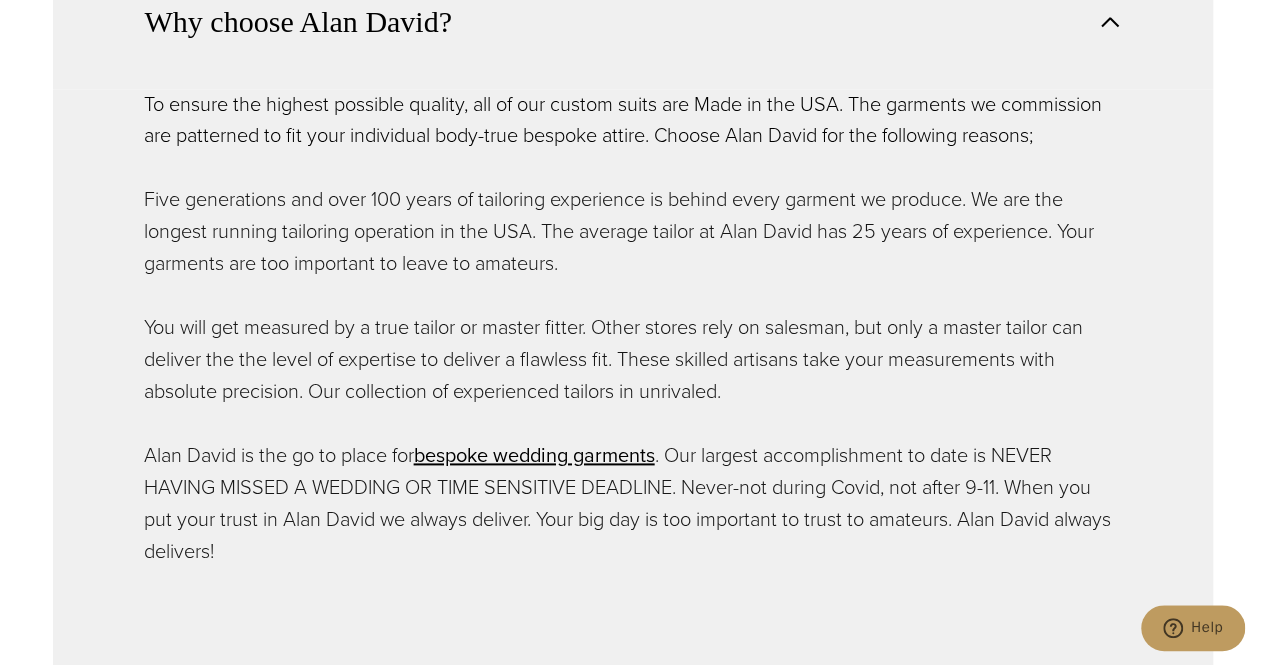 click on "You will get measured by a true tailor or master fitter. Other stores rely on salesman, but only a master tailor can deliver the the level of expertise to deliver a flawless fit. These skilled artisans take your measurements with absolute precision. Our collection of experienced tailors in unrivaled." at bounding box center (633, 359) 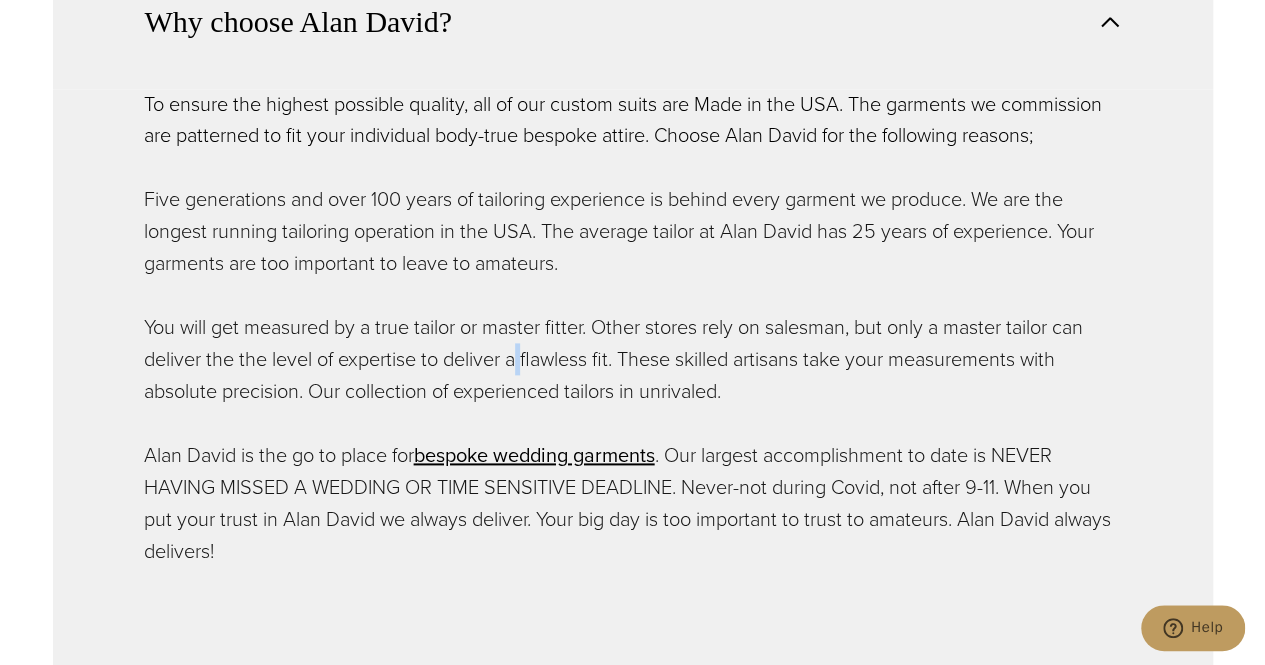 click on "You will get measured by a true tailor or master fitter. Other stores rely on salesman, but only a master tailor can deliver the the level of expertise to deliver a flawless fit. These skilled artisans take your measurements with absolute precision. Our collection of experienced tailors in unrivaled." at bounding box center (633, 359) 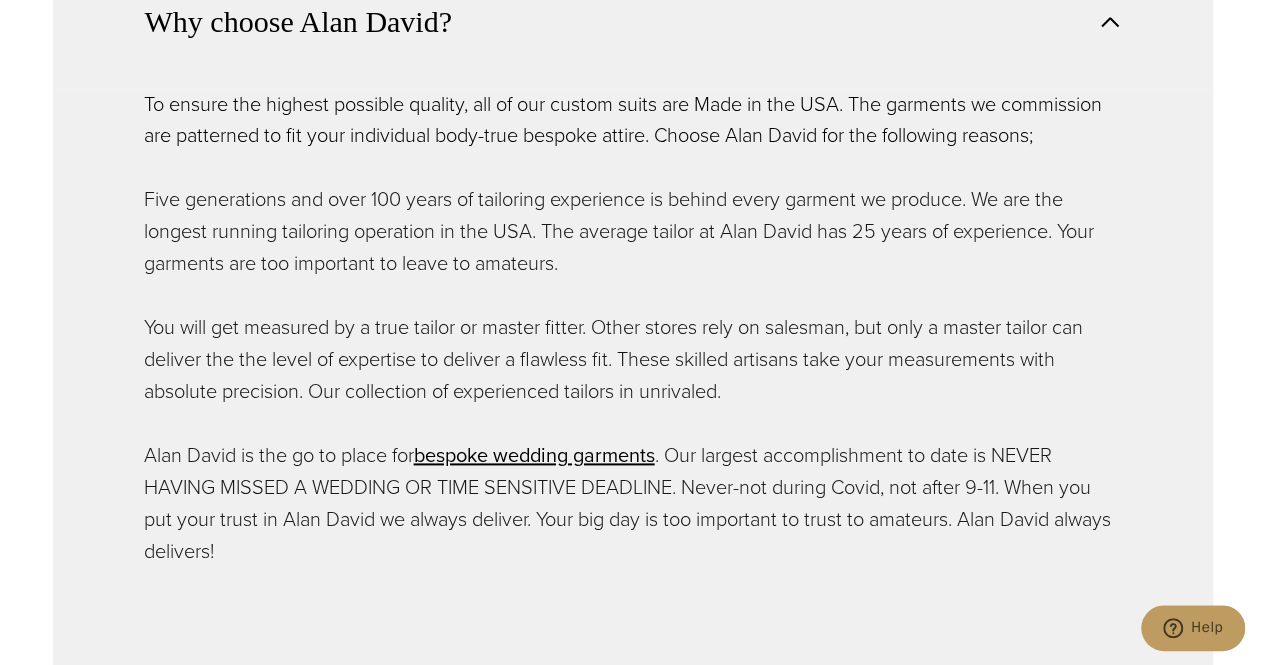 click on "You will get measured by a true tailor or master fitter. Other stores rely on salesman, but only a master tailor can deliver the the level of expertise to deliver a flawless fit. These skilled artisans take your measurements with absolute precision. Our collection of experienced tailors in unrivaled." at bounding box center [633, 359] 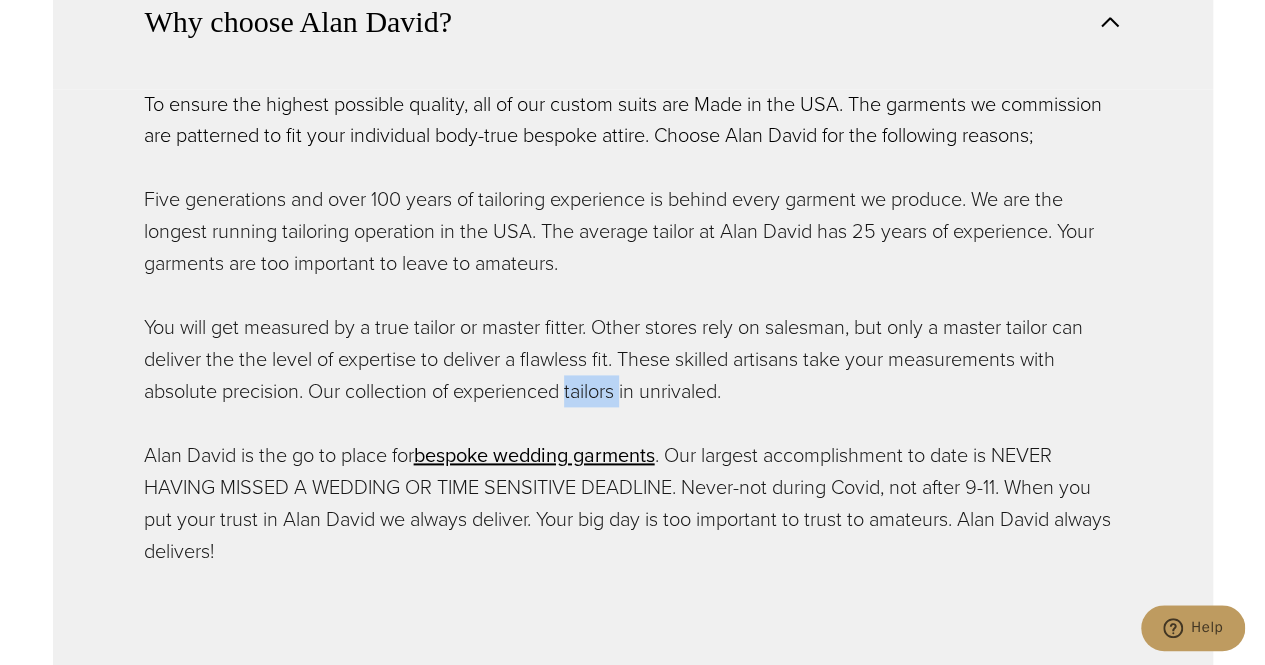 click on "You will get measured by a true tailor or master fitter. Other stores rely on salesman, but only a master tailor can deliver the the level of expertise to deliver a flawless fit. These skilled artisans take your measurements with absolute precision. Our collection of experienced tailors in unrivaled." at bounding box center [633, 359] 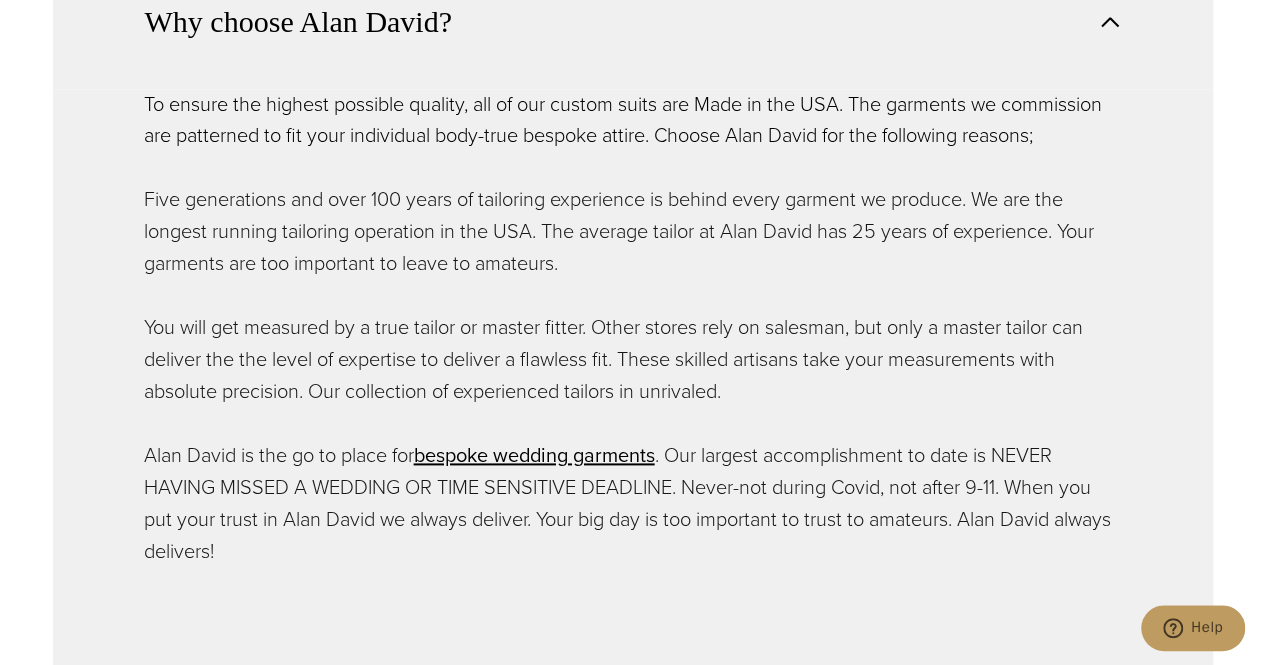 click on "To ensure the highest possible quality, all of our custom suits are Made in the USA. The garments we commission are patterned to fit your individual body-true bespoke attire. Choose [FIRST] [LAST] for the following reasons;
Five generations and over 100 years of tailoring experience is behind every garment we produce. We are the longest running tailoring operation in the USA. The average tailor at [FIRST] [LAST] has 25 years of experience. Your garments are too important to leave to amateurs.
You will get measured by a true tailor or master fitter. Other stores rely on salesman, but only a master tailor can deliver the the level of expertise to deliver a flawless fit. These skilled artisans take your measurements with absolute precision. Our collection of experienced tailors in unrivaled.
[FIRST] [LAST] is the go to place for bespoke wedding garments" at bounding box center (633, 328) 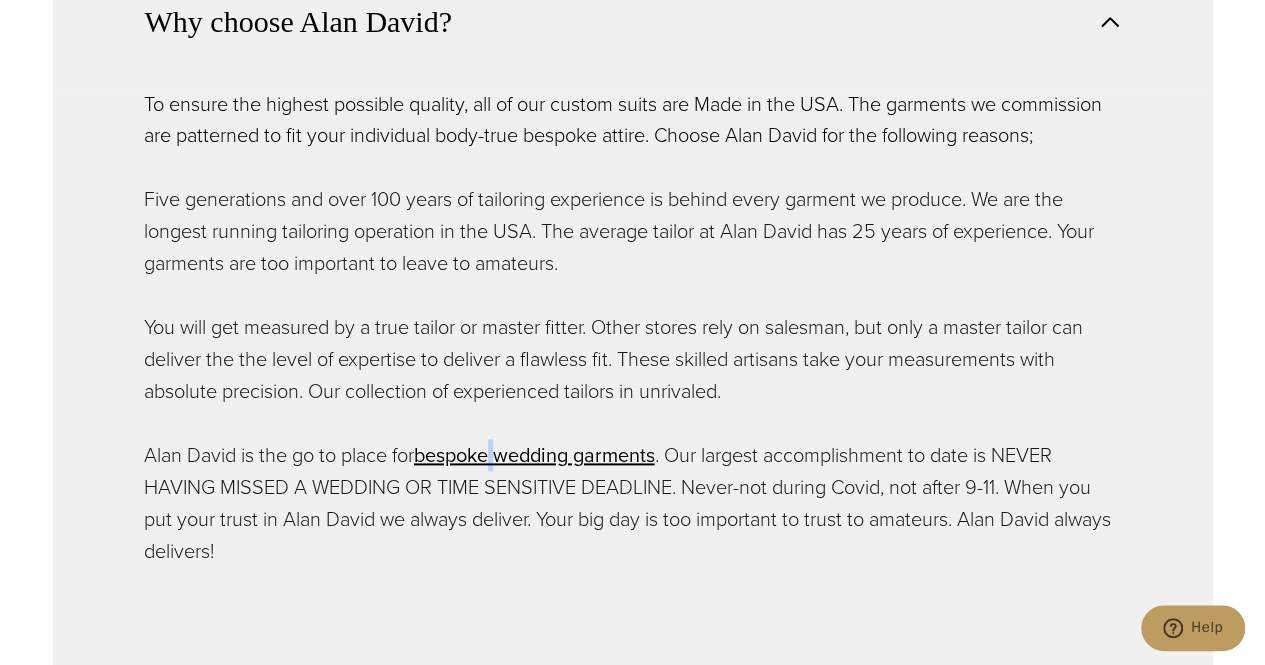 click on "To ensure the highest possible quality, all of our custom suits are Made in the USA. The garments we commission are patterned to fit your individual body-true bespoke attire. Choose [FIRST] [LAST] for the following reasons;
Five generations and over 100 years of tailoring experience is behind every garment we produce. We are the longest running tailoring operation in the USA. The average tailor at [FIRST] [LAST] has 25 years of experience. Your garments are too important to leave to amateurs.
You will get measured by a true tailor or master fitter. Other stores rely on salesman, but only a master tailor can deliver the the level of expertise to deliver a flawless fit. These skilled artisans take your measurements with absolute precision. Our collection of experienced tailors in unrivaled.
[FIRST] [LAST] is the go to place for bespoke wedding garments" at bounding box center [633, 328] 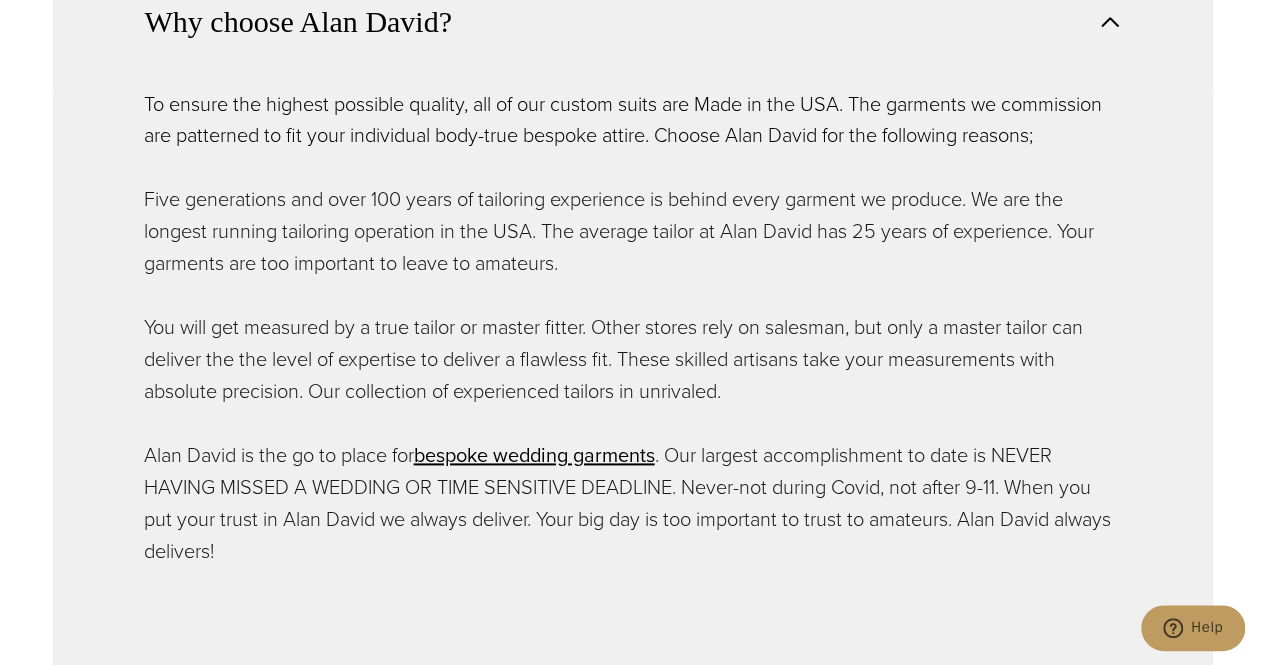 click on "You will get measured by a true tailor or master fitter. Other stores rely on salesman, but only a master tailor can deliver the the level of expertise to deliver a flawless fit. These skilled artisans take your measurements with absolute precision. Our collection of experienced tailors in unrivaled." at bounding box center (633, 359) 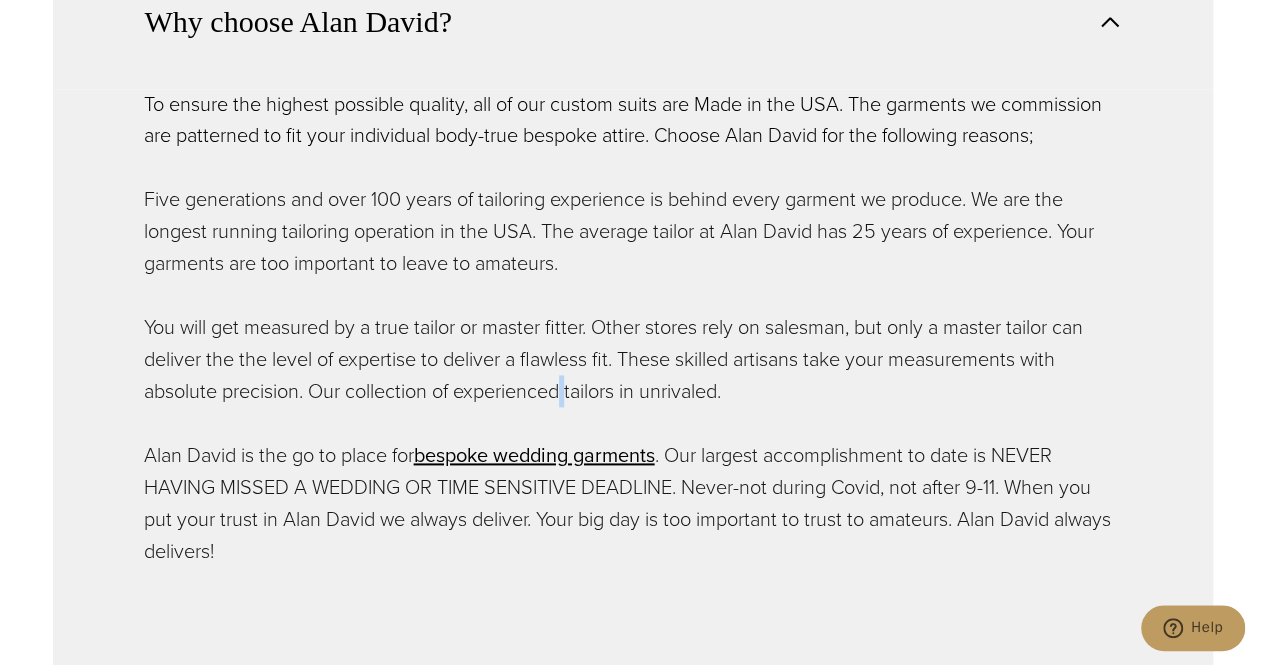 click on "You will get measured by a true tailor or master fitter. Other stores rely on salesman, but only a master tailor can deliver the the level of expertise to deliver a flawless fit. These skilled artisans take your measurements with absolute precision. Our collection of experienced tailors in unrivaled." at bounding box center [633, 359] 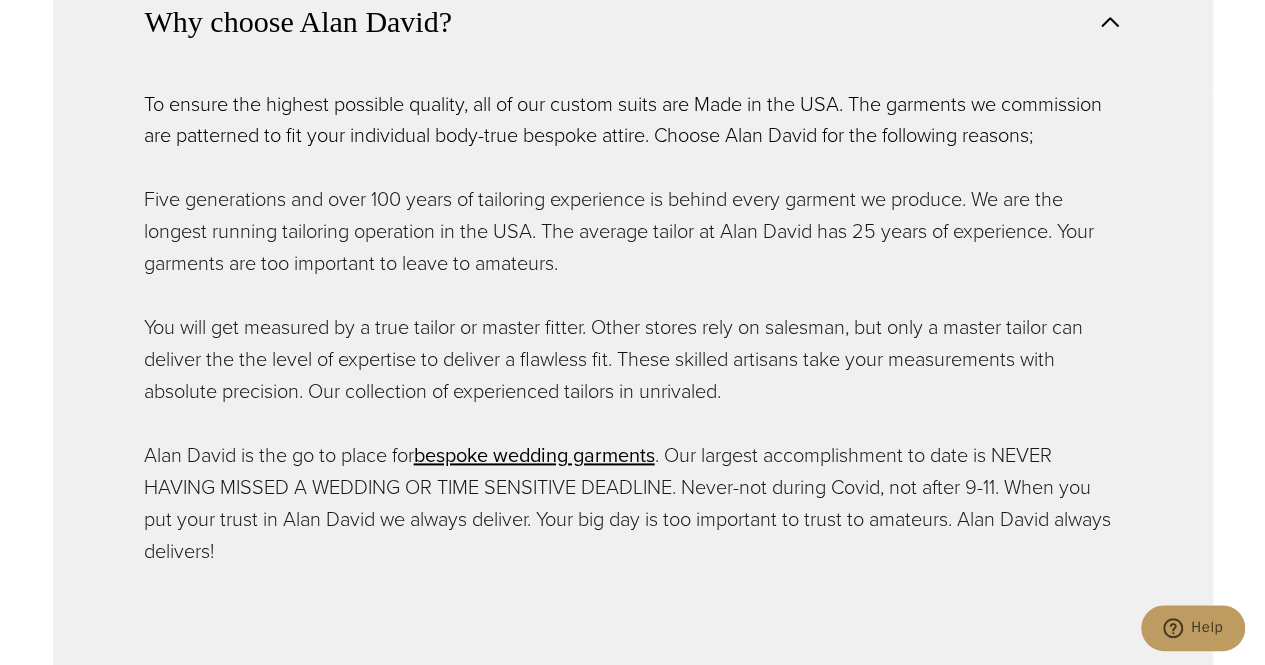 click on "You will get measured by a true tailor or master fitter. Other stores rely on salesman, but only a master tailor can deliver the the level of expertise to deliver a flawless fit. These skilled artisans take your measurements with absolute precision. Our collection of experienced tailors in unrivaled." at bounding box center (633, 359) 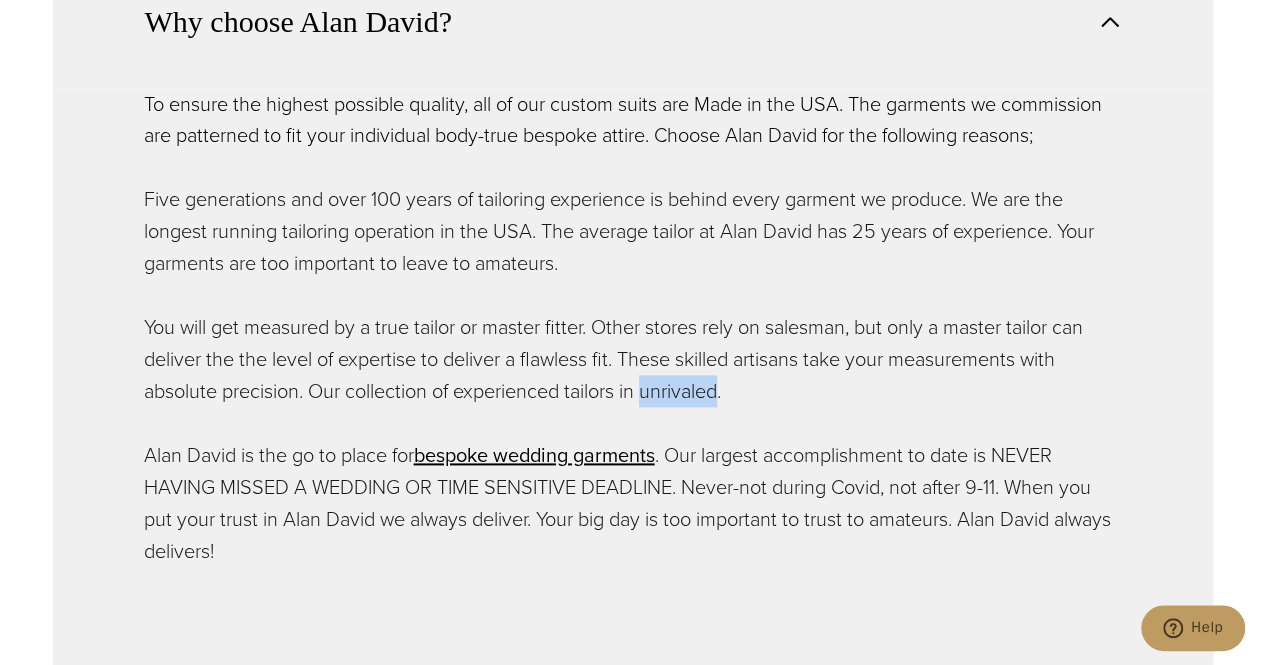 click on "You will get measured by a true tailor or master fitter. Other stores rely on salesman, but only a master tailor can deliver the the level of expertise to deliver a flawless fit. These skilled artisans take your measurements with absolute precision. Our collection of experienced tailors in unrivaled." at bounding box center (633, 359) 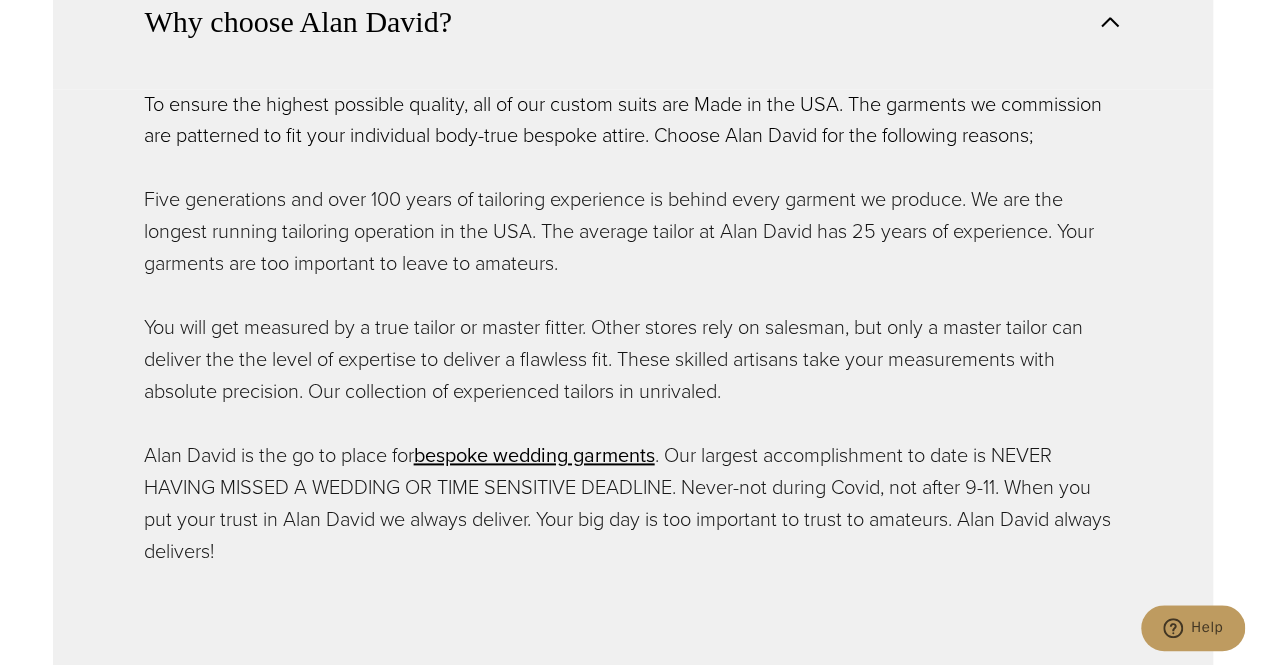 click on "You will get measured by a true tailor or master fitter. Other stores rely on salesman, but only a master tailor can deliver the the level of expertise to deliver a flawless fit. These skilled artisans take your measurements with absolute precision. Our collection of experienced tailors in unrivaled." at bounding box center (633, 359) 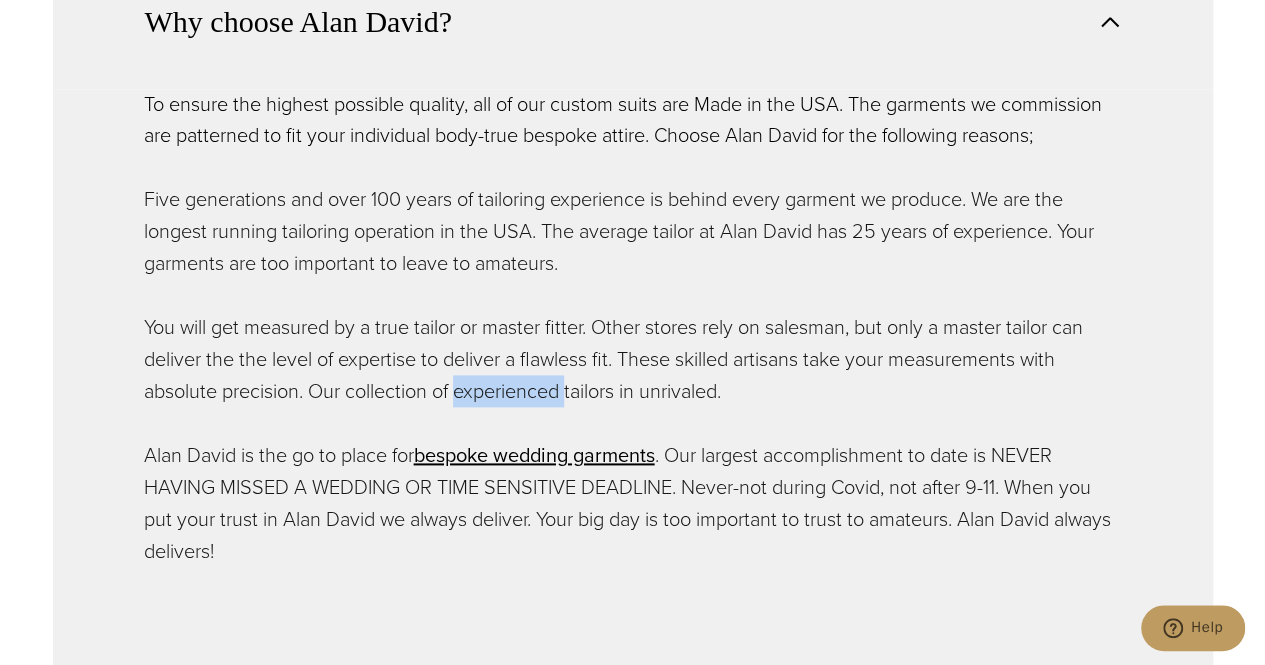 click on "You will get measured by a true tailor or master fitter. Other stores rely on salesman, but only a master tailor can deliver the the level of expertise to deliver a flawless fit. These skilled artisans take your measurements with absolute precision. Our collection of experienced tailors in unrivaled." at bounding box center [633, 359] 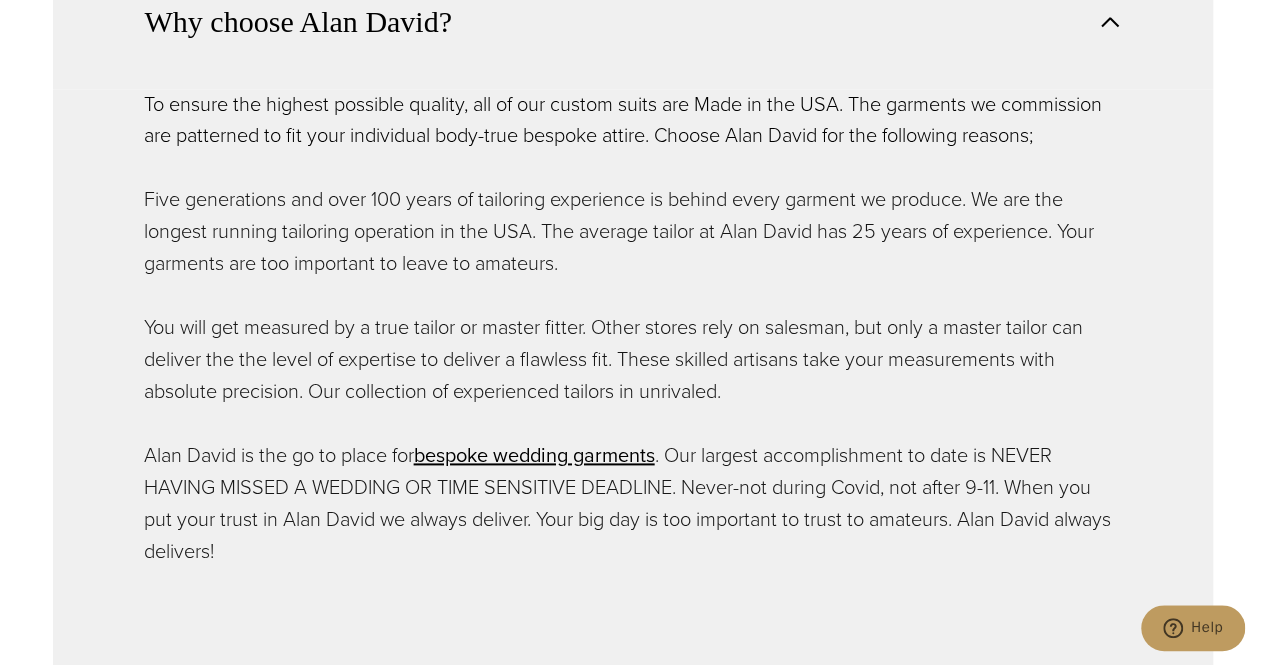click on "You will get measured by a true tailor or master fitter. Other stores rely on salesman, but only a master tailor can deliver the the level of expertise to deliver a flawless fit. These skilled artisans take your measurements with absolute precision. Our collection of experienced tailors in unrivaled." at bounding box center (633, 359) 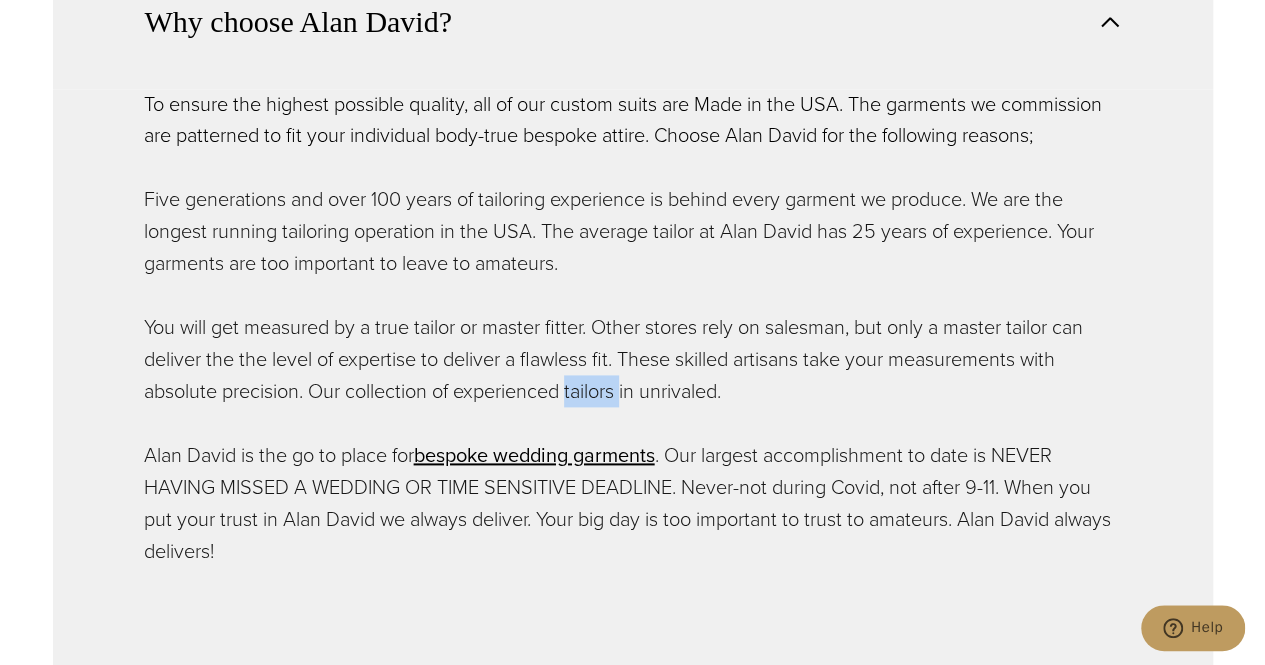click on "You will get measured by a true tailor or master fitter. Other stores rely on salesman, but only a master tailor can deliver the the level of expertise to deliver a flawless fit. These skilled artisans take your measurements with absolute precision. Our collection of experienced tailors in unrivaled." at bounding box center [633, 359] 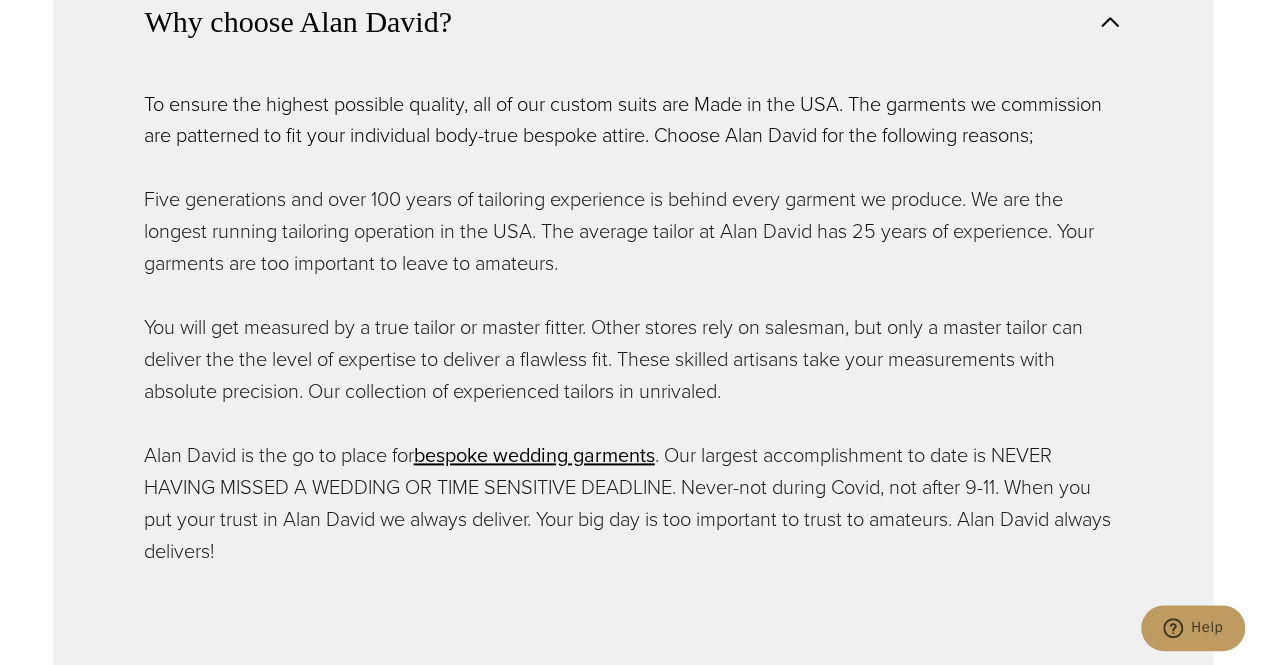 click on "You will get measured by a true tailor or master fitter. Other stores rely on salesman, but only a master tailor can deliver the the level of expertise to deliver a flawless fit. These skilled artisans take your measurements with absolute precision. Our collection of experienced tailors in unrivaled." at bounding box center [633, 359] 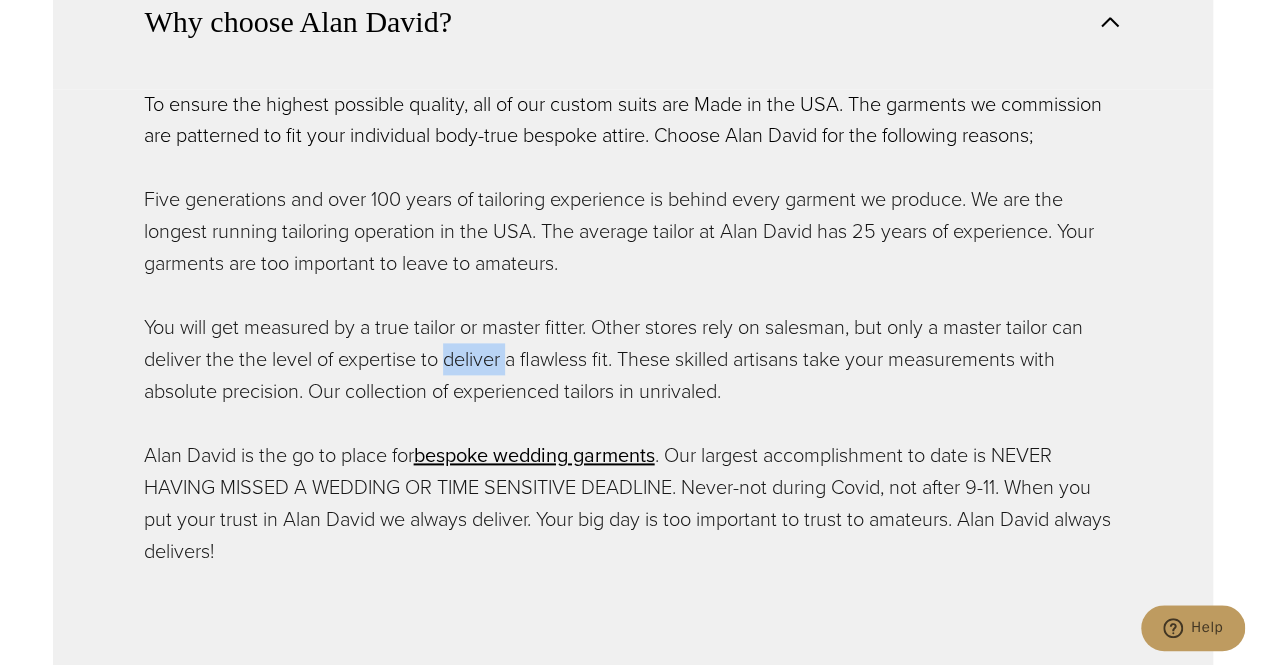 click on "You will get measured by a true tailor or master fitter. Other stores rely on salesman, but only a master tailor can deliver the the level of expertise to deliver a flawless fit. These skilled artisans take your measurements with absolute precision. Our collection of experienced tailors in unrivaled." at bounding box center (633, 359) 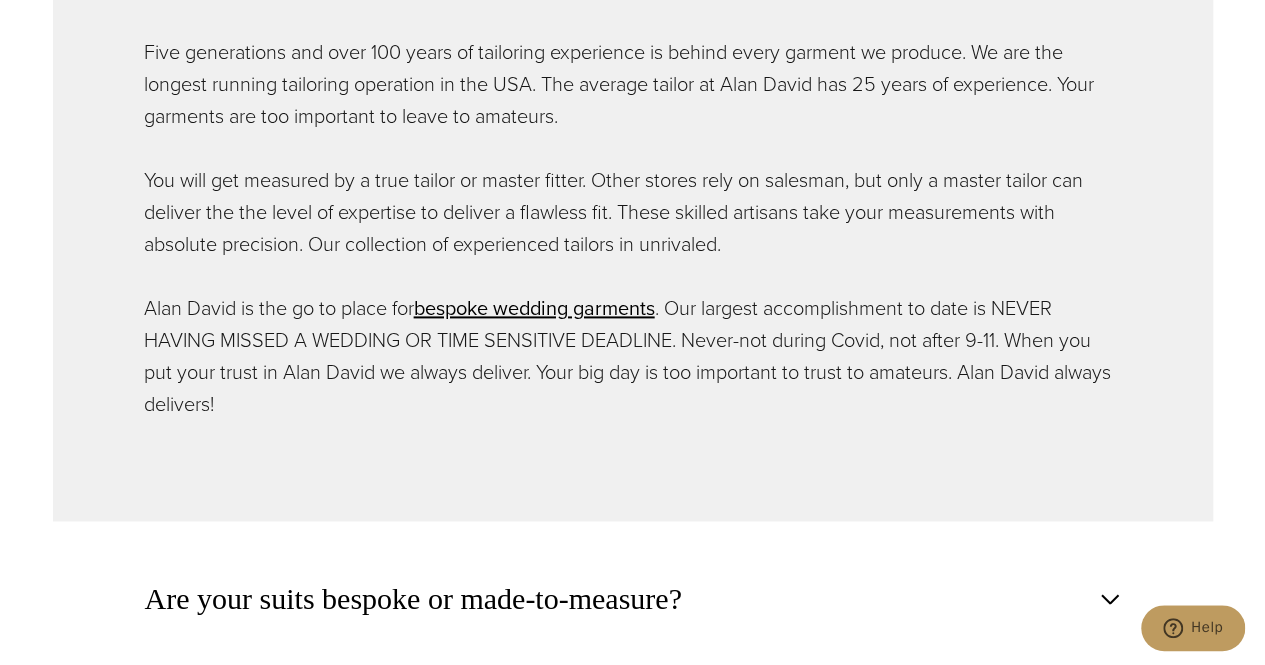 click on "[FIRST] [LAST] is the go to place for bespoke wedding garments . Our largest accomplishment to date is NEVER HAVING MISSED A WEDDING OR TIME SENSITIVE DEADLINE. Never-not during Covid, not after 9-11. When you put your trust in [FIRST] [LAST] we always deliver. Your big day is too important to trust to amateurs. [FIRST] [LAST] always delivers!" at bounding box center (633, 356) 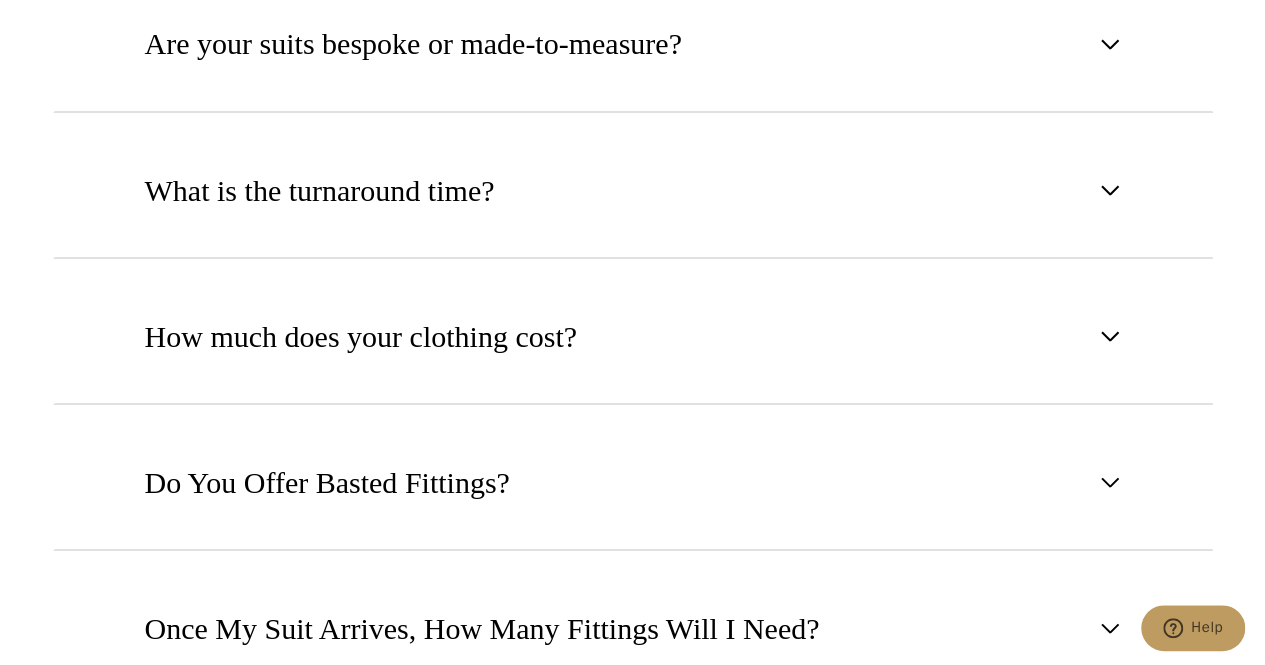 scroll, scrollTop: 1794, scrollLeft: 0, axis: vertical 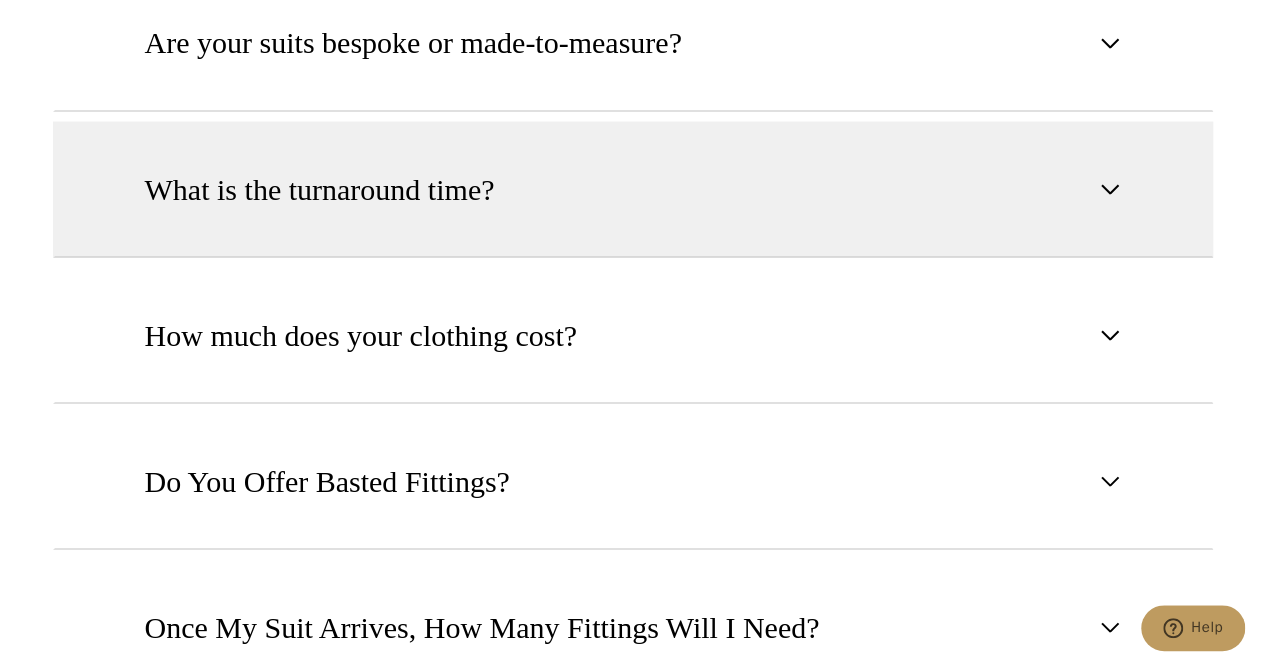 click on "What is the turnaround time?" at bounding box center (633, 189) 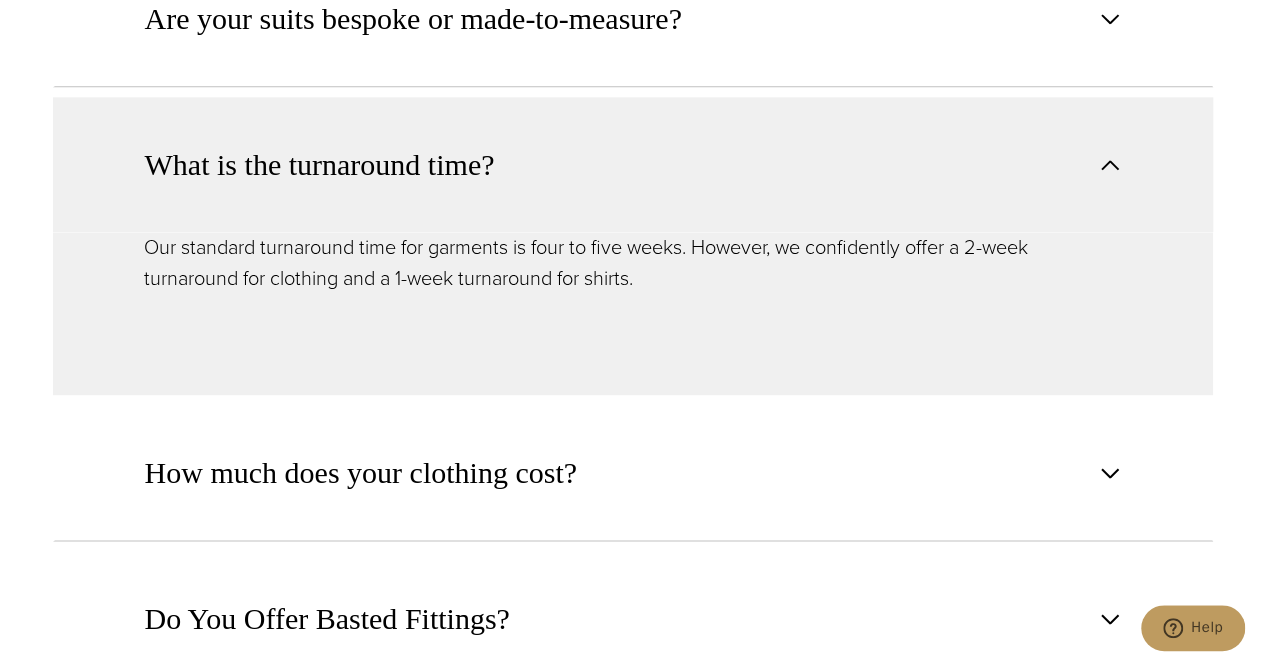 scroll, scrollTop: 1216, scrollLeft: 0, axis: vertical 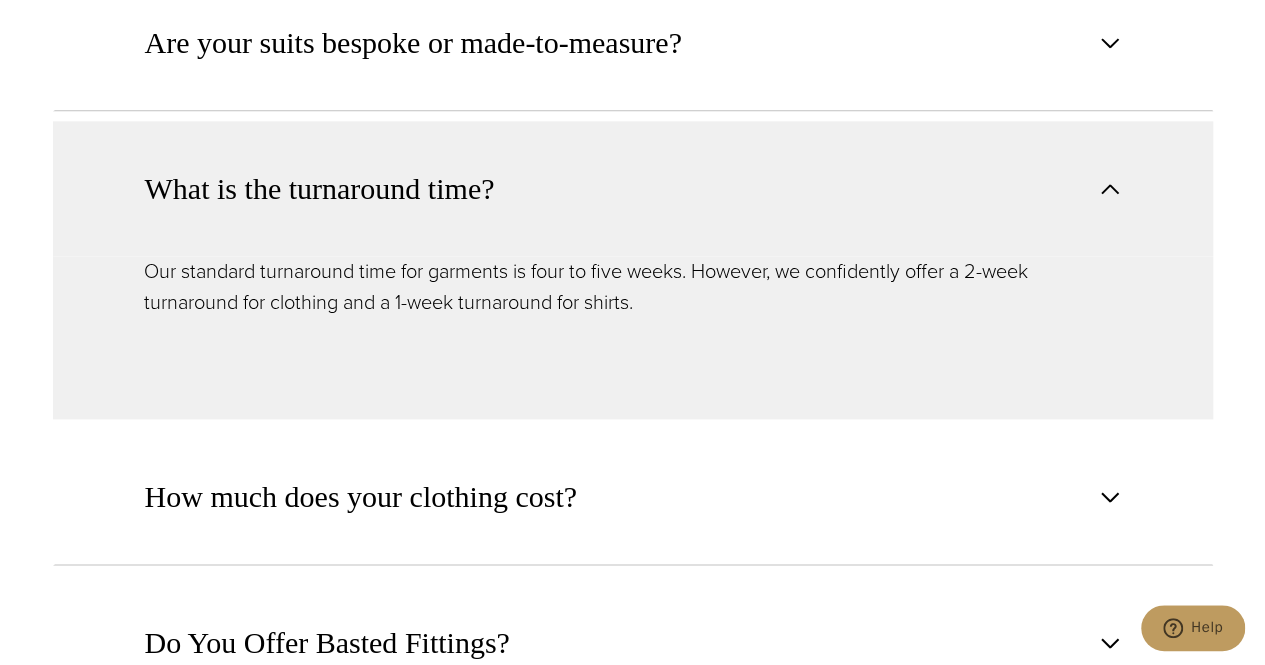 click on "Our standard turnaround time for garments is four to five weeks. However, we confidently offer a 2-week turnaround for clothing and a 1-week turnaround for shirts." at bounding box center (633, 287) 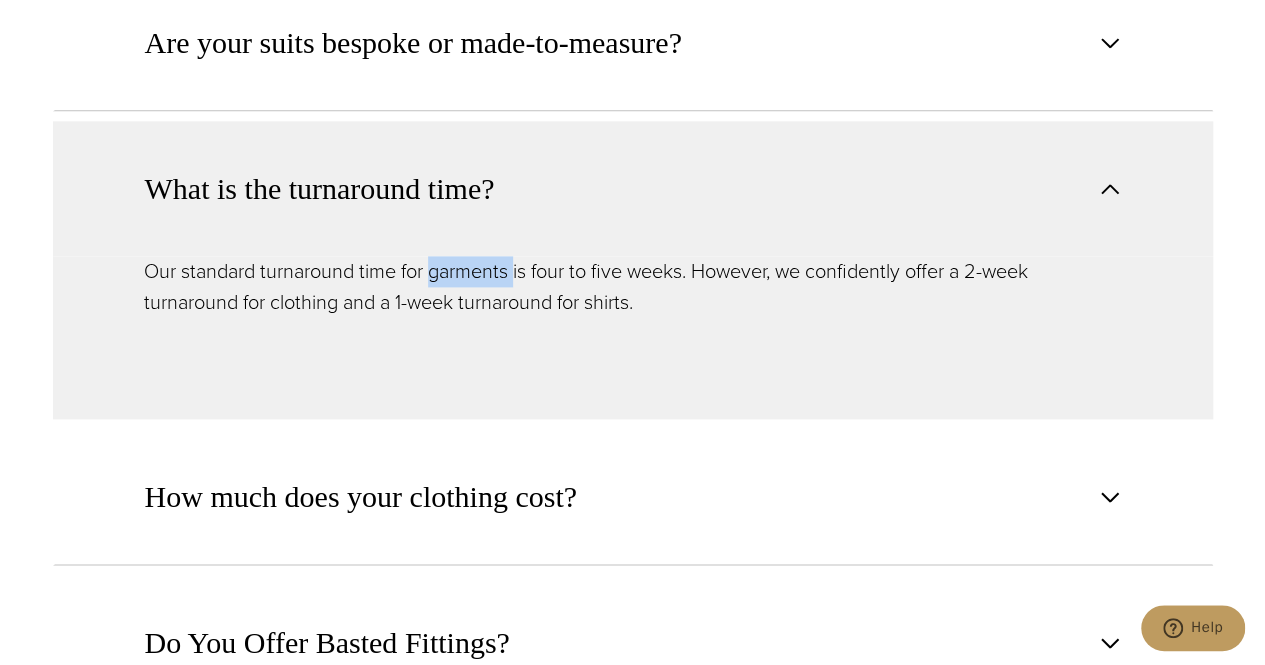 click on "Our standard turnaround time for garments is four to five weeks. However, we confidently offer a 2-week turnaround for clothing and a 1-week turnaround for shirts." at bounding box center [633, 287] 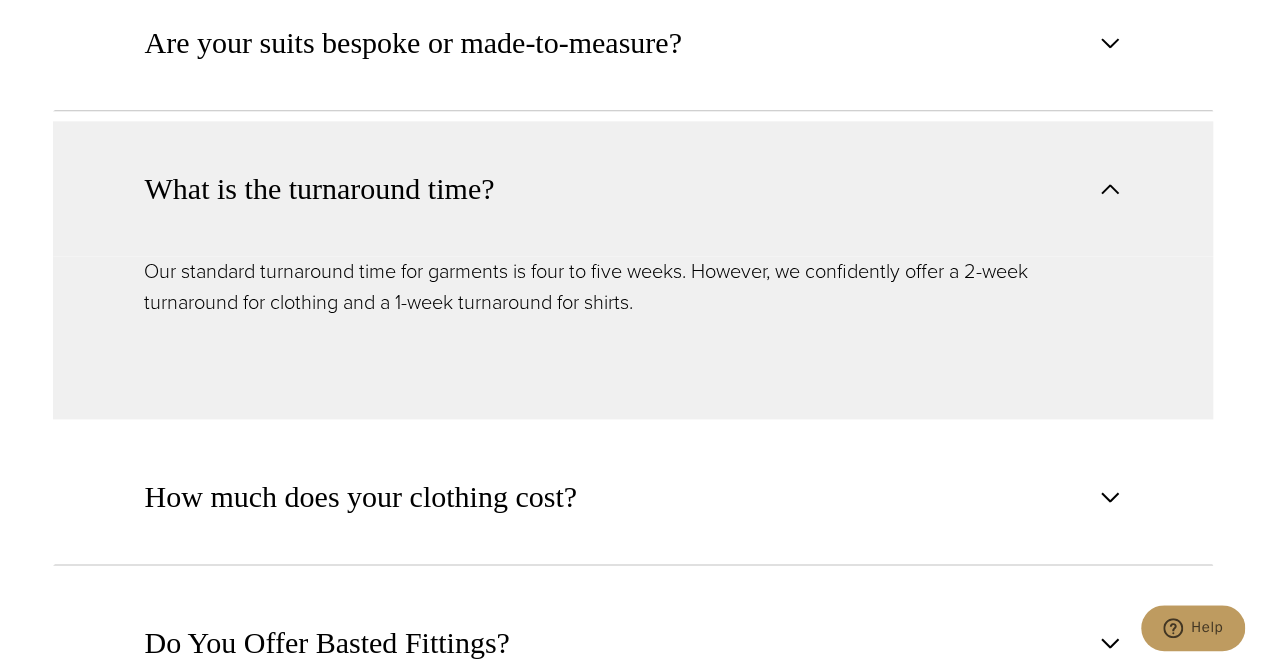 click on "Our standard turnaround time for garments is four to five weeks. However, we confidently offer a 2-week turnaround for clothing and a 1-week turnaround for shirts." at bounding box center (633, 287) 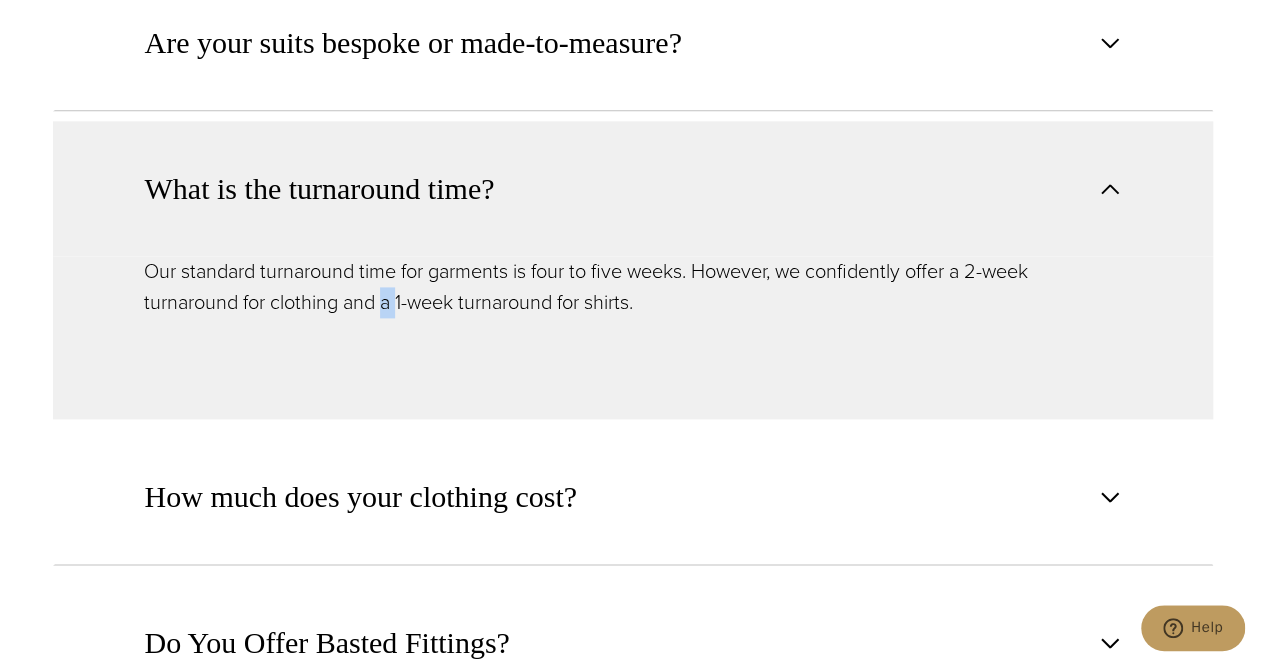 click on "Our standard turnaround time for garments is four to five weeks. However, we confidently offer a 2-week turnaround for clothing and a 1-week turnaround for shirts." at bounding box center (633, 287) 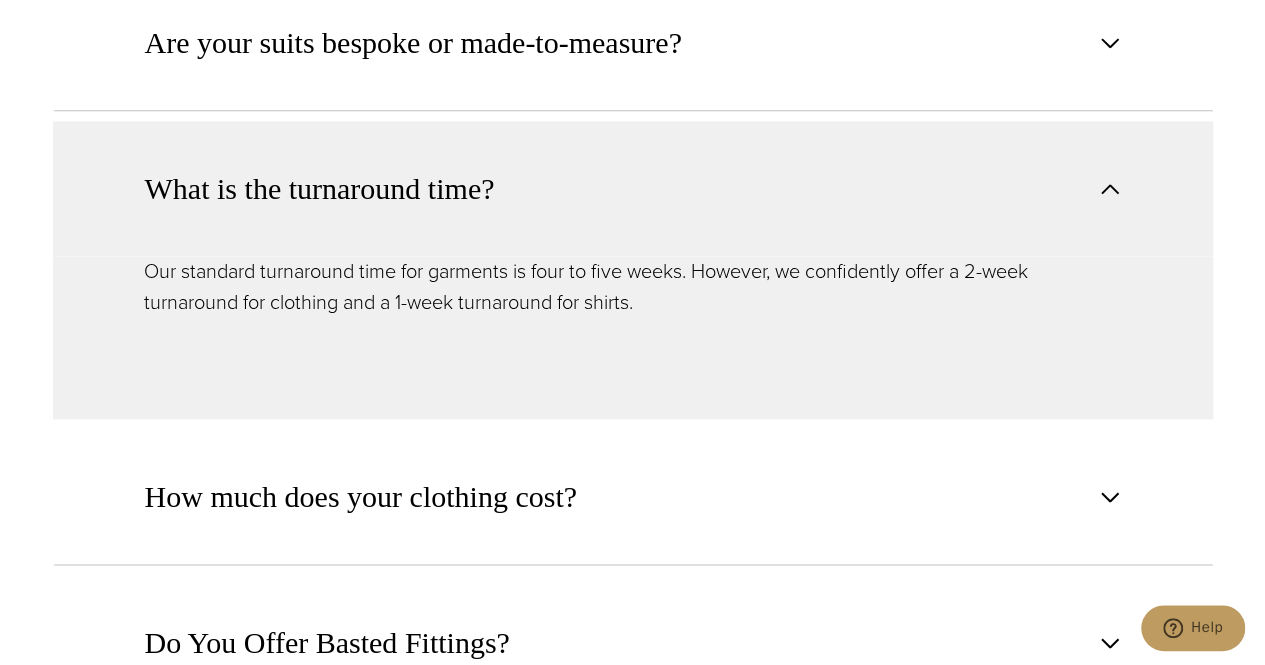click on "Our standard turnaround time for garments is four to five weeks. However, we confidently offer a 2-week turnaround for clothing and a 1-week turnaround for shirts." at bounding box center (633, 287) 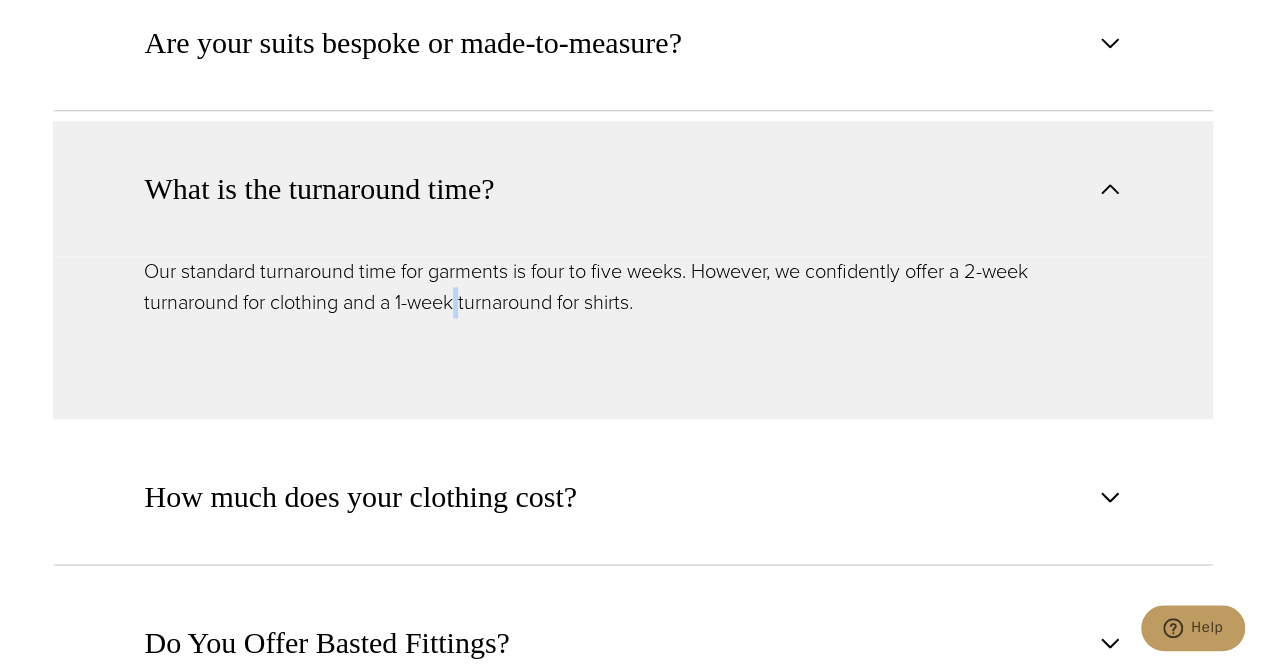 click on "Our standard turnaround time for garments is four to five weeks. However, we confidently offer a 2-week turnaround for clothing and a 1-week turnaround for shirts." at bounding box center [633, 287] 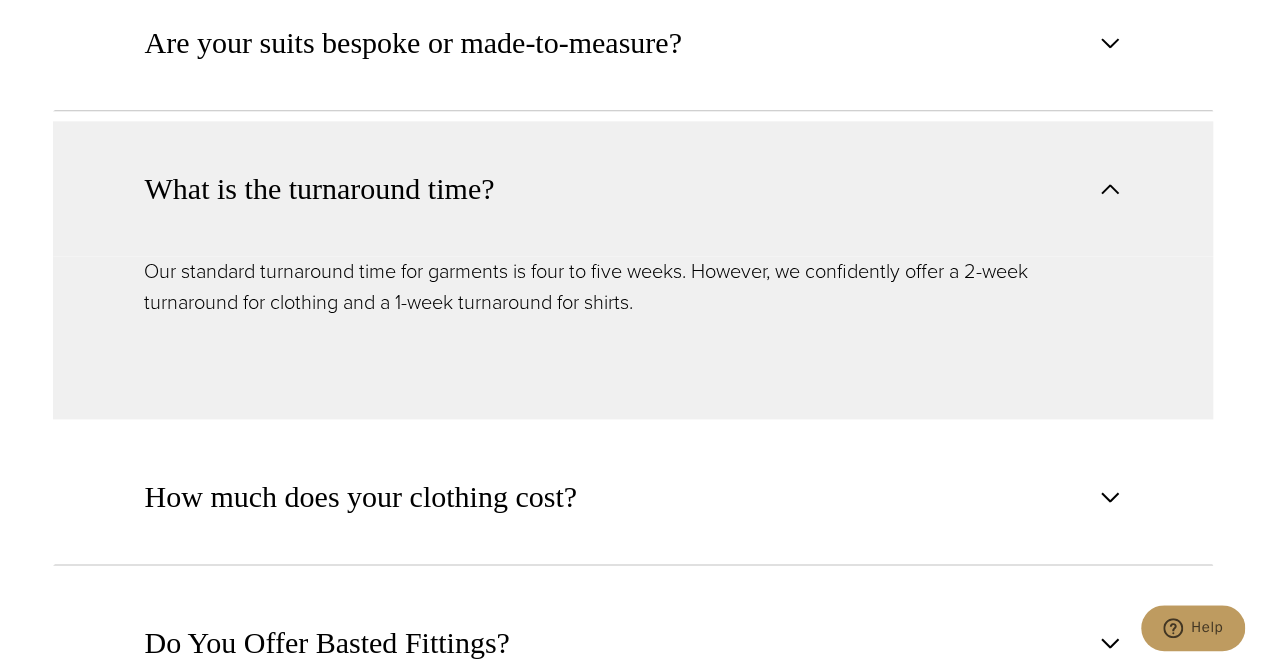 click on "Our standard turnaround time for garments is four to five weeks. However, we confidently offer a 2-week turnaround for clothing and a 1-week turnaround for shirts." at bounding box center [633, 287] 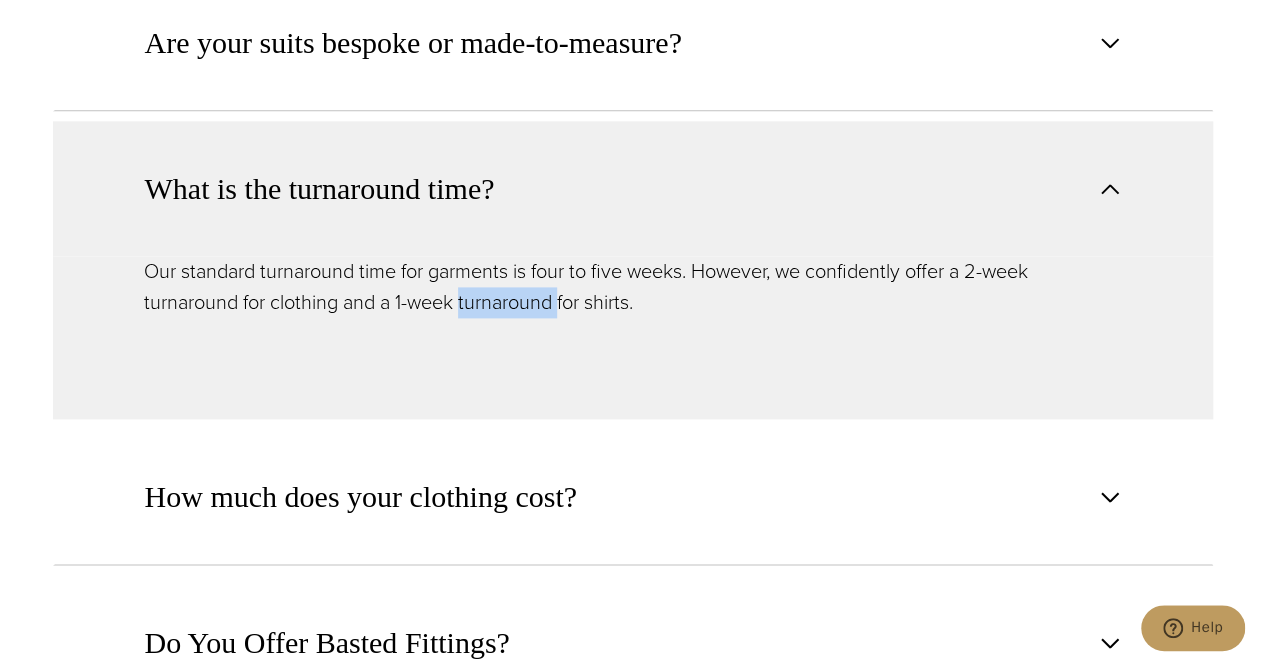 click on "Our standard turnaround time for garments is four to five weeks. However, we confidently offer a 2-week turnaround for clothing and a 1-week turnaround for shirts." at bounding box center (633, 287) 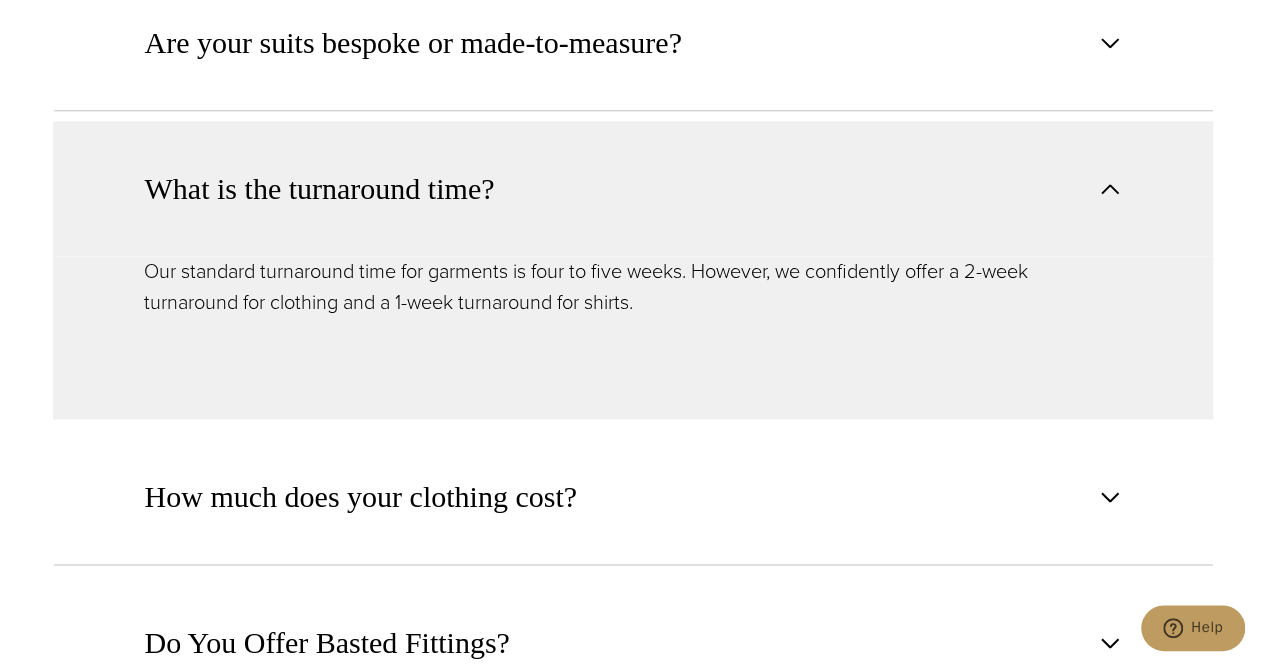 click on "Our standard turnaround time for garments is four to five weeks. However, we confidently offer a 2-week turnaround for clothing and a 1-week turnaround for shirts." at bounding box center [633, 287] 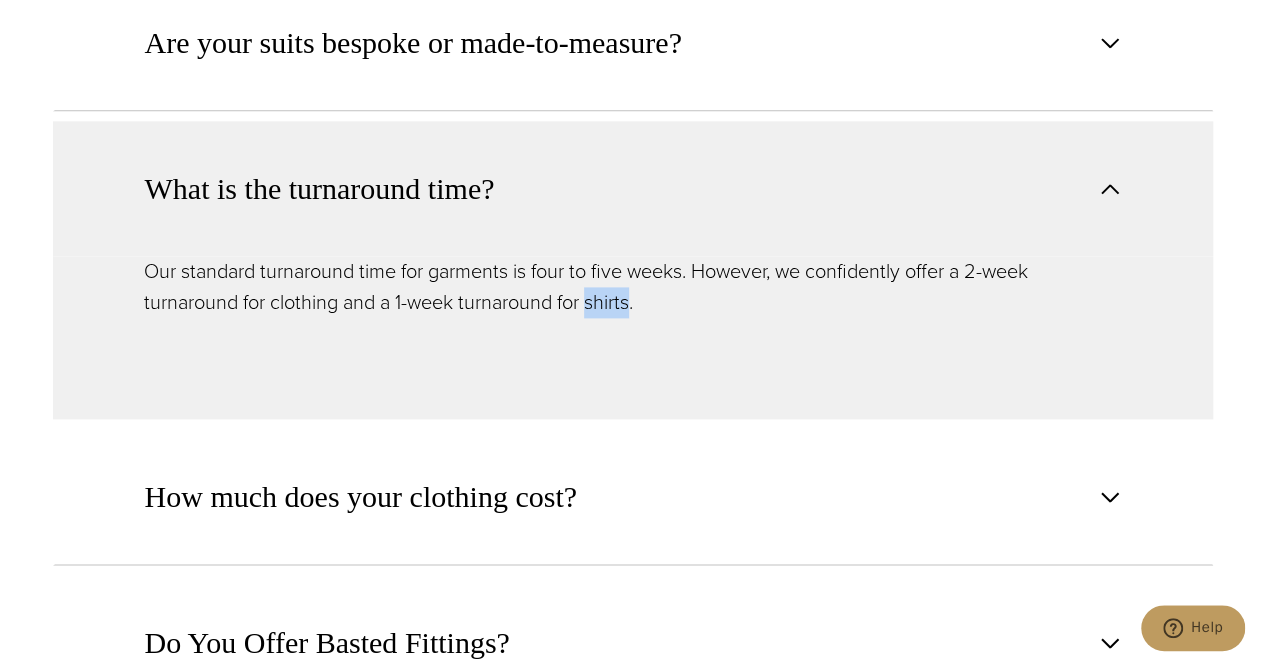click on "Our standard turnaround time for garments is four to five weeks. However, we confidently offer a 2-week turnaround for clothing and a 1-week turnaround for shirts." at bounding box center [633, 287] 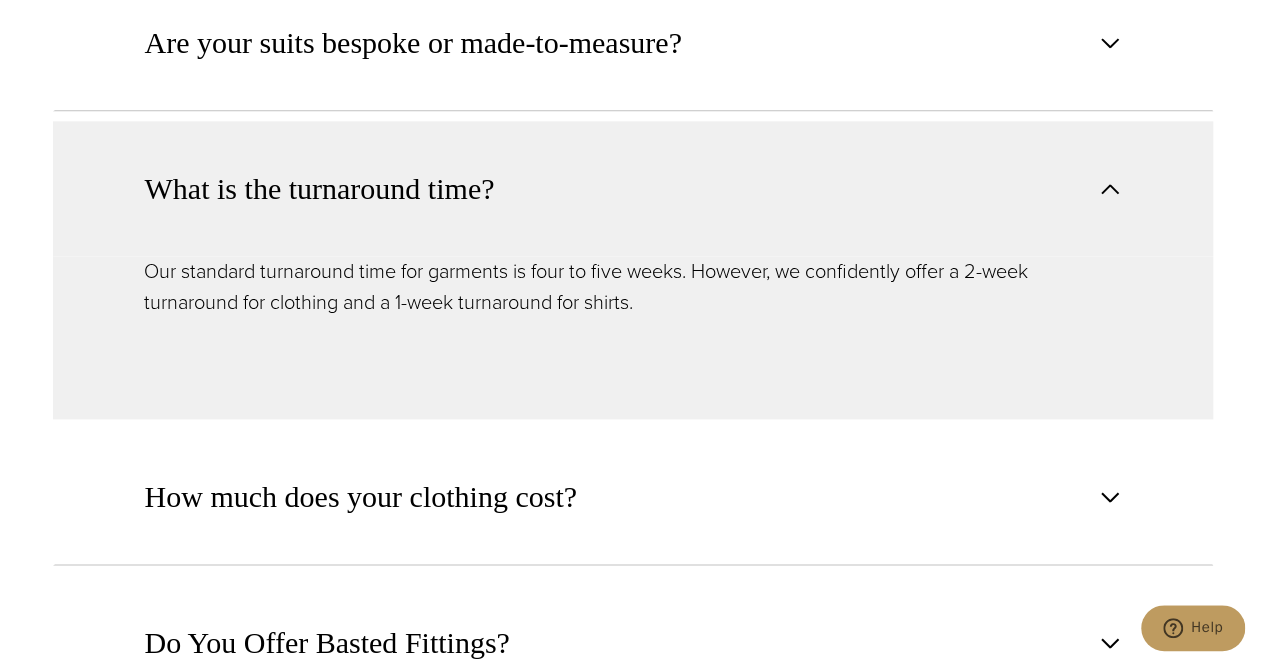 click on "Our standard turnaround time for garments is four to five weeks. However, we confidently offer a 2-week turnaround for clothing and a 1-week turnaround for shirts." at bounding box center [633, 287] 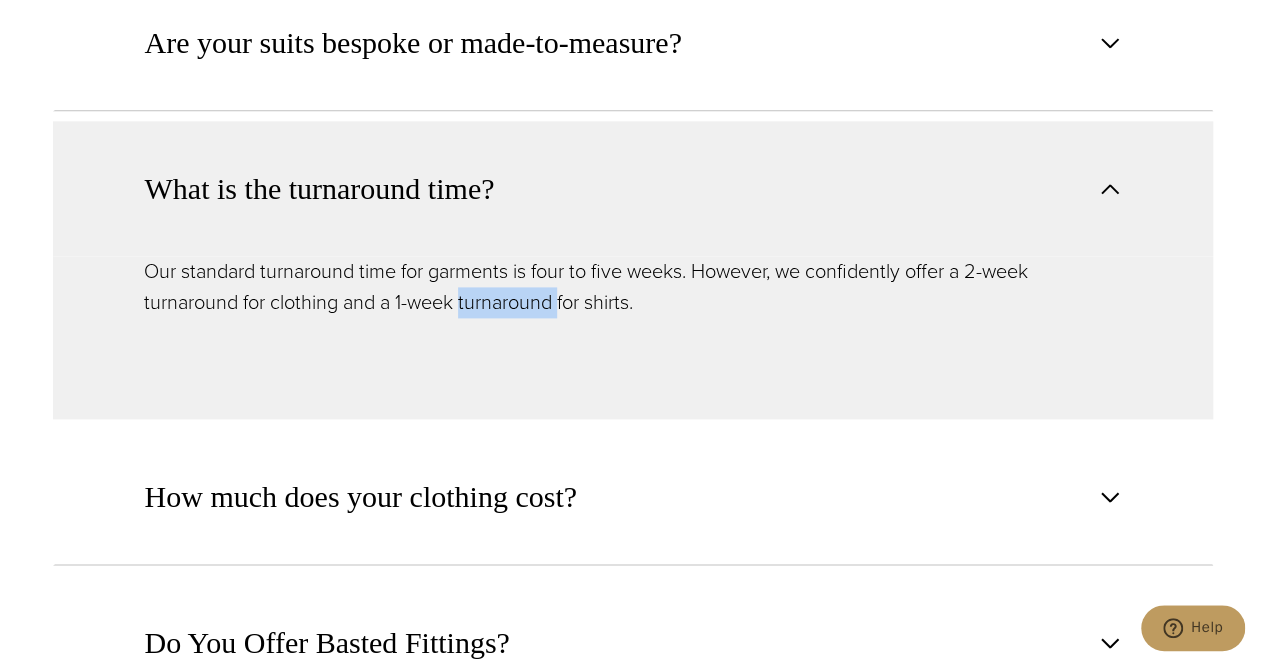 click on "Our standard turnaround time for garments is four to five weeks. However, we confidently offer a 2-week turnaround for clothing and a 1-week turnaround for shirts." at bounding box center (633, 287) 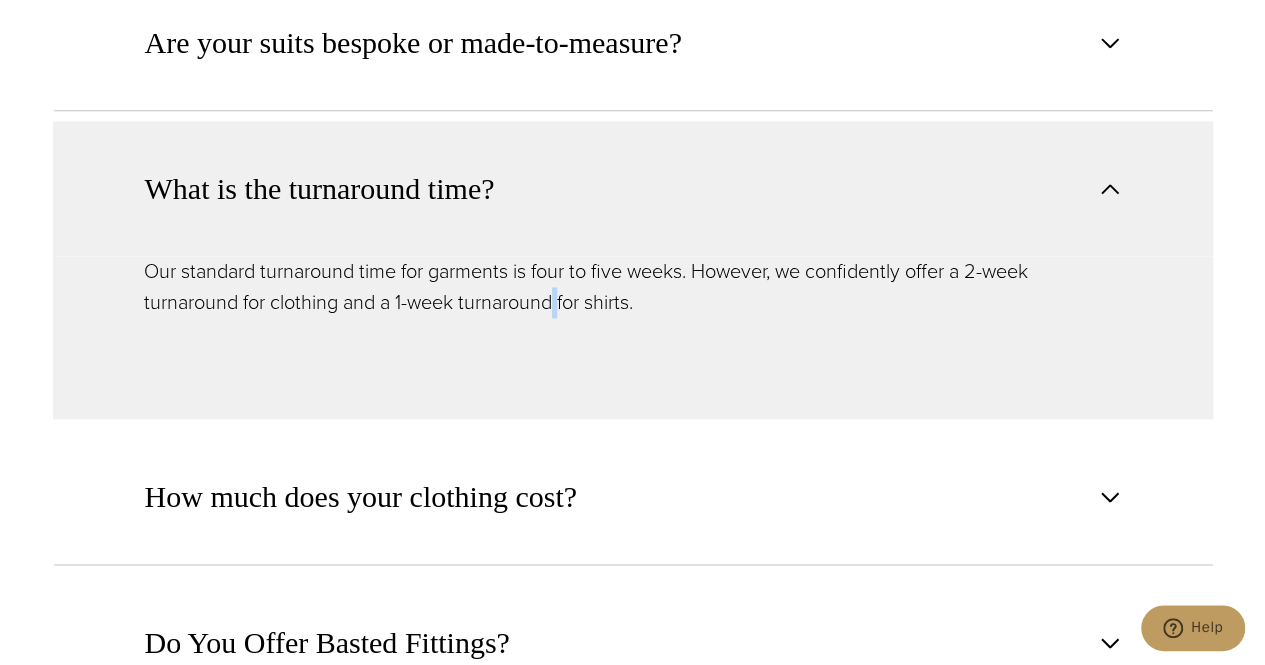 click on "Our standard turnaround time for garments is four to five weeks. However, we confidently offer a 2-week turnaround for clothing and a 1-week turnaround for shirts." at bounding box center (633, 287) 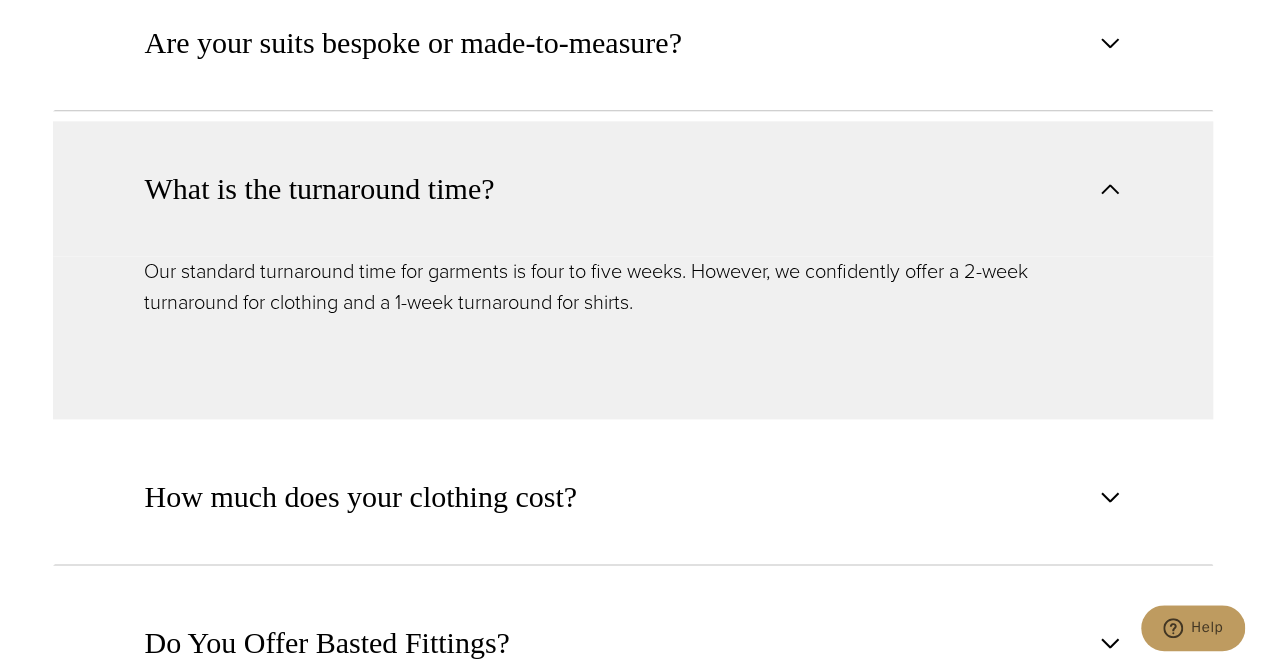click on "Our standard turnaround time for garments is four to five weeks. However, we confidently offer a 2-week turnaround for clothing and a 1-week turnaround for shirts." at bounding box center (633, 287) 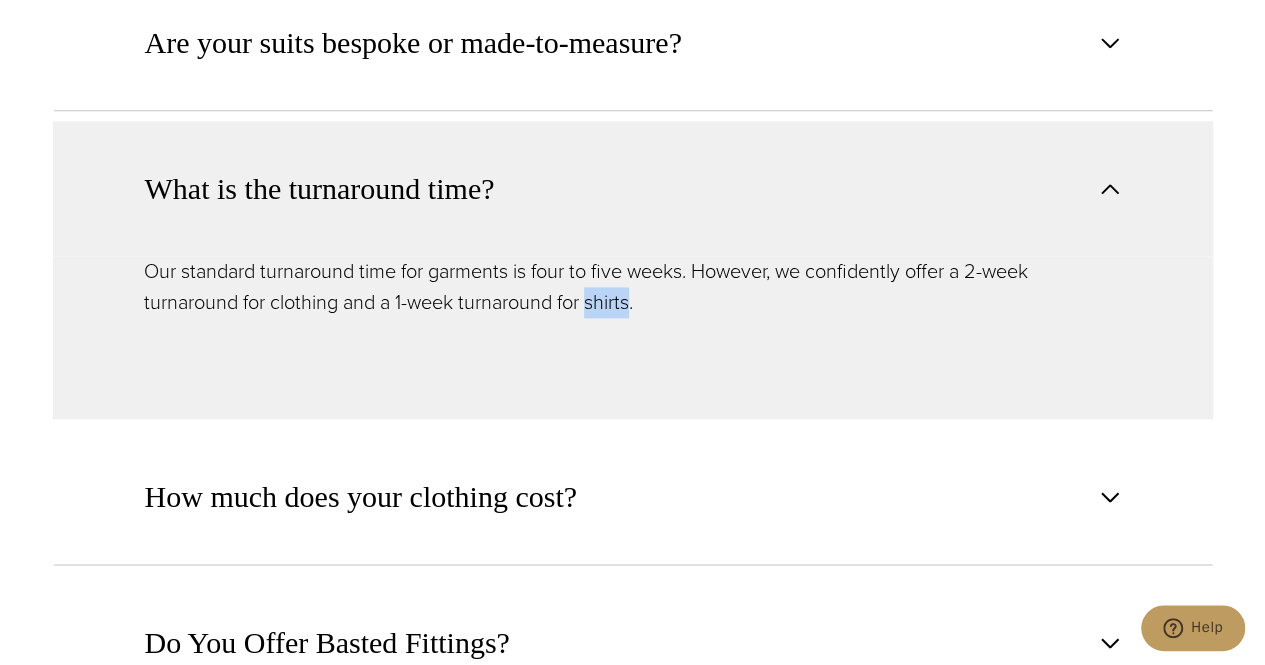 click on "Our standard turnaround time for garments is four to five weeks. However, we confidently offer a 2-week turnaround for clothing and a 1-week turnaround for shirts." at bounding box center (633, 287) 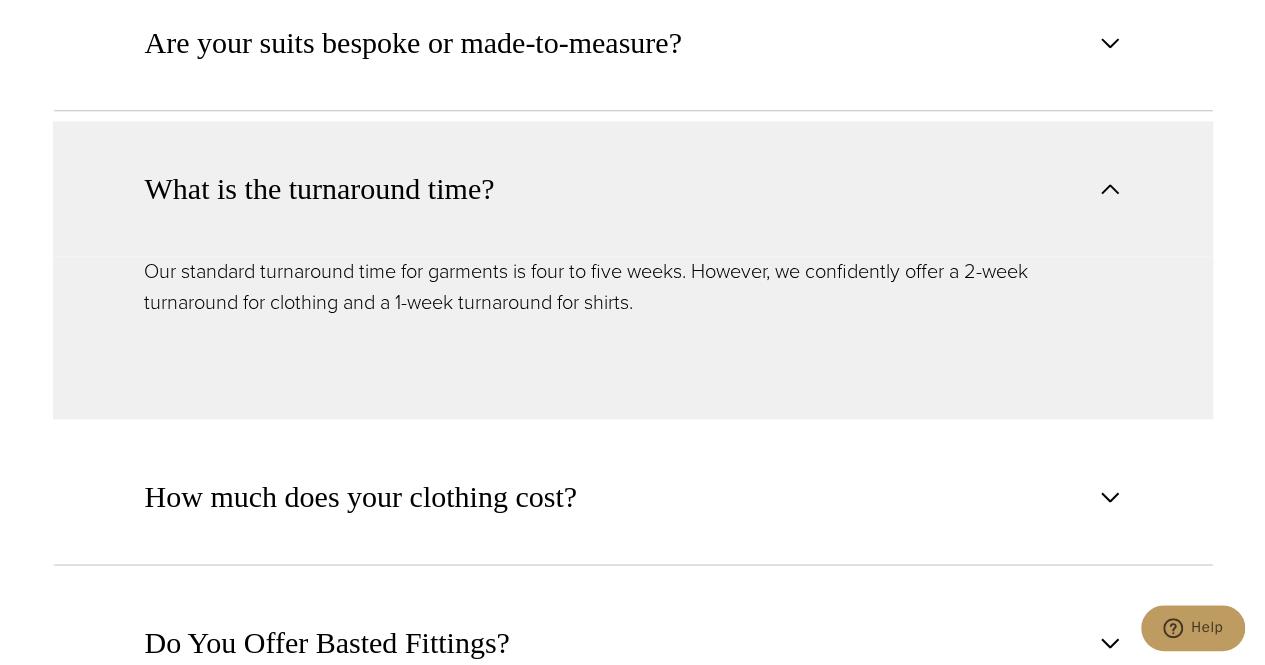 click on "Our standard turnaround time for garments is four to five weeks. However, we confidently offer a 2-week turnaround for clothing and a 1-week turnaround for shirts." at bounding box center [633, 287] 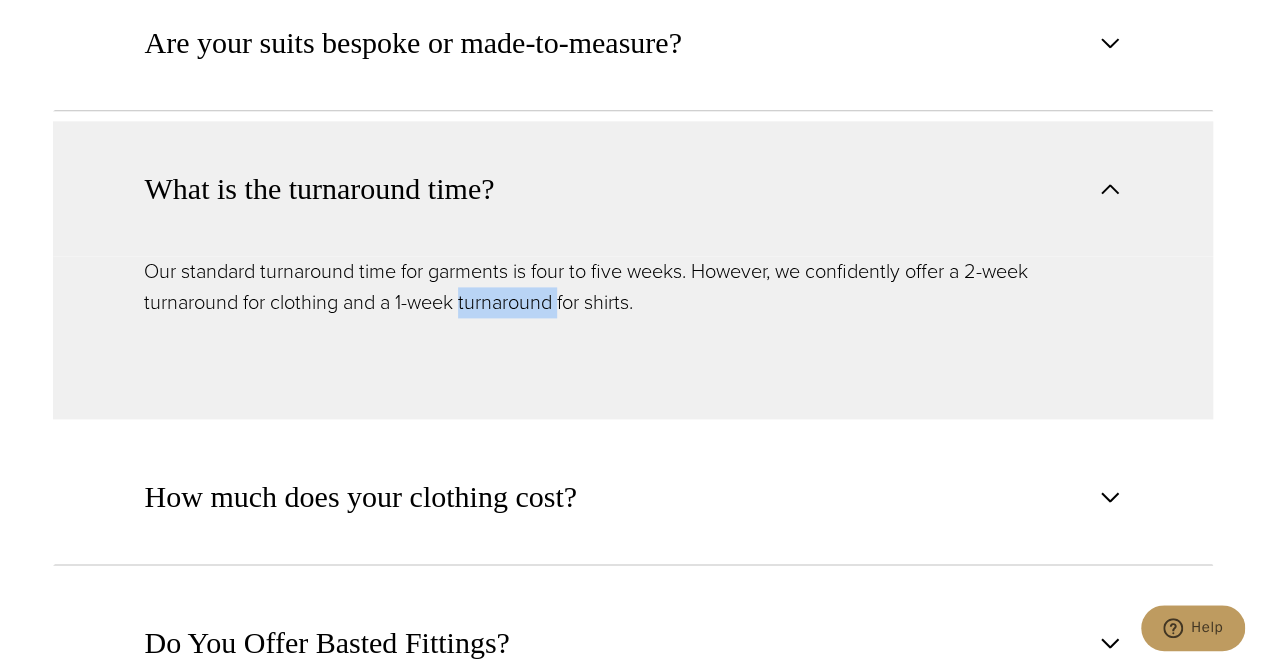 click on "Our standard turnaround time for garments is four to five weeks. However, we confidently offer a 2-week turnaround for clothing and a 1-week turnaround for shirts." at bounding box center (633, 287) 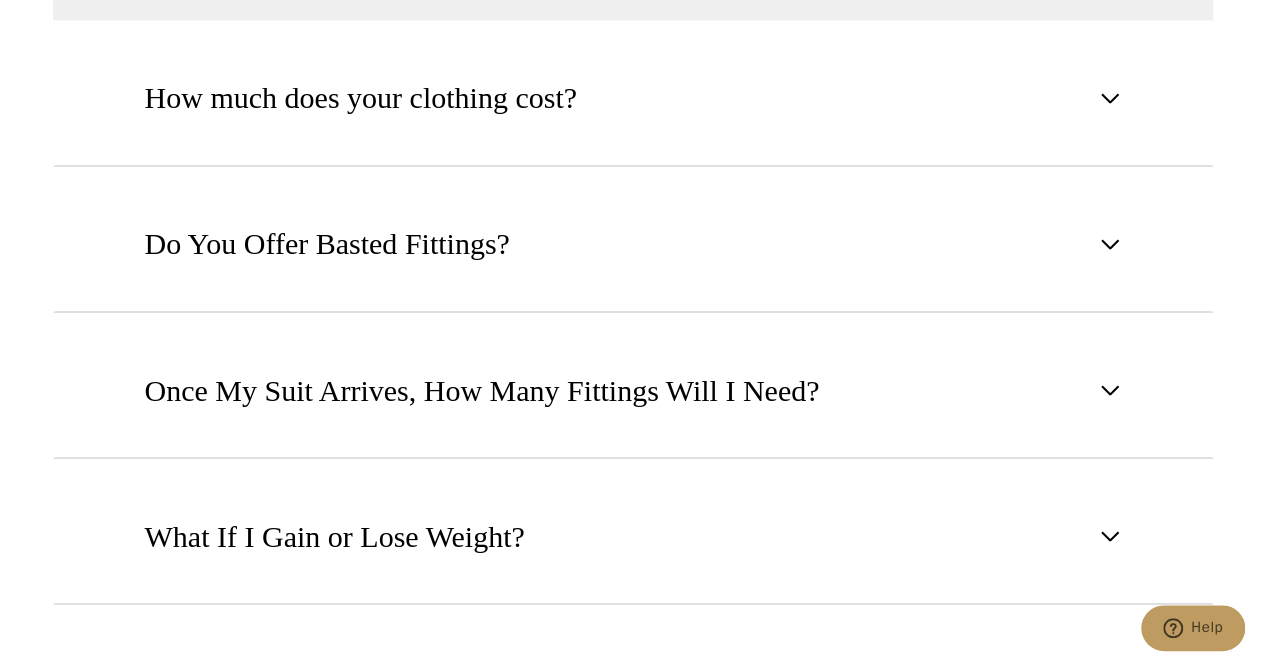 scroll, scrollTop: 1622, scrollLeft: 0, axis: vertical 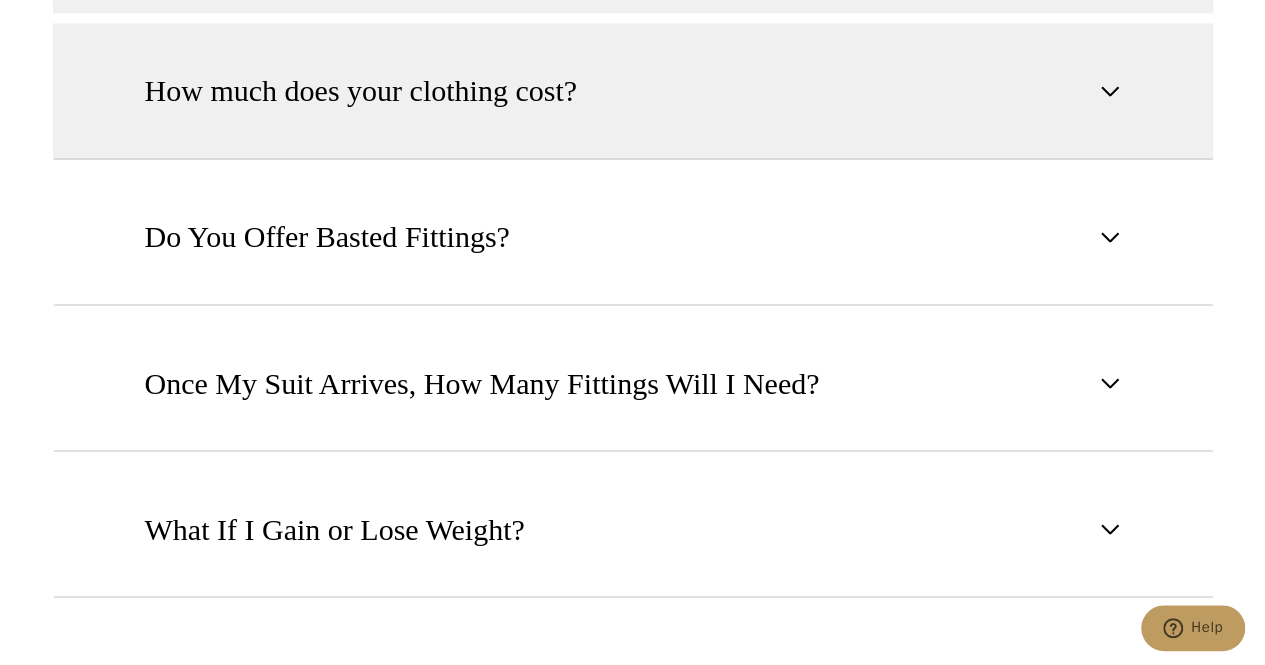 click on "How much does your clothing cost?" at bounding box center (361, 91) 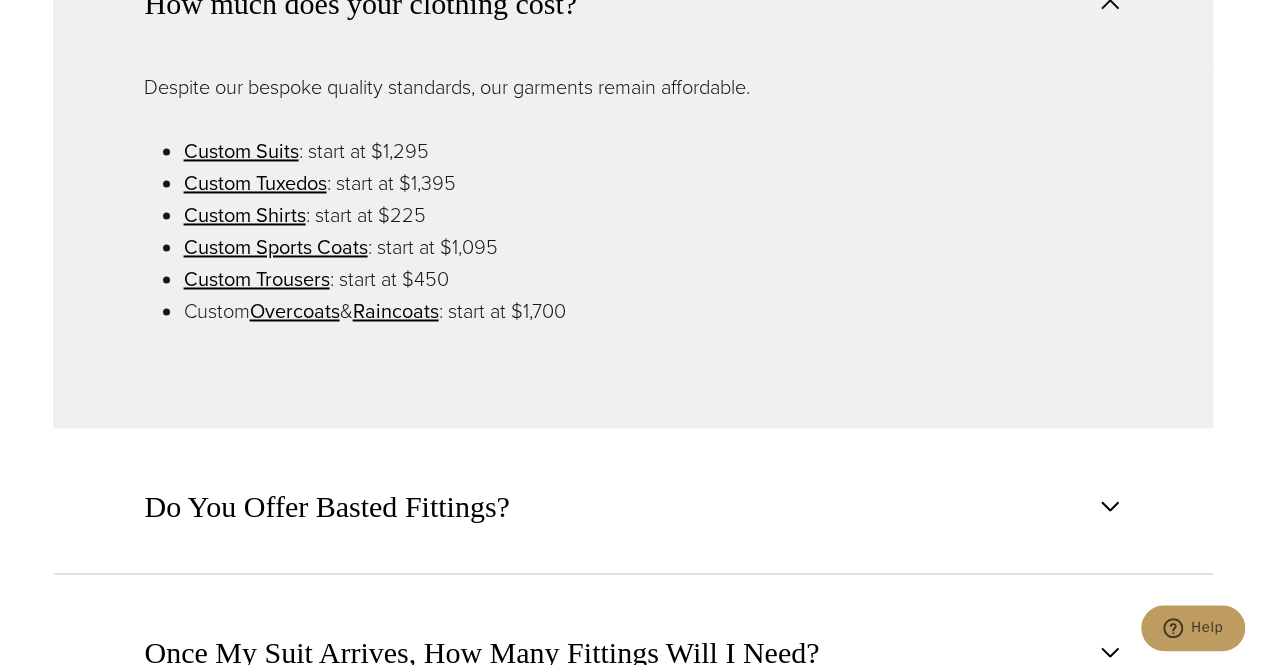 scroll, scrollTop: 1548, scrollLeft: 0, axis: vertical 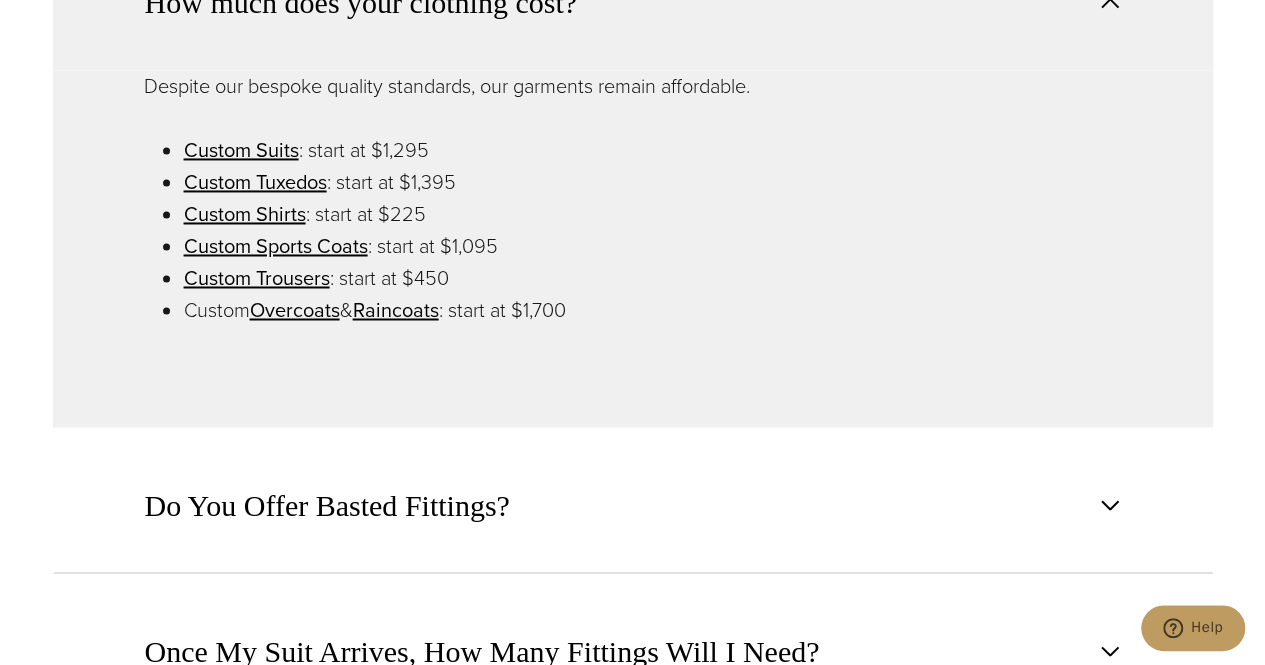 click on "Custom  Overcoats  &  Raincoats : start at $1,700" at bounding box center (653, 310) 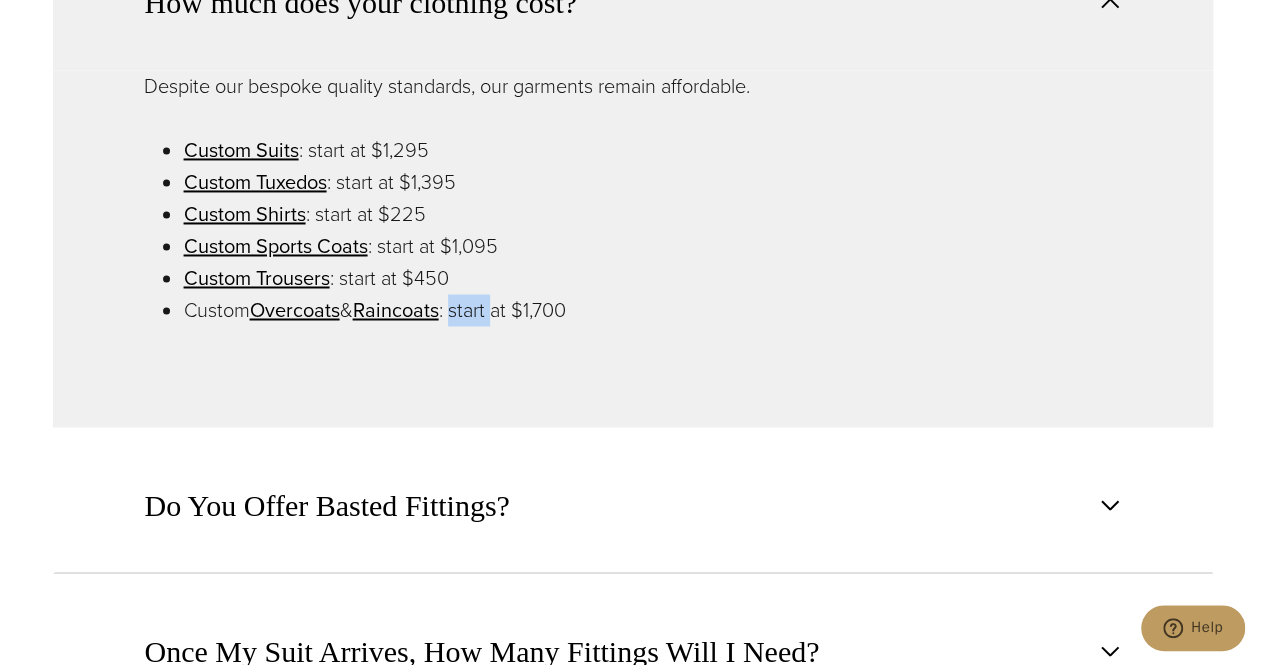 click on "Custom  Overcoats  &  Raincoats : start at $1,700" at bounding box center (653, 310) 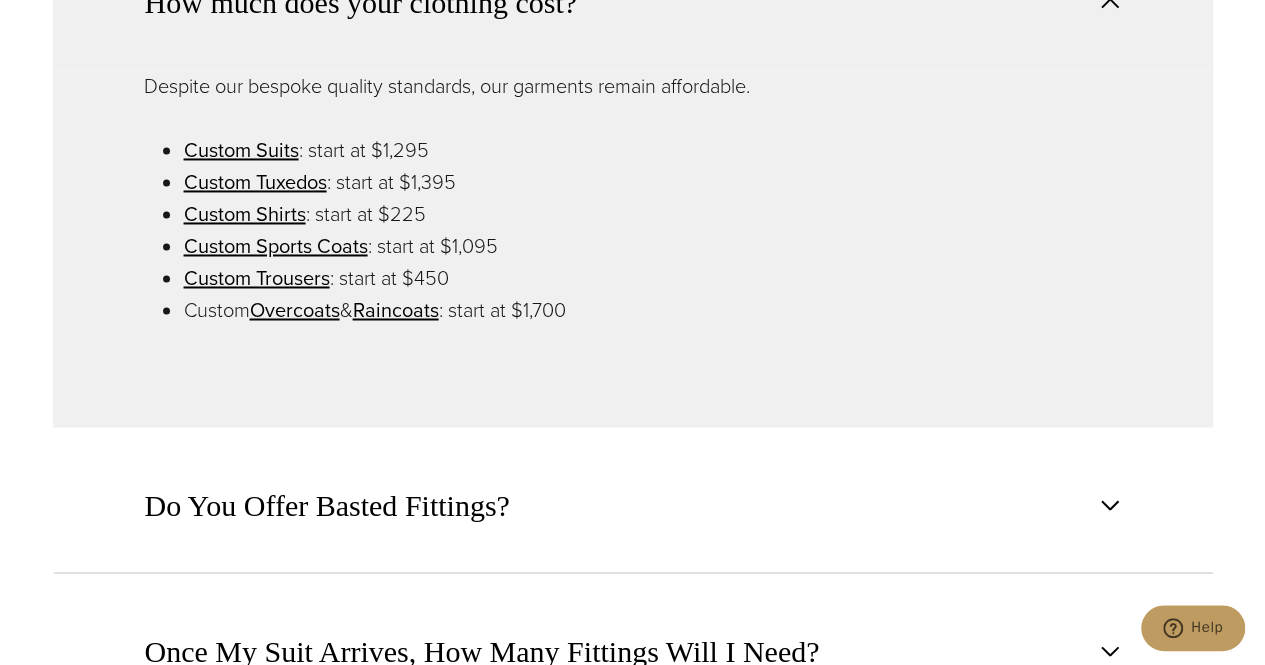 click on "Despite our bespoke quality standards, our garments remain affordable.
Custom Suits : start at $1,295
Custom Tuxedos : start at $1,395
Custom Shirts : start at $225
Custom Sports Coats : start at $1,095
Custom Trousers : start at $450
Custom  Overcoats  &  Raincoats : start at $1,700" at bounding box center (633, 248) 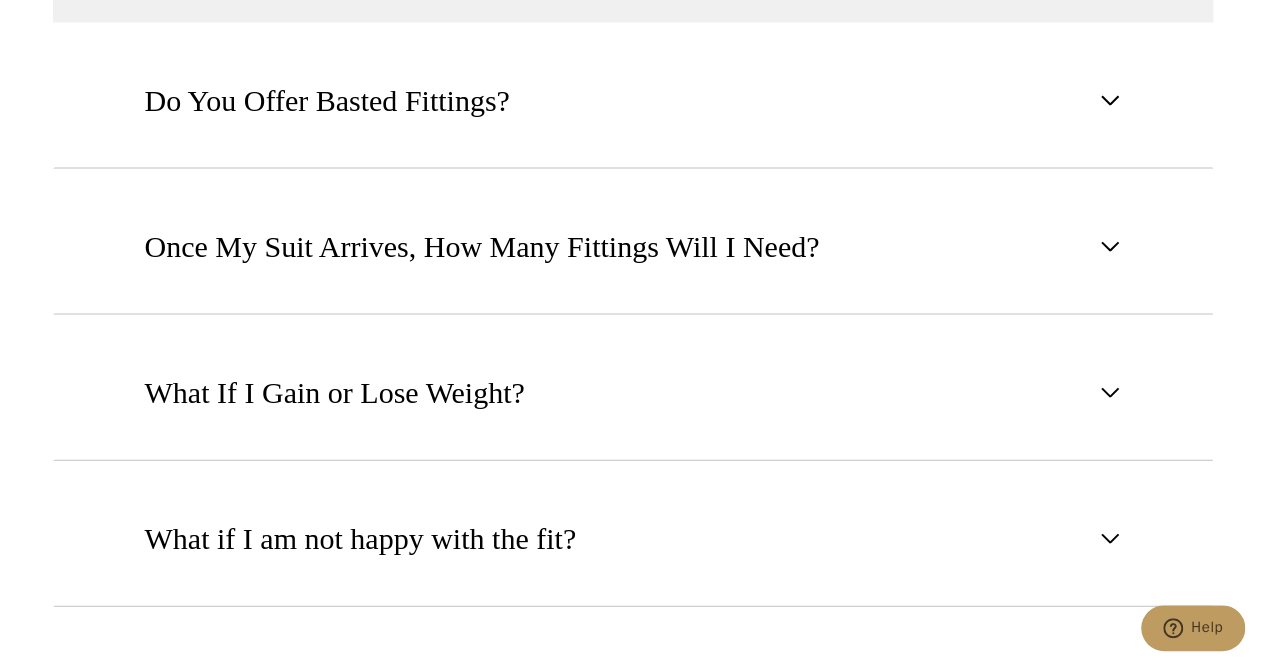 scroll, scrollTop: 1985, scrollLeft: 0, axis: vertical 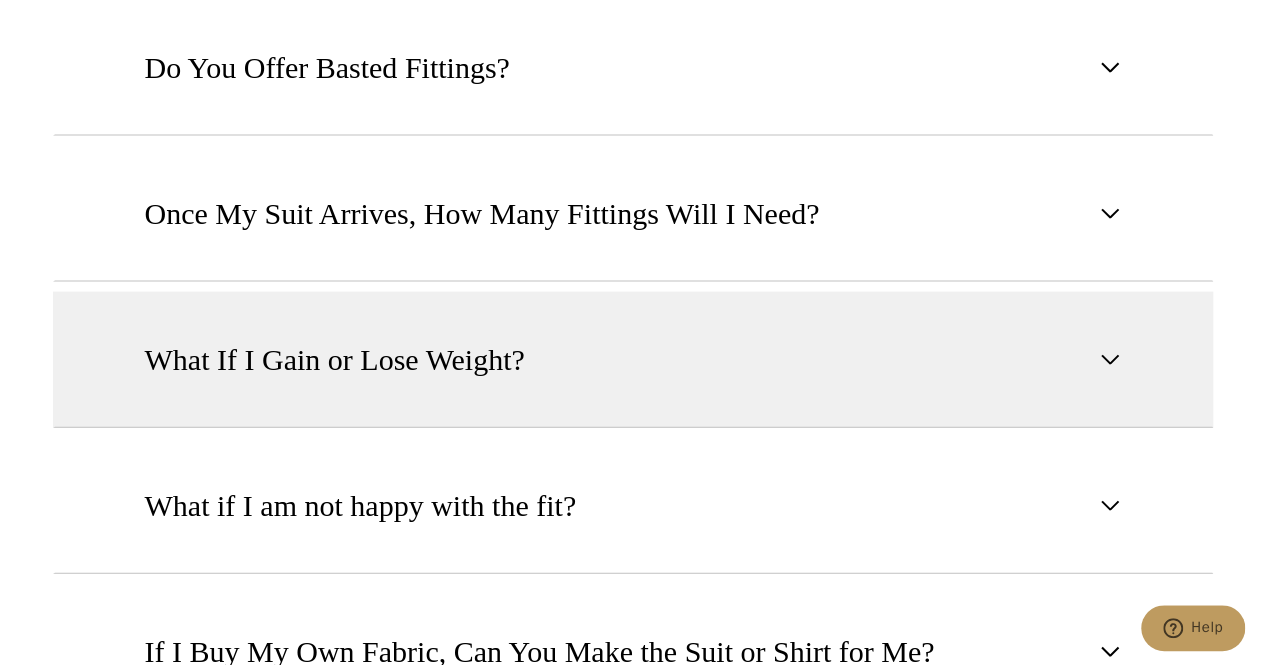 click on "What If I Gain or Lose Weight?" at bounding box center [335, 360] 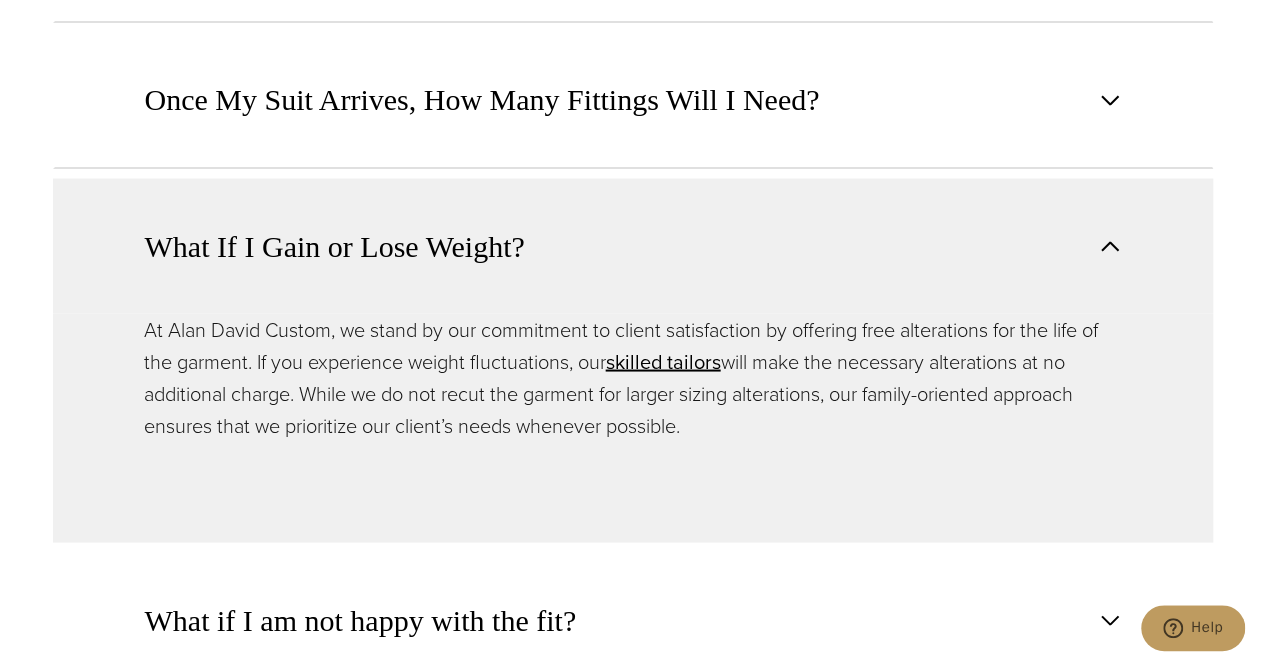 scroll, scrollTop: 1745, scrollLeft: 0, axis: vertical 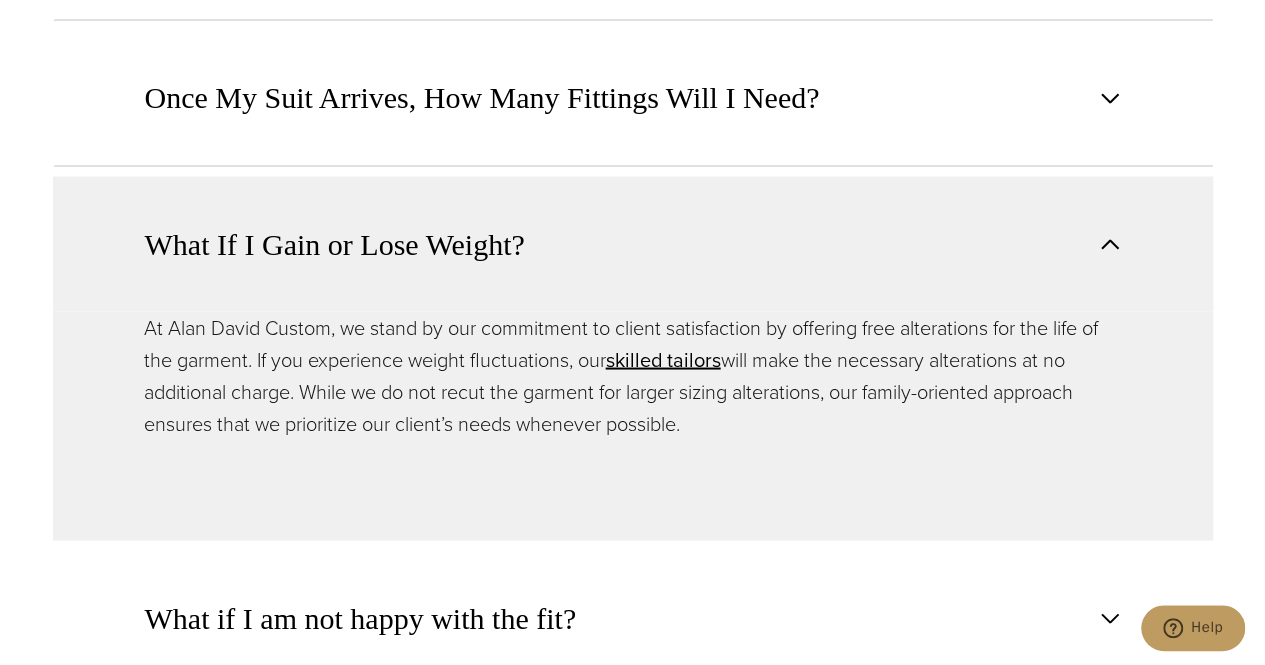 click on "At Alan David Custom, we stand by our commitment to client satisfaction by offering free alterations for the life of the garment. If you experience weight fluctuations, our skilled tailors will make the necessary alterations at no additional charge. While we do not recut the garment for larger sizing alterations, our family-oriented approach ensures that we prioritize our client’s needs whenever possible." at bounding box center [633, 375] 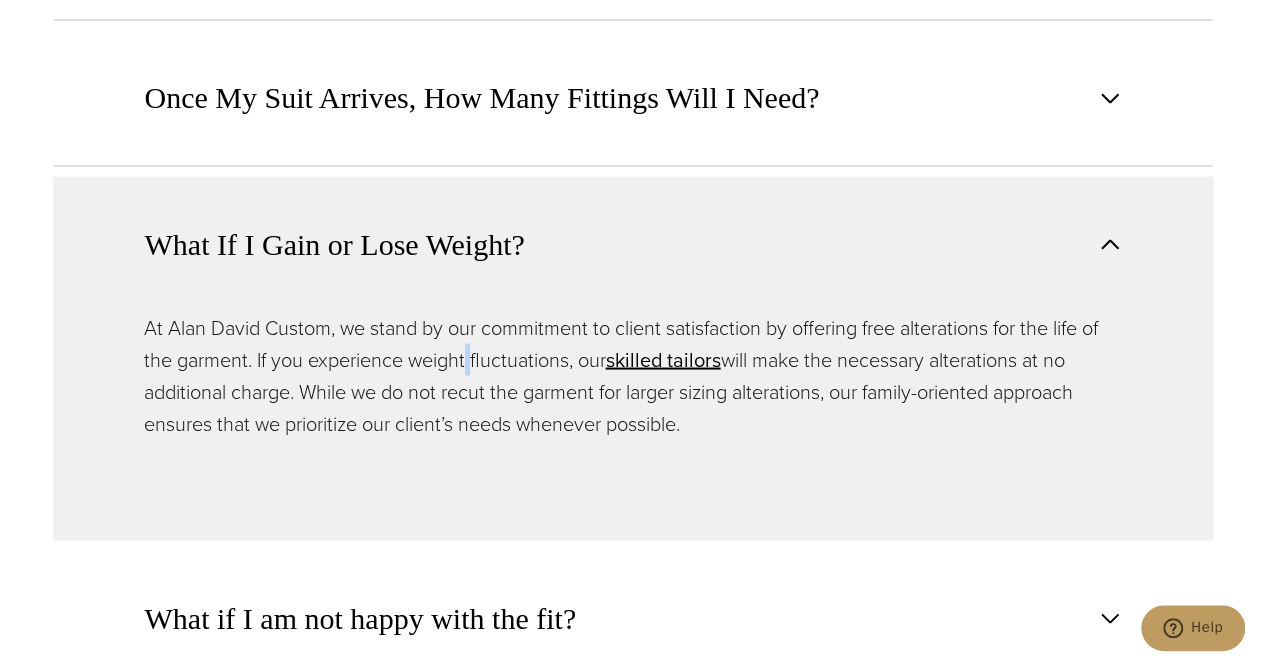 click on "At Alan David Custom, we stand by our commitment to client satisfaction by offering free alterations for the life of the garment. If you experience weight fluctuations, our skilled tailors will make the necessary alterations at no additional charge. While we do not recut the garment for larger sizing alterations, our family-oriented approach ensures that we prioritize our client’s needs whenever possible." at bounding box center [633, 375] 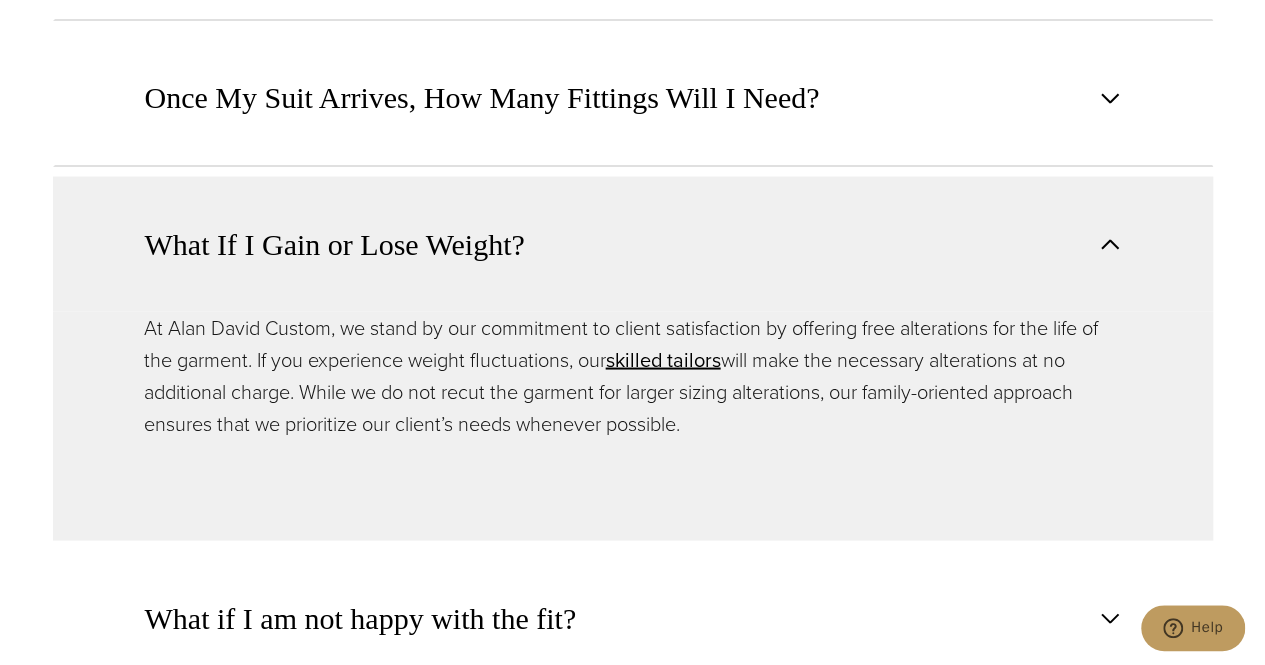 click on "At Alan David Custom, we stand by our commitment to client satisfaction by offering free alterations for the life of the garment. If you experience weight fluctuations, our skilled tailors will make the necessary alterations at no additional charge. While we do not recut the garment for larger sizing alterations, our family-oriented approach ensures that we prioritize our client’s needs whenever possible." at bounding box center [633, 375] 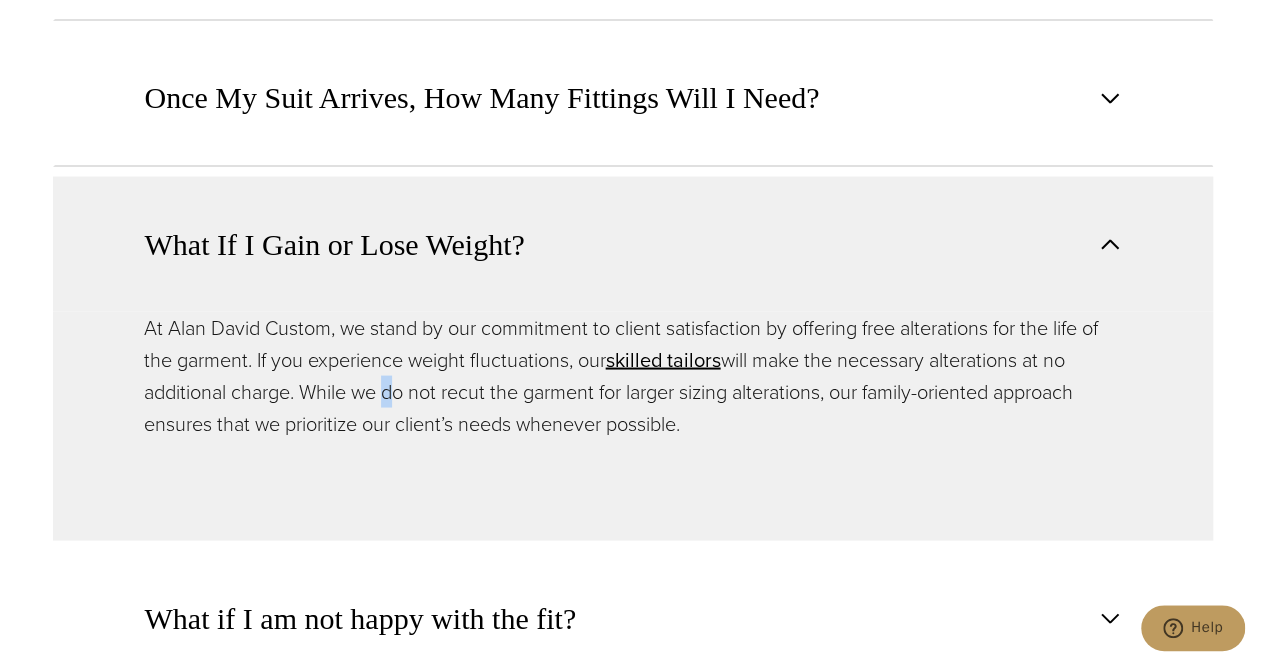 click on "At Alan David Custom, we stand by our commitment to client satisfaction by offering free alterations for the life of the garment. If you experience weight fluctuations, our skilled tailors will make the necessary alterations at no additional charge. While we do not recut the garment for larger sizing alterations, our family-oriented approach ensures that we prioritize our client’s needs whenever possible." at bounding box center [633, 375] 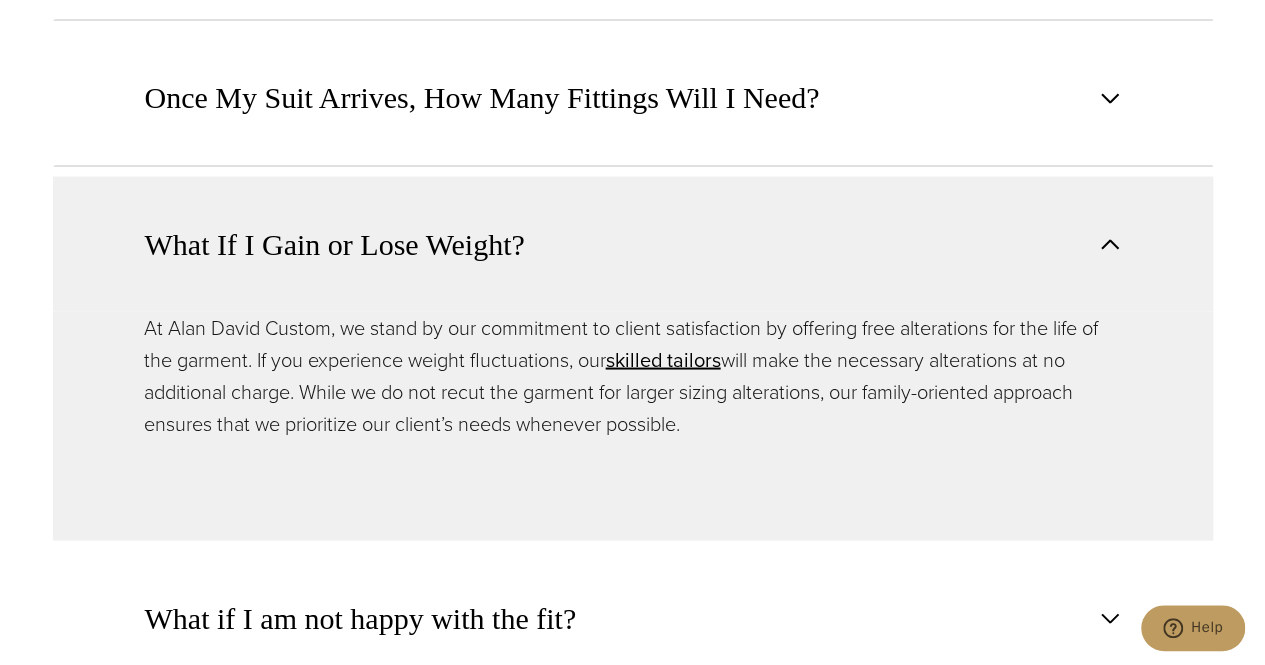 click on "At Alan David Custom, we stand by our commitment to client satisfaction by offering free alterations for the life of the garment. If you experience weight fluctuations, our skilled tailors will make the necessary alterations at no additional charge. While we do not recut the garment for larger sizing alterations, our family-oriented approach ensures that we prioritize our client’s needs whenever possible." at bounding box center (633, 375) 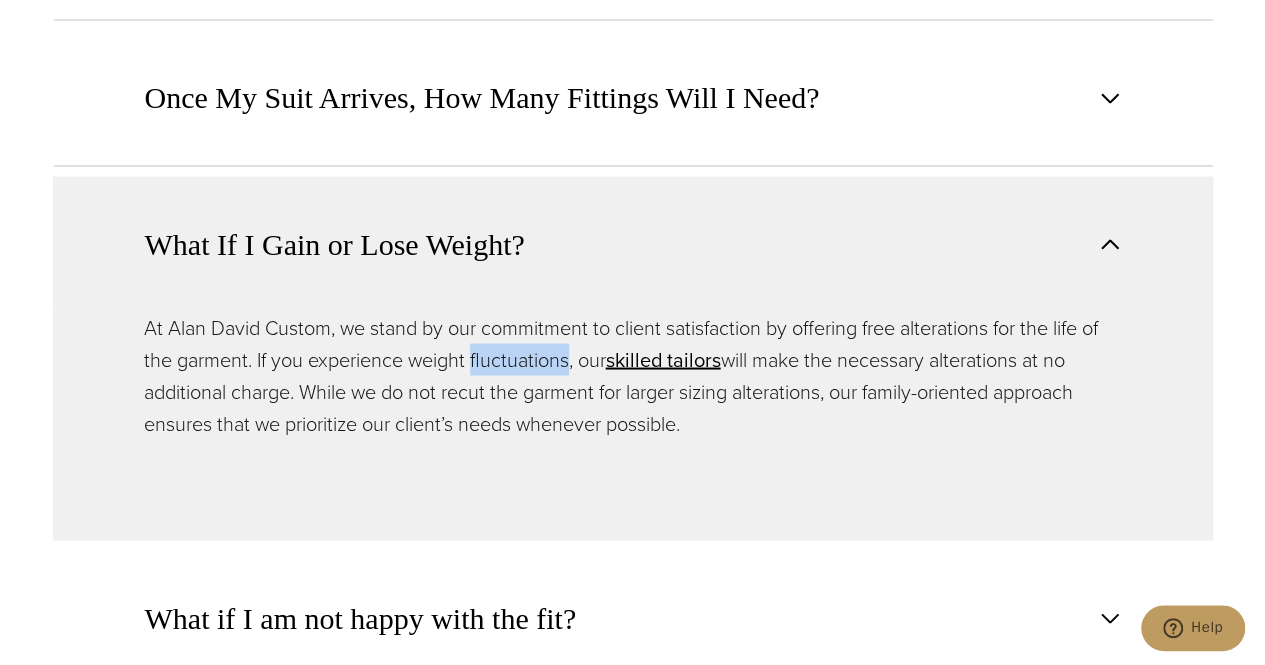 click on "At Alan David Custom, we stand by our commitment to client satisfaction by offering free alterations for the life of the garment. If you experience weight fluctuations, our skilled tailors will make the necessary alterations at no additional charge. While we do not recut the garment for larger sizing alterations, our family-oriented approach ensures that we prioritize our client’s needs whenever possible." at bounding box center [633, 375] 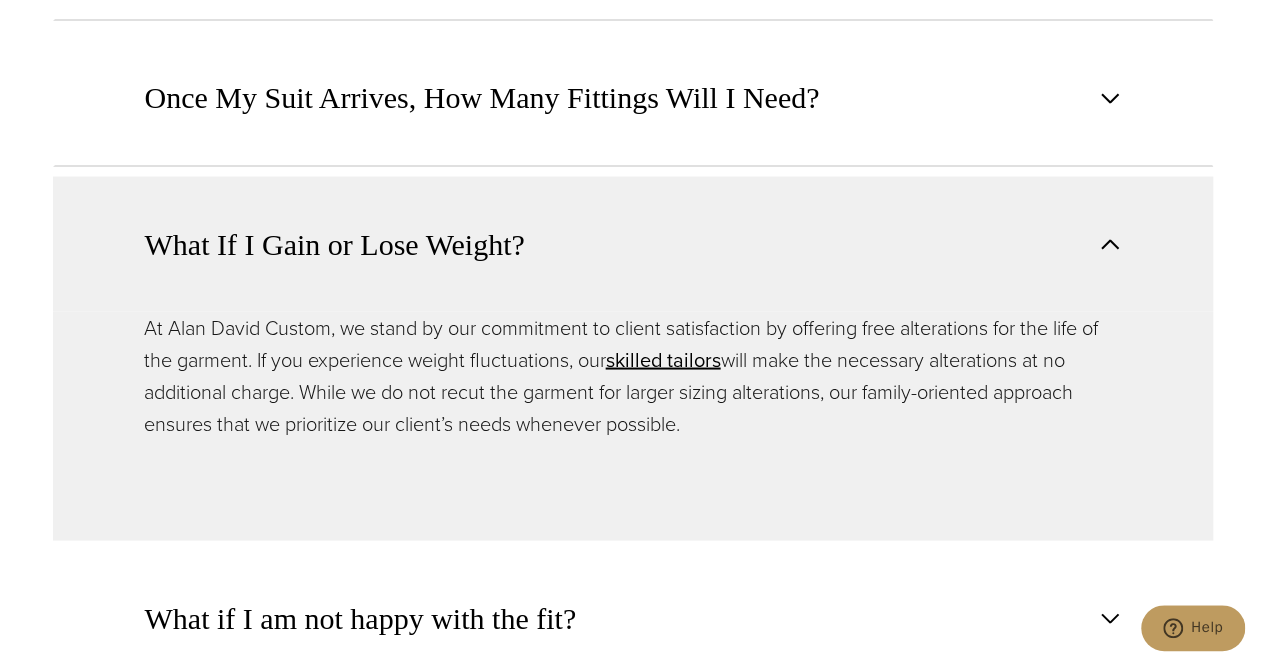 click on "At Alan David Custom, we stand by our commitment to client satisfaction by offering free alterations for the life of the garment. If you experience weight fluctuations, our skilled tailors will make the necessary alterations at no additional charge. While we do not recut the garment for larger sizing alterations, our family-oriented approach ensures that we prioritize our client’s needs whenever possible." at bounding box center (633, 375) 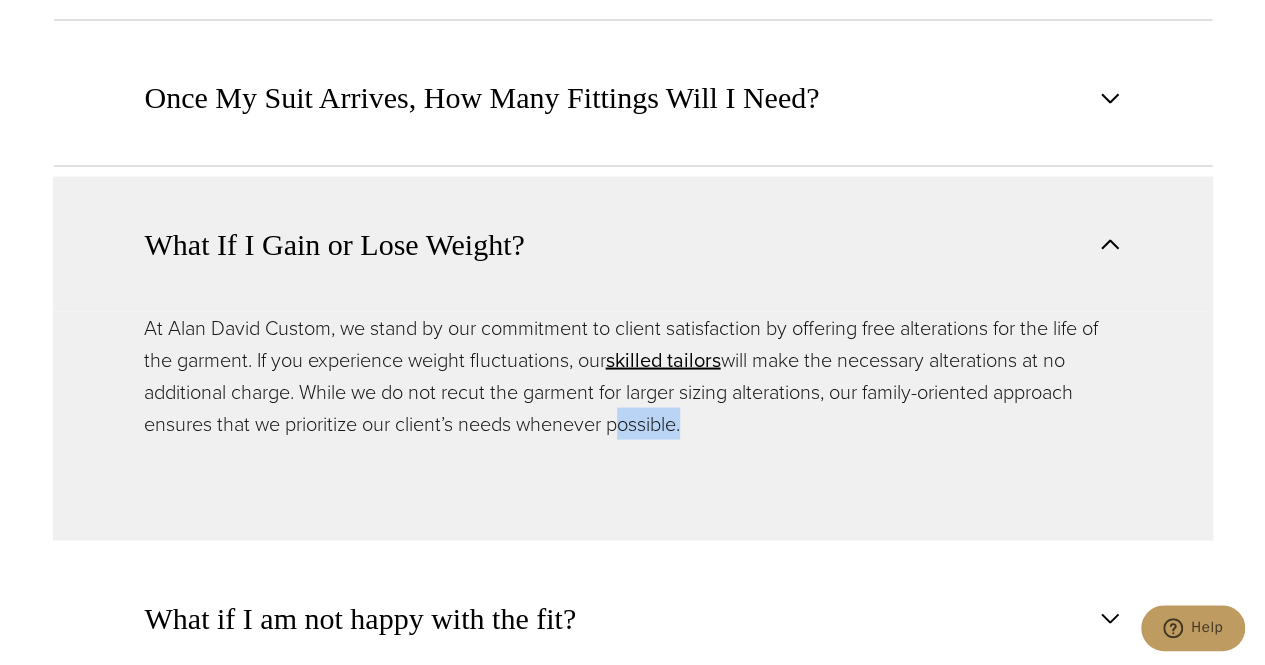 click on "At Alan David Custom, we stand by our commitment to client satisfaction by offering free alterations for the life of the garment. If you experience weight fluctuations, our skilled tailors will make the necessary alterations at no additional charge. While we do not recut the garment for larger sizing alterations, our family-oriented approach ensures that we prioritize our client’s needs whenever possible." at bounding box center [633, 375] 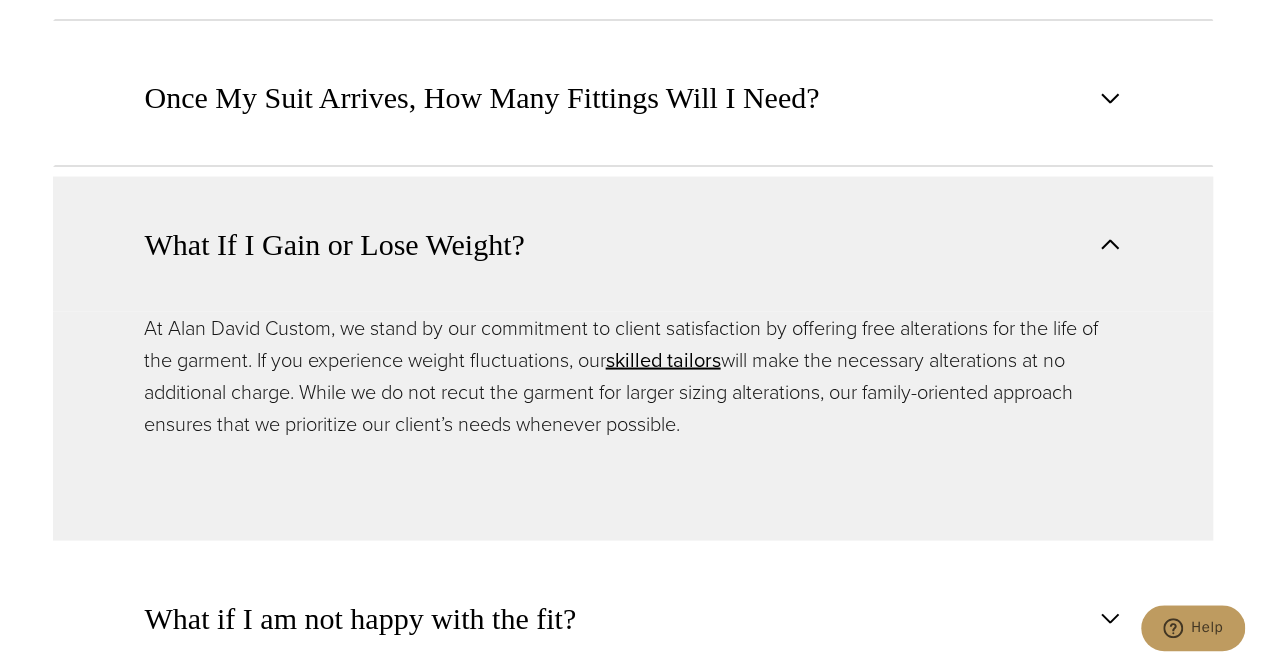 click on "At Alan David Custom, we stand by our commitment to client satisfaction by offering free alterations for the life of the garment. If you experience weight fluctuations, our skilled tailors will make the necessary alterations at no additional charge. While we do not recut the garment for larger sizing alterations, our family-oriented approach ensures that we prioritize our client’s needs whenever possible." at bounding box center [633, 375] 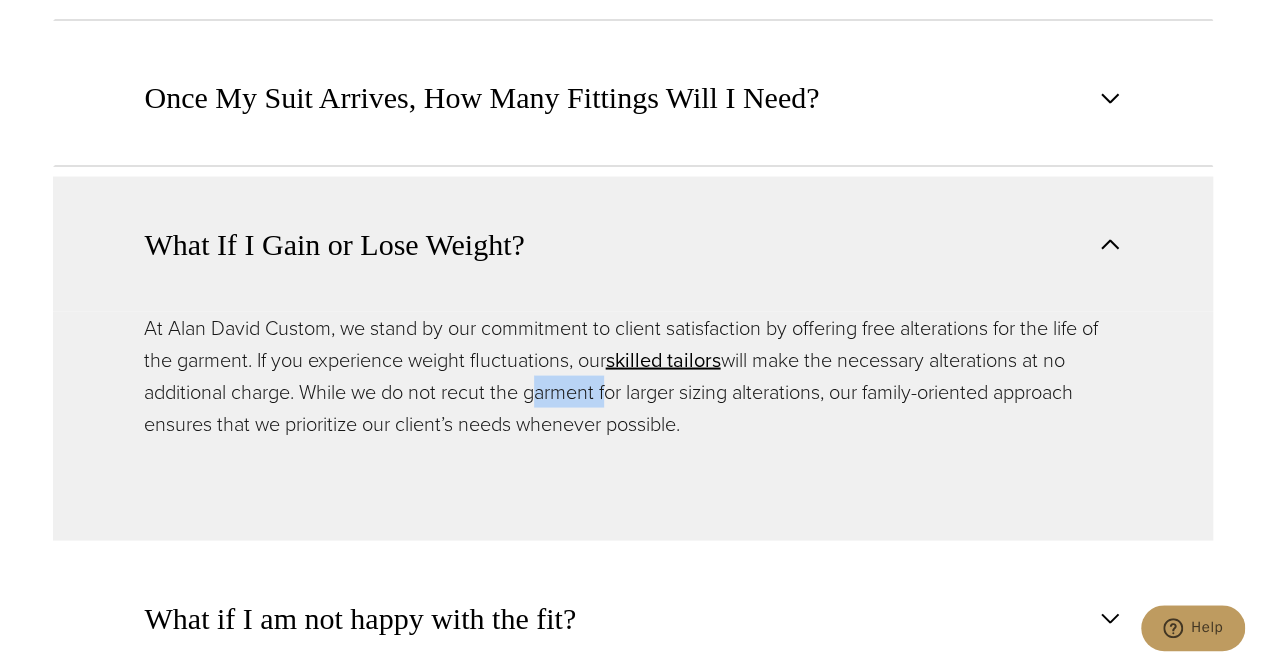 click on "At Alan David Custom, we stand by our commitment to client satisfaction by offering free alterations for the life of the garment. If you experience weight fluctuations, our skilled tailors will make the necessary alterations at no additional charge. While we do not recut the garment for larger sizing alterations, our family-oriented approach ensures that we prioritize our client’s needs whenever possible." at bounding box center [633, 375] 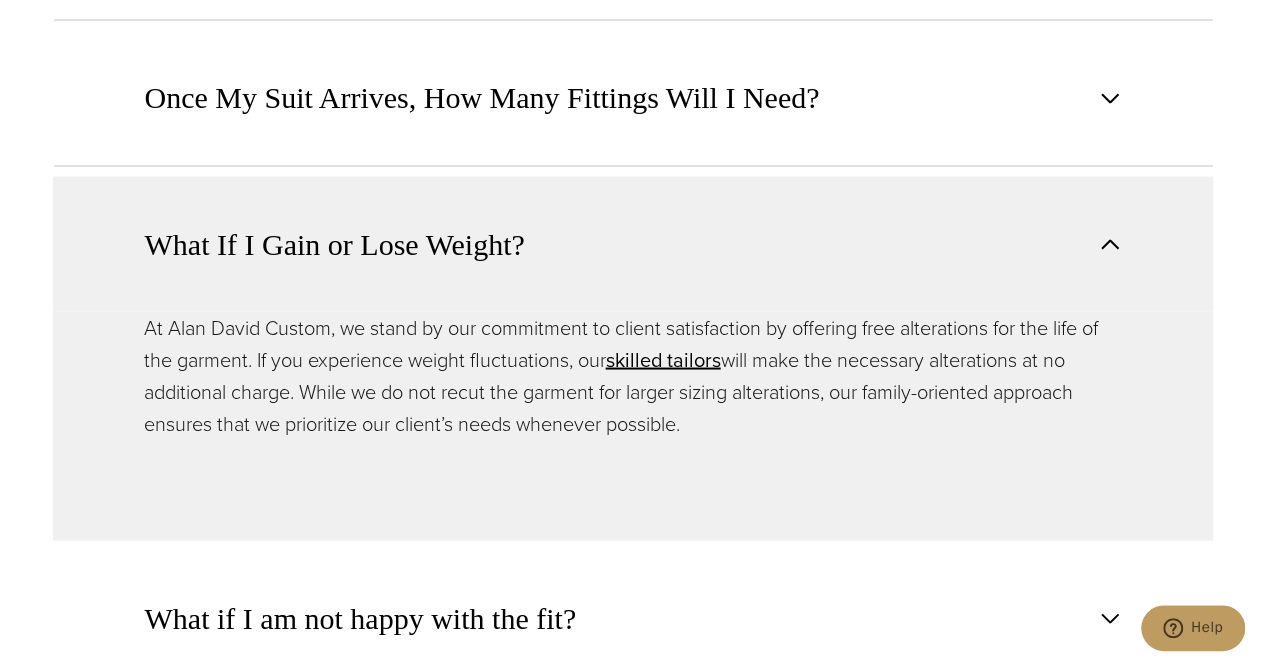 click on "At Alan David Custom, we stand by our commitment to client satisfaction by offering free alterations for the life of the garment. If you experience weight fluctuations, our skilled tailors will make the necessary alterations at no additional charge. While we do not recut the garment for larger sizing alterations, our family-oriented approach ensures that we prioritize our client’s needs whenever possible." at bounding box center [633, 375] 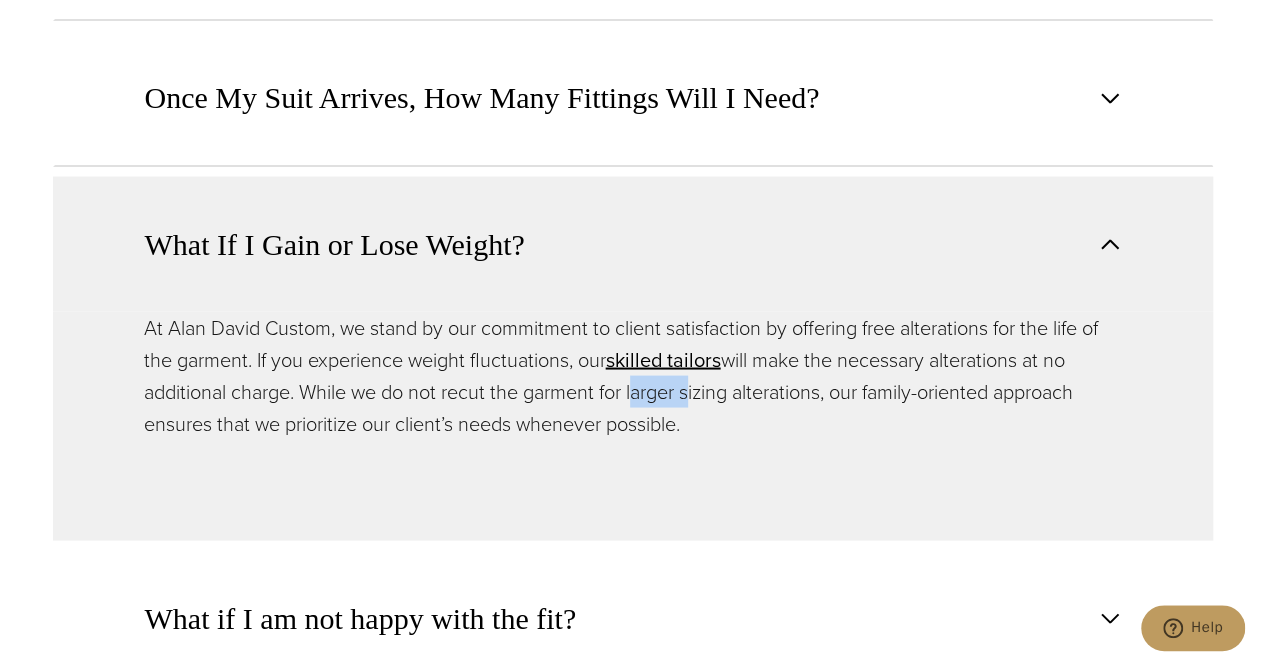 click on "At Alan David Custom, we stand by our commitment to client satisfaction by offering free alterations for the life of the garment. If you experience weight fluctuations, our skilled tailors will make the necessary alterations at no additional charge. While we do not recut the garment for larger sizing alterations, our family-oriented approach ensures that we prioritize our client’s needs whenever possible." at bounding box center [633, 375] 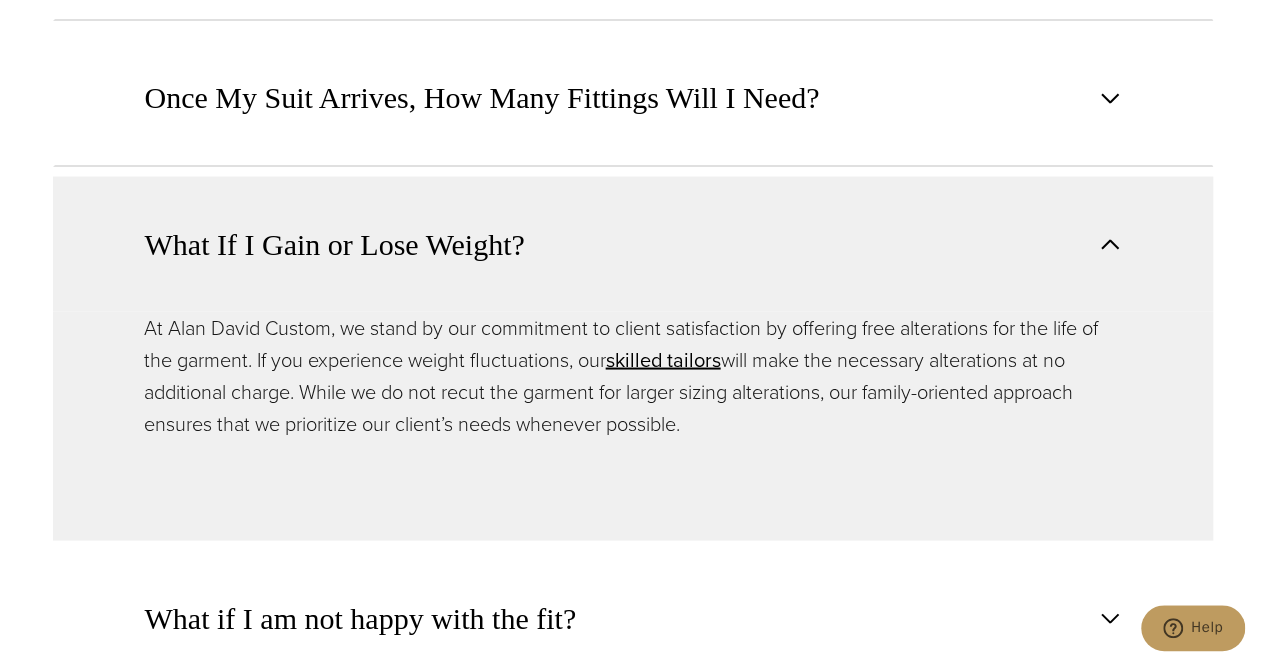 click on "At Alan David Custom, we stand by our commitment to client satisfaction by offering free alterations for the life of the garment. If you experience weight fluctuations, our skilled tailors will make the necessary alterations at no additional charge. While we do not recut the garment for larger sizing alterations, our family-oriented approach ensures that we prioritize our client’s needs whenever possible." at bounding box center [633, 375] 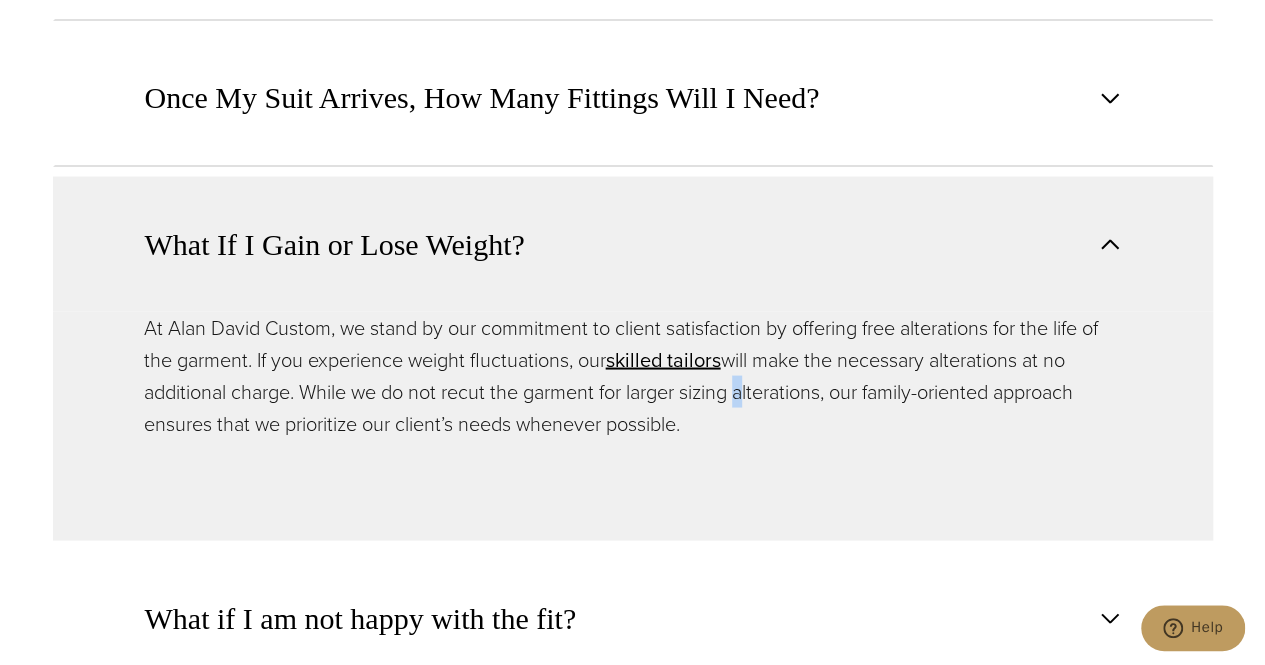 click on "At Alan David Custom, we stand by our commitment to client satisfaction by offering free alterations for the life of the garment. If you experience weight fluctuations, our skilled tailors will make the necessary alterations at no additional charge. While we do not recut the garment for larger sizing alterations, our family-oriented approach ensures that we prioritize our client’s needs whenever possible." at bounding box center (633, 375) 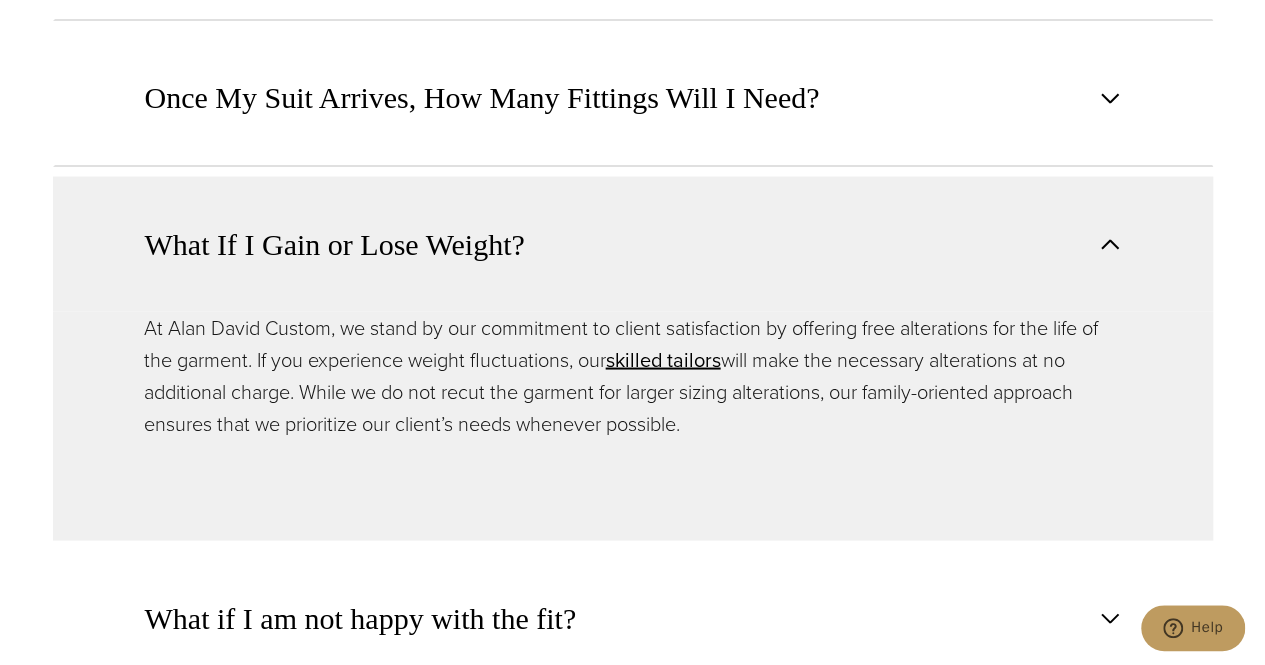 click on "At Alan David Custom, we stand by our commitment to client satisfaction by offering free alterations for the life of the garment. If you experience weight fluctuations, our skilled tailors will make the necessary alterations at no additional charge. While we do not recut the garment for larger sizing alterations, our family-oriented approach ensures that we prioritize our client’s needs whenever possible." at bounding box center (633, 375) 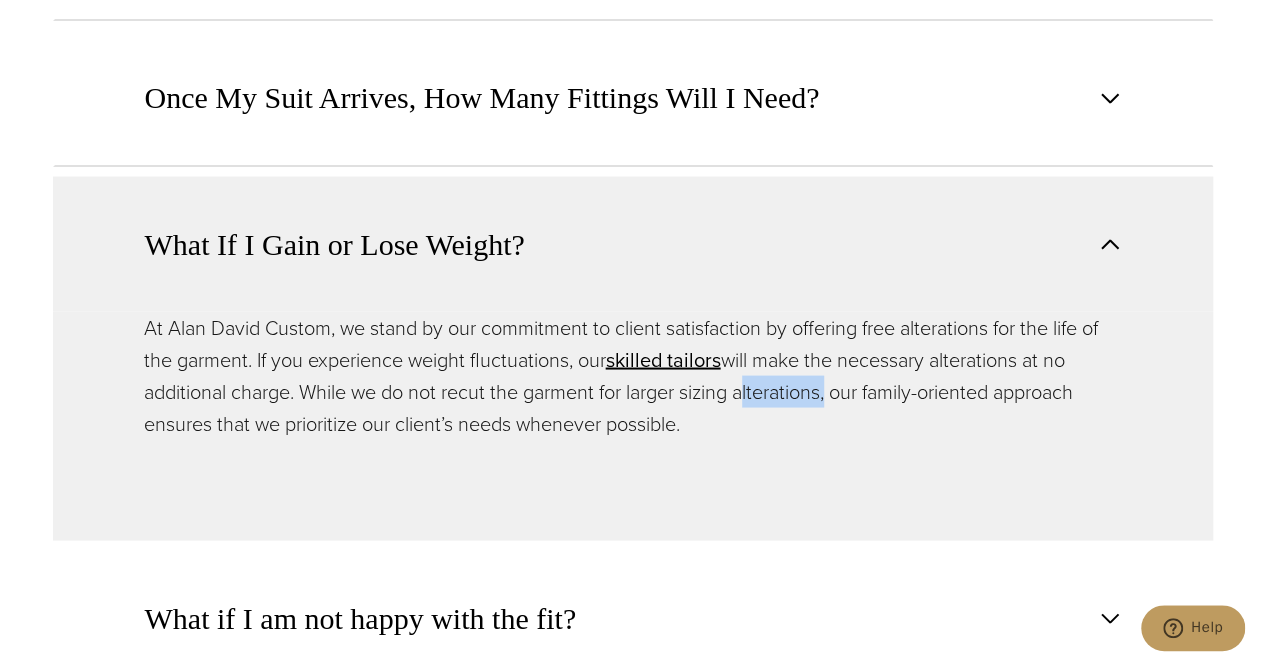 click on "At Alan David Custom, we stand by our commitment to client satisfaction by offering free alterations for the life of the garment. If you experience weight fluctuations, our skilled tailors will make the necessary alterations at no additional charge. While we do not recut the garment for larger sizing alterations, our family-oriented approach ensures that we prioritize our client’s needs whenever possible." at bounding box center (633, 375) 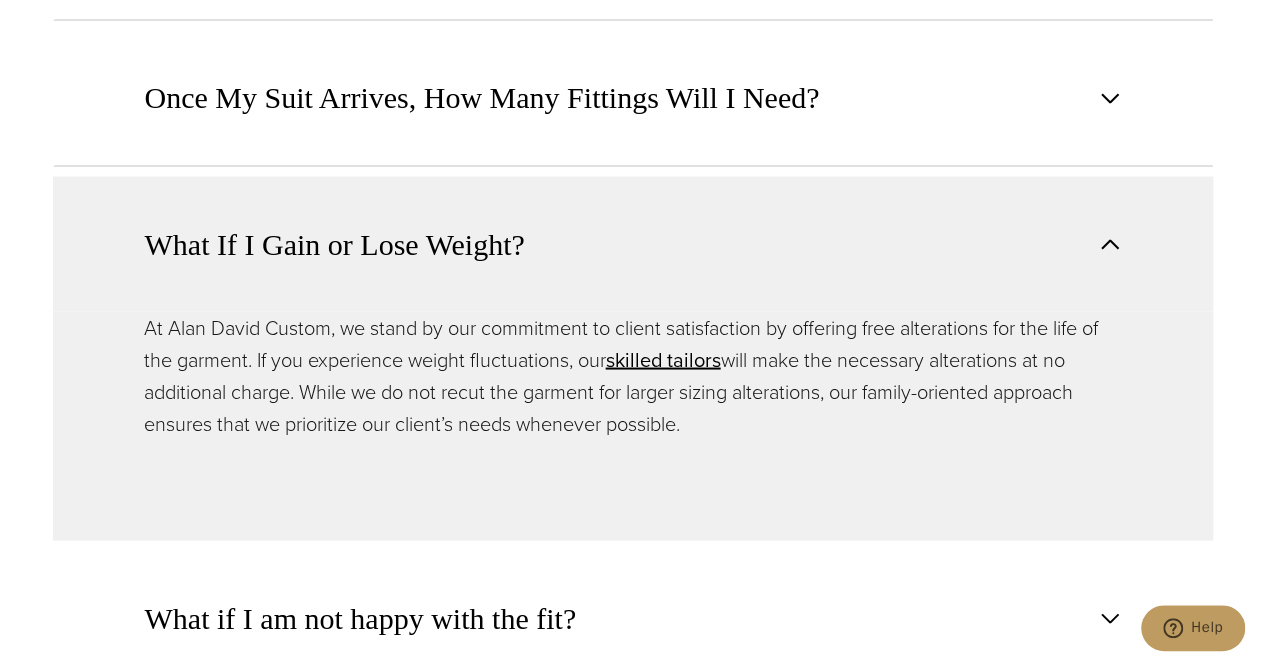 click on "At Alan David Custom, we stand by our commitment to client satisfaction by offering free alterations for the life of the garment. If you experience weight fluctuations, our skilled tailors will make the necessary alterations at no additional charge. While we do not recut the garment for larger sizing alterations, our family-oriented approach ensures that we prioritize our client’s needs whenever possible." at bounding box center [633, 425] 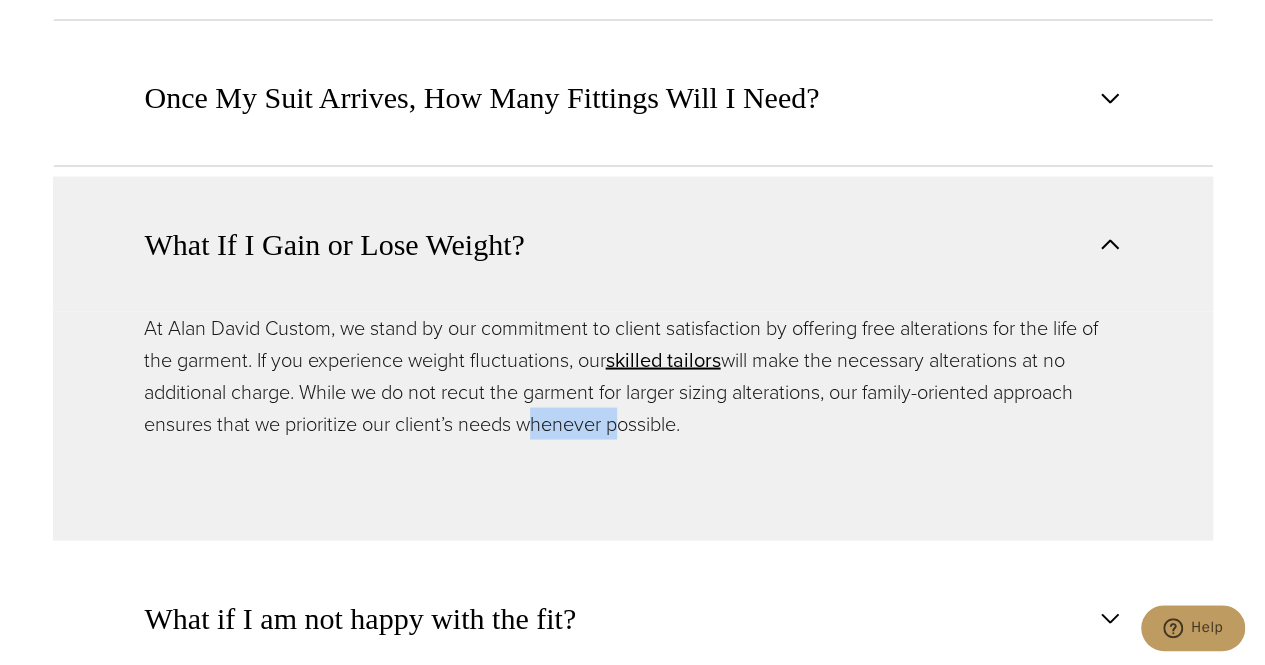 click on "At Alan David Custom, we stand by our commitment to client satisfaction by offering free alterations for the life of the garment. If you experience weight fluctuations, our skilled tailors will make the necessary alterations at no additional charge. While we do not recut the garment for larger sizing alterations, our family-oriented approach ensures that we prioritize our client’s needs whenever possible." at bounding box center (633, 425) 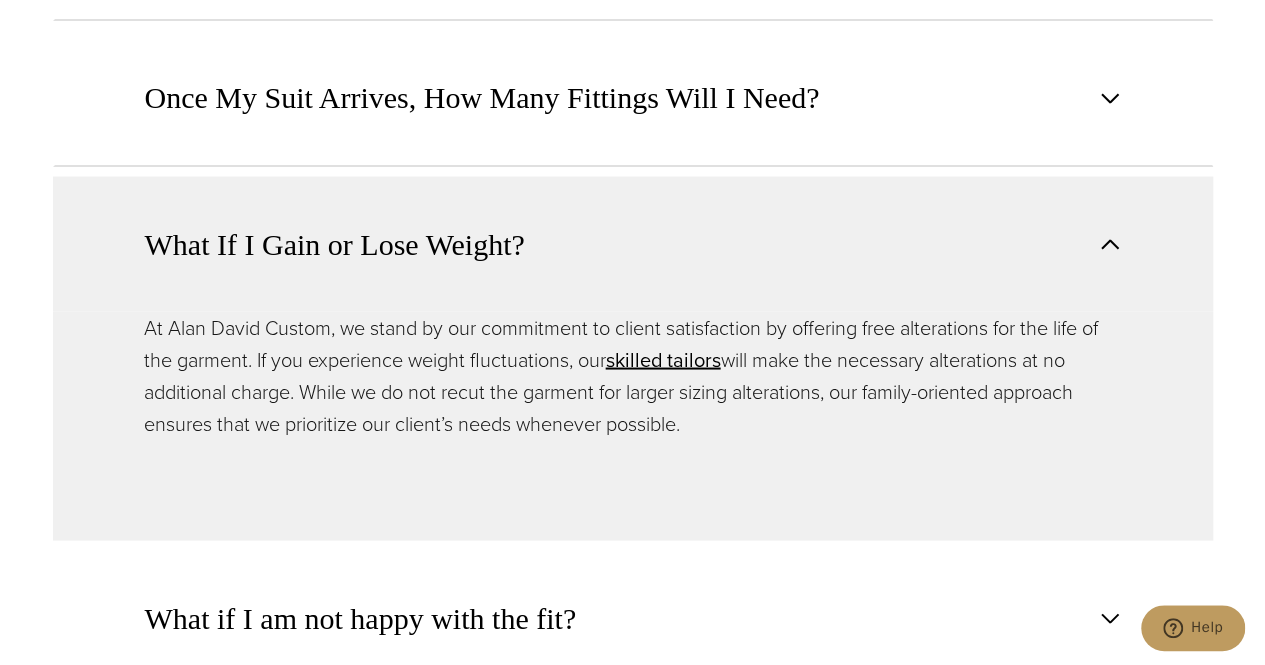 click on "At Alan David Custom, we stand by our commitment to client satisfaction by offering free alterations for the life of the garment. If you experience weight fluctuations, our skilled tailors will make the necessary alterations at no additional charge. While we do not recut the garment for larger sizing alterations, our family-oriented approach ensures that we prioritize our client’s needs whenever possible." at bounding box center [633, 375] 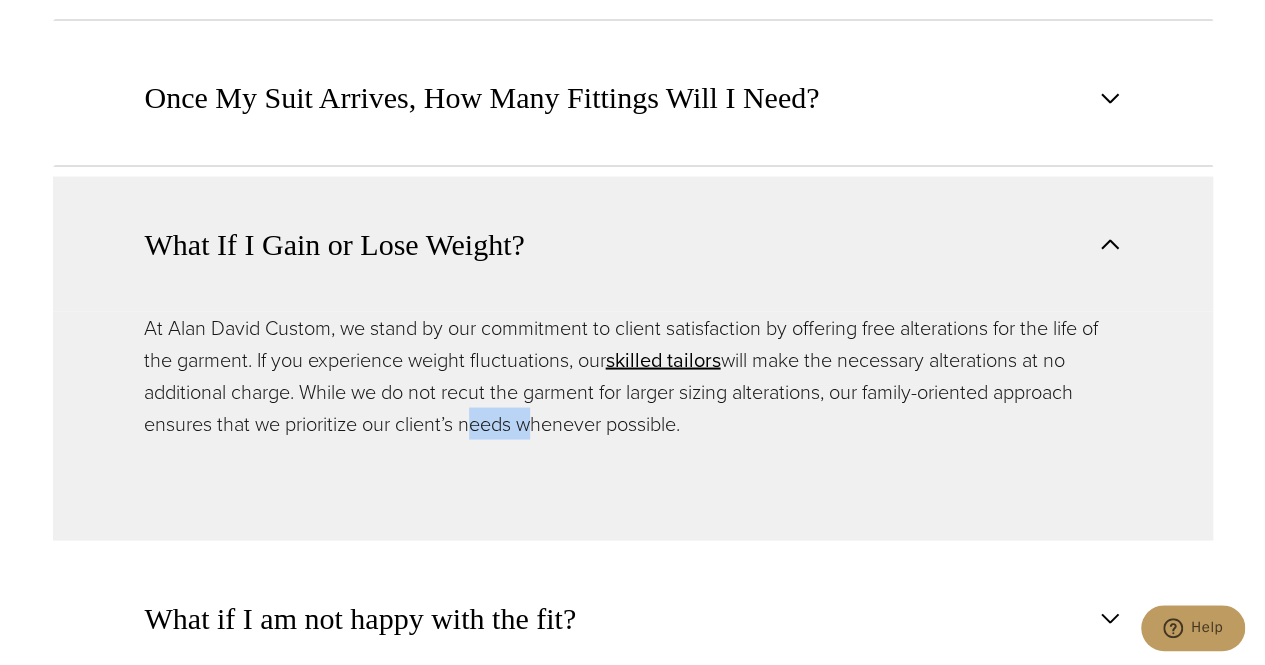 click on "At Alan David Custom, we stand by our commitment to client satisfaction by offering free alterations for the life of the garment. If you experience weight fluctuations, our skilled tailors will make the necessary alterations at no additional charge. While we do not recut the garment for larger sizing alterations, our family-oriented approach ensures that we prioritize our client’s needs whenever possible." at bounding box center [633, 375] 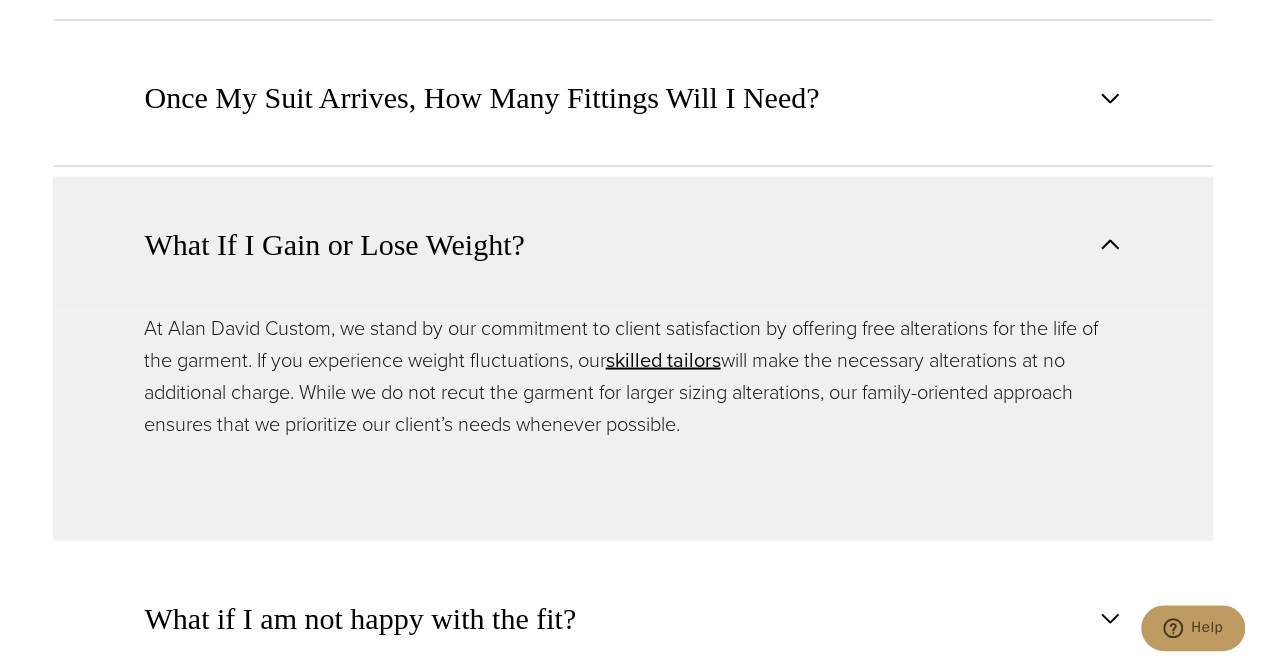 click on "At Alan David Custom, we stand by our commitment to client satisfaction by offering free alterations for the life of the garment. If you experience weight fluctuations, our skilled tailors will make the necessary alterations at no additional charge. While we do not recut the garment for larger sizing alterations, our family-oriented approach ensures that we prioritize our client’s needs whenever possible." at bounding box center [633, 375] 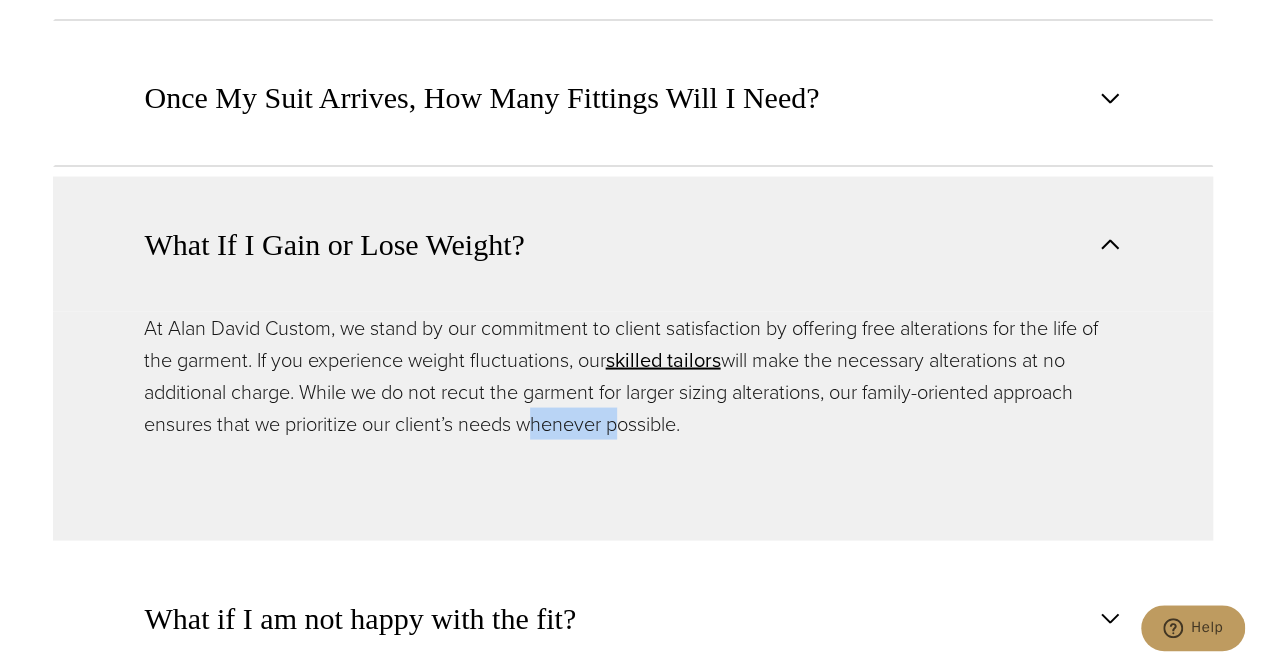click on "At Alan David Custom, we stand by our commitment to client satisfaction by offering free alterations for the life of the garment. If you experience weight fluctuations, our skilled tailors will make the necessary alterations at no additional charge. While we do not recut the garment for larger sizing alterations, our family-oriented approach ensures that we prioritize our client’s needs whenever possible." at bounding box center (633, 375) 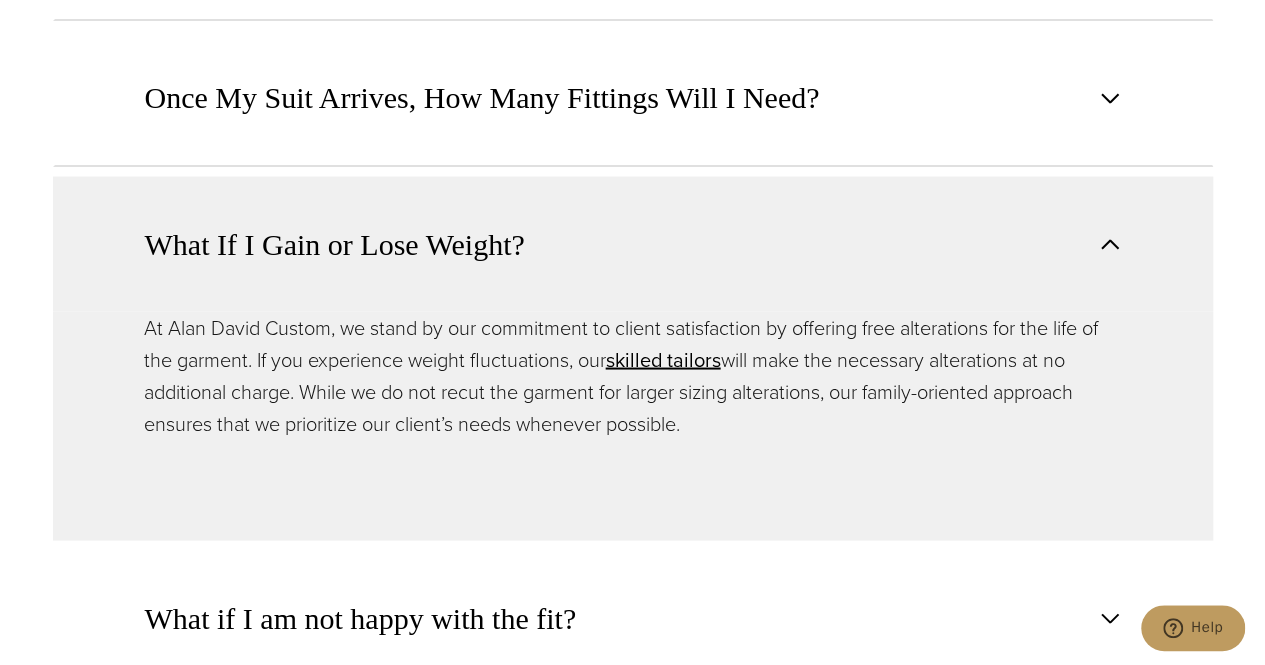 click on "At Alan David Custom, we stand by our commitment to client satisfaction by offering free alterations for the life of the garment. If you experience weight fluctuations, our skilled tailors will make the necessary alterations at no additional charge. While we do not recut the garment for larger sizing alterations, our family-oriented approach ensures that we prioritize our client’s needs whenever possible." at bounding box center (633, 375) 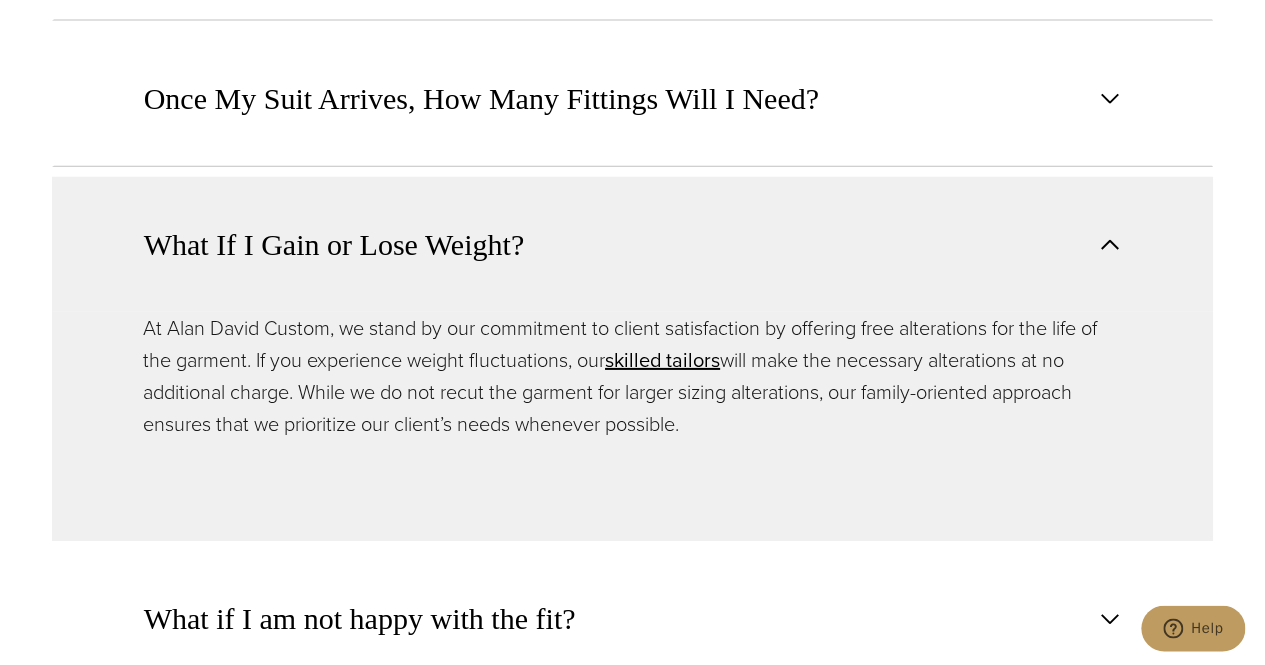 scroll, scrollTop: 1744, scrollLeft: 0, axis: vertical 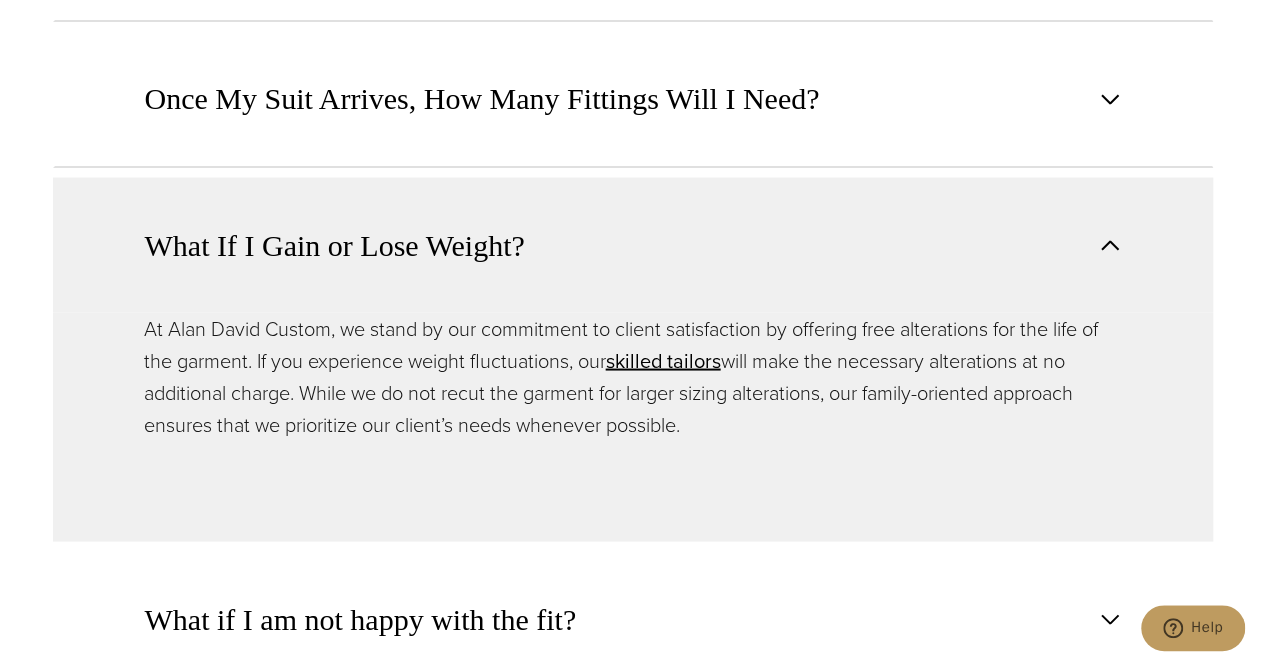 click on "At Alan David Custom, we stand by our commitment to client satisfaction by offering free alterations for the life of the garment. If you experience weight fluctuations, our skilled tailors will make the necessary alterations at no additional charge. While we do not recut the garment for larger sizing alterations, our family-oriented approach ensures that we prioritize our client’s needs whenever possible." at bounding box center [633, 376] 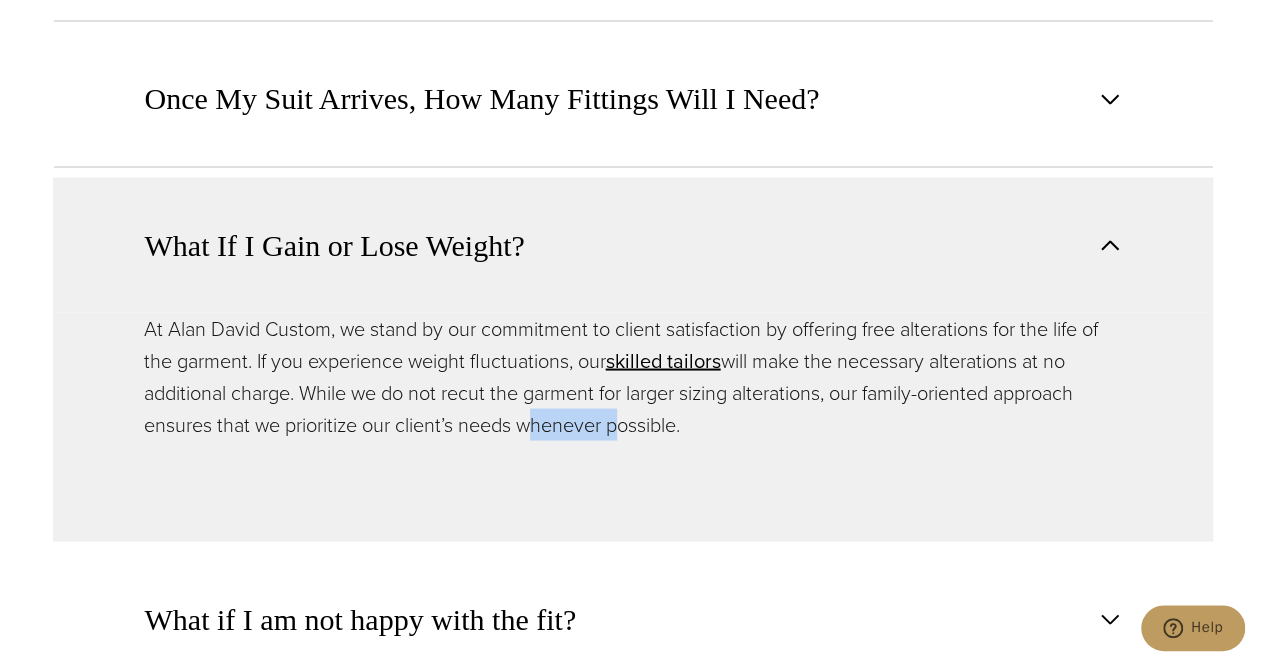 click on "At Alan David Custom, we stand by our commitment to client satisfaction by offering free alterations for the life of the garment. If you experience weight fluctuations, our skilled tailors will make the necessary alterations at no additional charge. While we do not recut the garment for larger sizing alterations, our family-oriented approach ensures that we prioritize our client’s needs whenever possible." at bounding box center [633, 376] 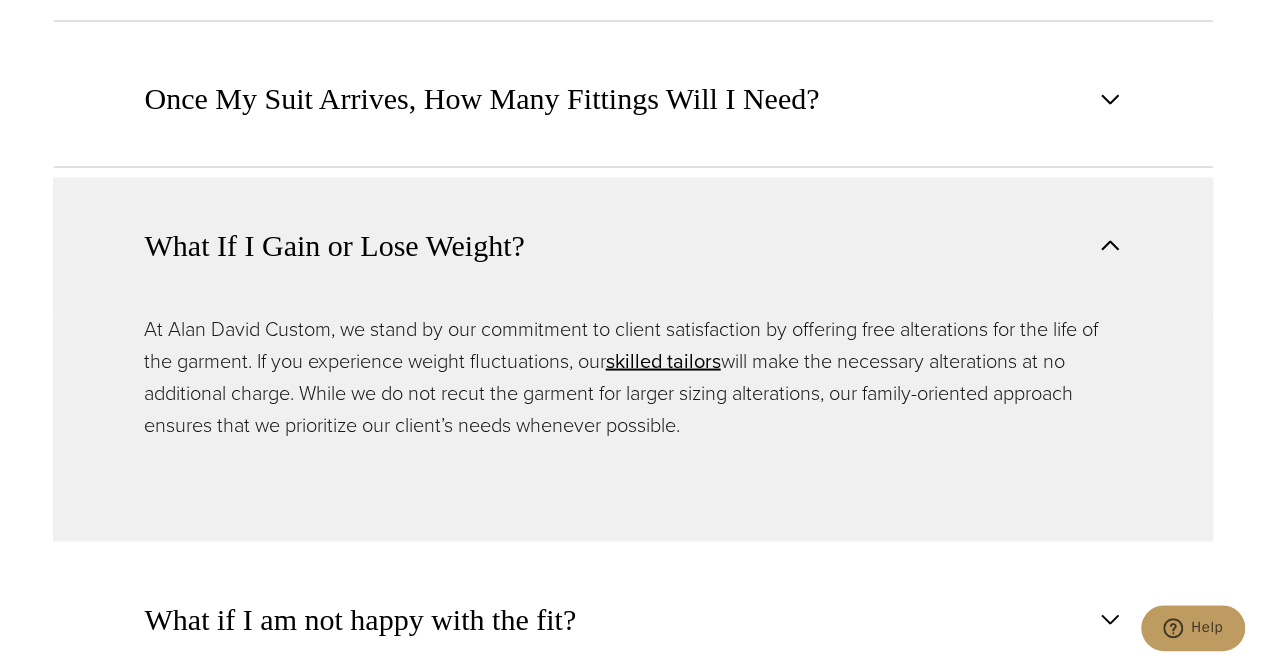 click on "At Alan David Custom, we stand by our commitment to client satisfaction by offering free alterations for the life of the garment. If you experience weight fluctuations, our skilled tailors will make the necessary alterations at no additional charge. While we do not recut the garment for larger sizing alterations, our family-oriented approach ensures that we prioritize our client’s needs whenever possible." at bounding box center [633, 376] 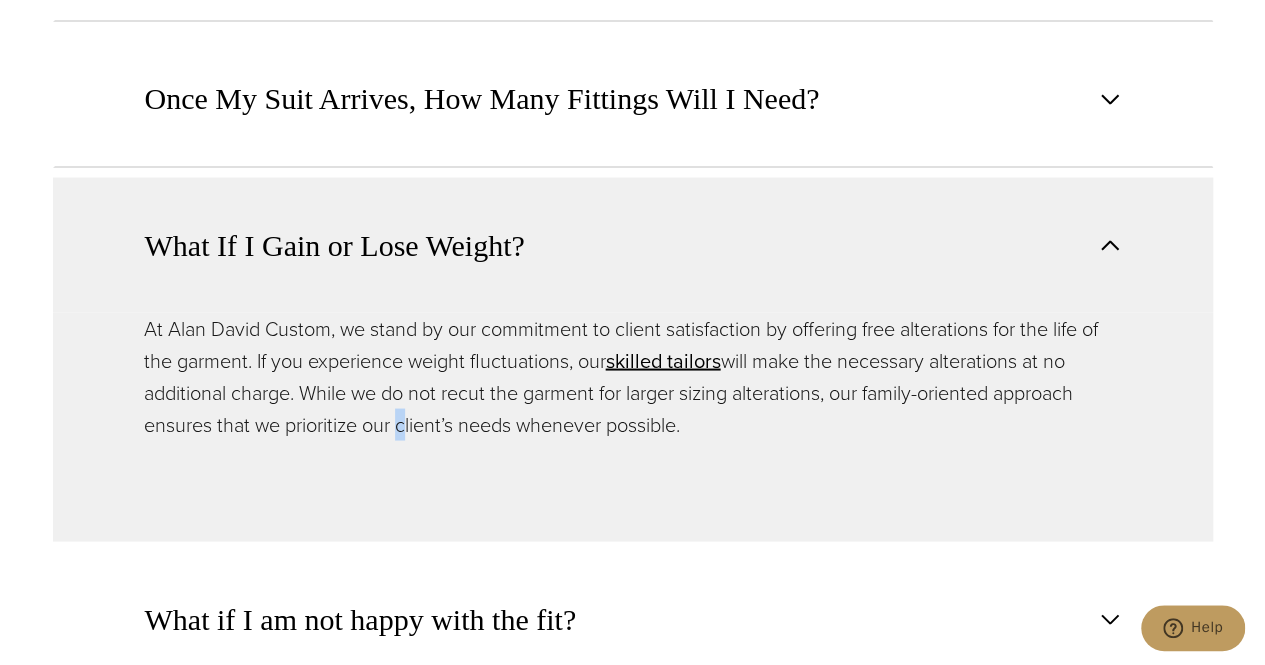 click on "At Alan David Custom, we stand by our commitment to client satisfaction by offering free alterations for the life of the garment. If you experience weight fluctuations, our skilled tailors will make the necessary alterations at no additional charge. While we do not recut the garment for larger sizing alterations, our family-oriented approach ensures that we prioritize our client’s needs whenever possible." at bounding box center (633, 376) 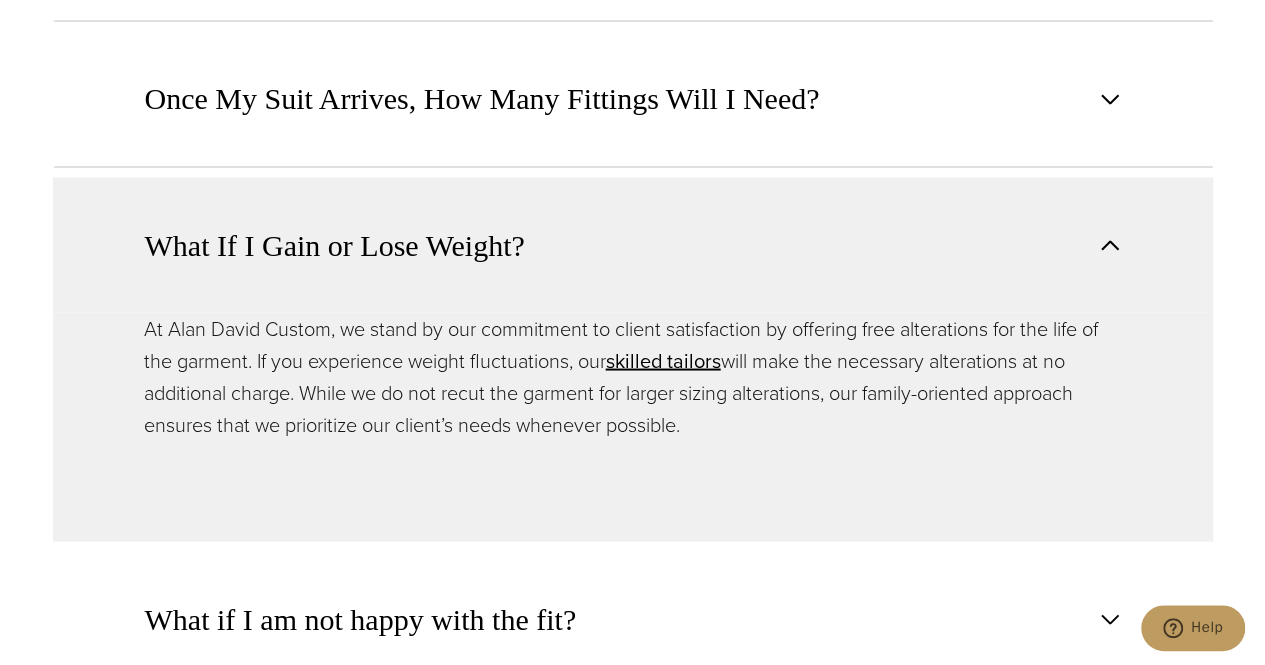 click on "At Alan David Custom, we stand by our commitment to client satisfaction by offering free alterations for the life of the garment. If you experience weight fluctuations, our skilled tailors will make the necessary alterations at no additional charge. While we do not recut the garment for larger sizing alterations, our family-oriented approach ensures that we prioritize our client’s needs whenever possible." at bounding box center [633, 376] 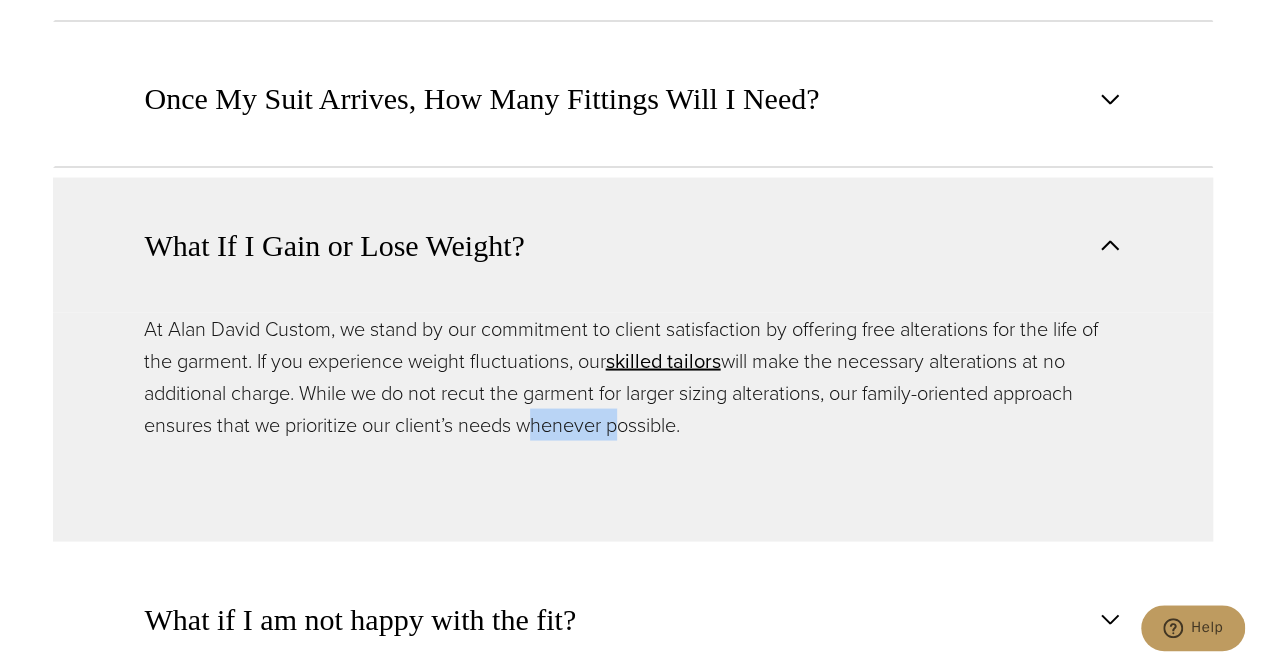 click on "At Alan David Custom, we stand by our commitment to client satisfaction by offering free alterations for the life of the garment. If you experience weight fluctuations, our skilled tailors will make the necessary alterations at no additional charge. While we do not recut the garment for larger sizing alterations, our family-oriented approach ensures that we prioritize our client’s needs whenever possible." at bounding box center [633, 376] 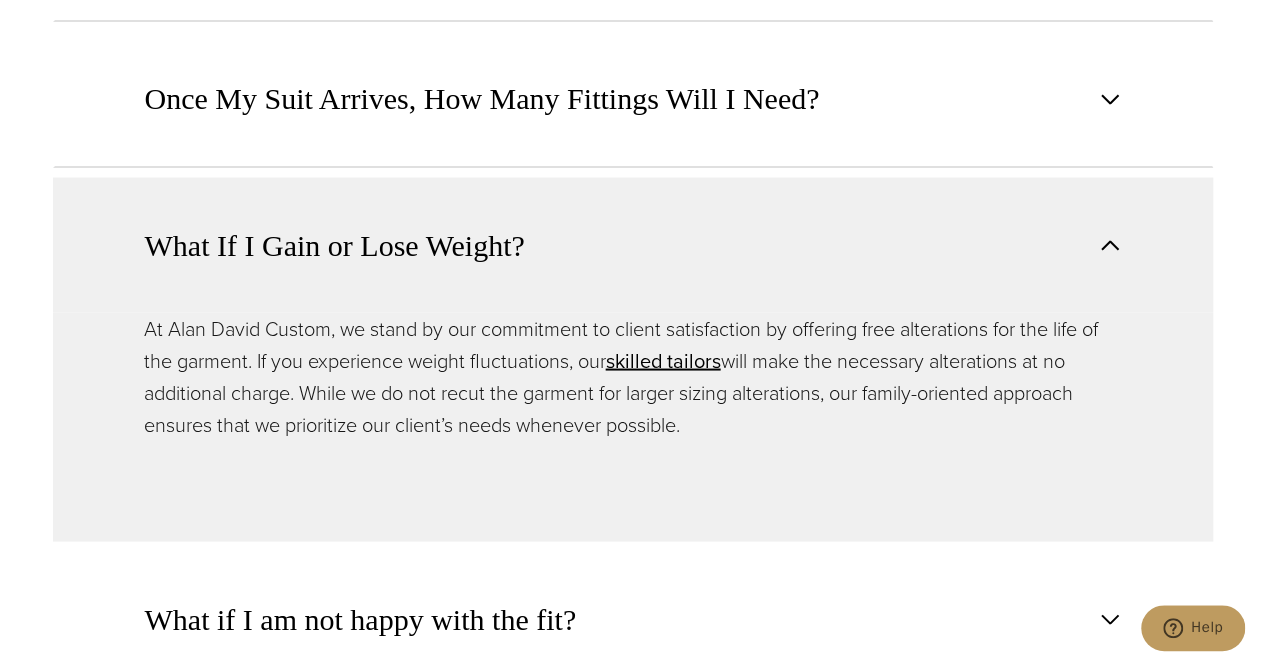 click on "At Alan David Custom, we stand by our commitment to client satisfaction by offering free alterations for the life of the garment. If you experience weight fluctuations, our skilled tailors will make the necessary alterations at no additional charge. While we do not recut the garment for larger sizing alterations, our family-oriented approach ensures that we prioritize our client’s needs whenever possible." at bounding box center [633, 376] 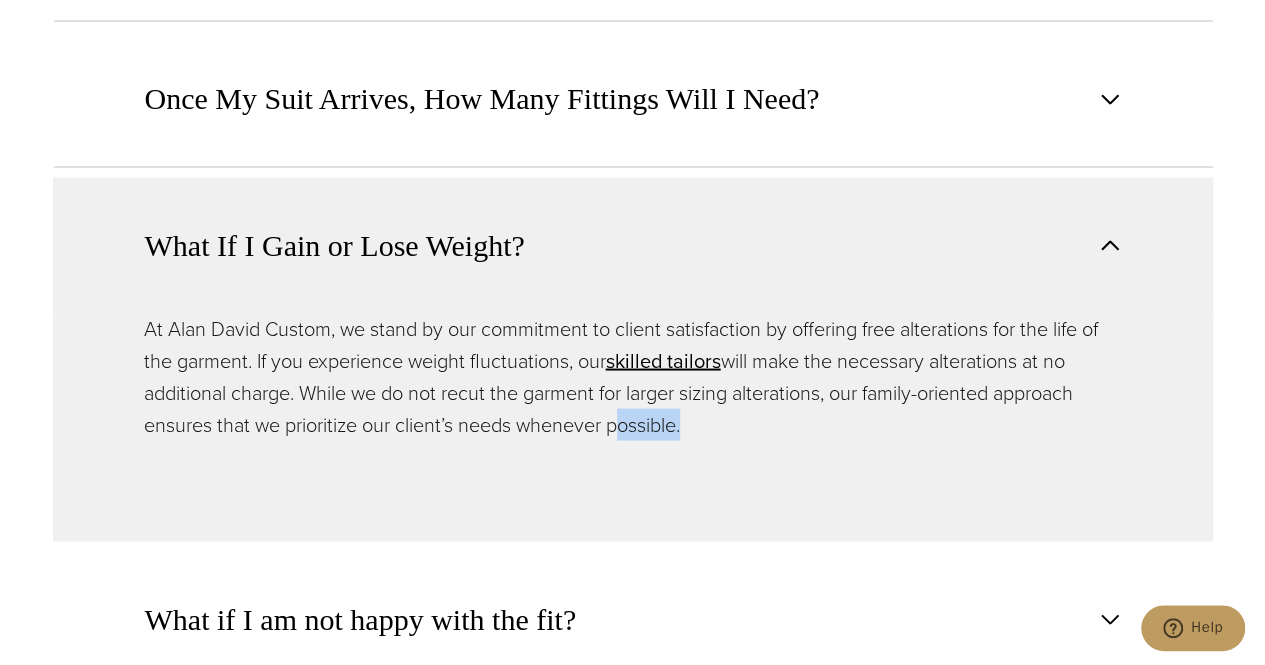 click on "At Alan David Custom, we stand by our commitment to client satisfaction by offering free alterations for the life of the garment. If you experience weight fluctuations, our skilled tailors will make the necessary alterations at no additional charge. While we do not recut the garment for larger sizing alterations, our family-oriented approach ensures that we prioritize our client’s needs whenever possible." at bounding box center (633, 376) 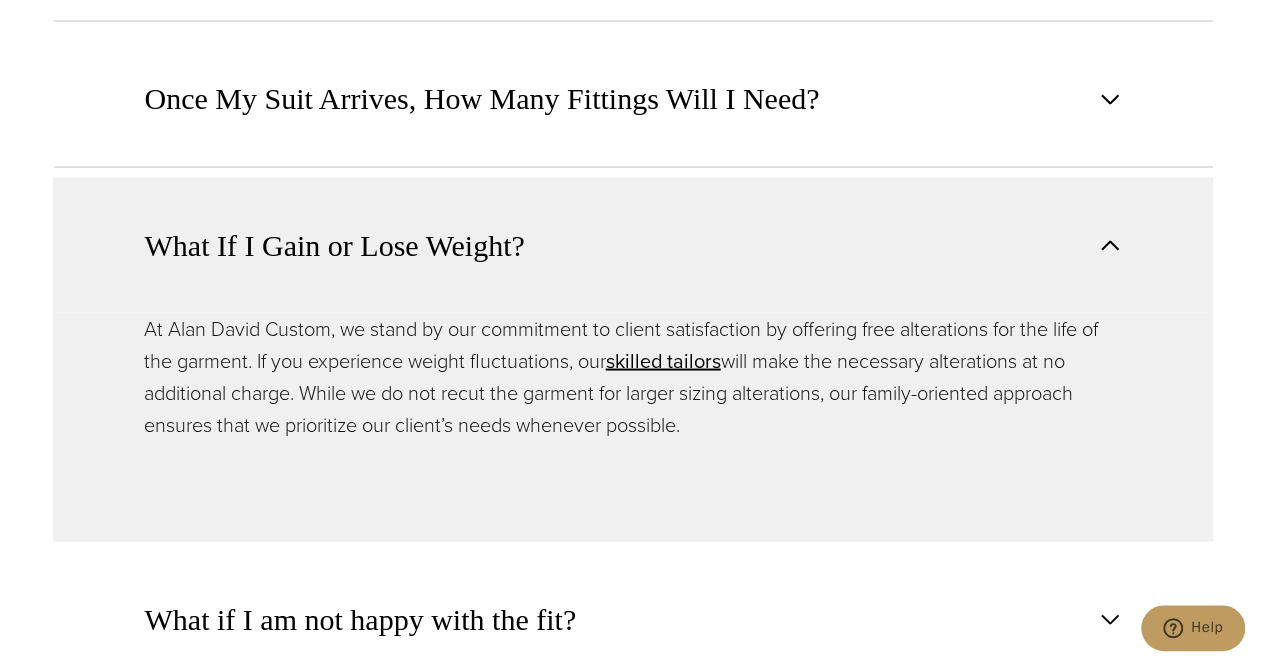 click on "At Alan David Custom, we stand by our commitment to client satisfaction by offering free alterations for the life of the garment. If you experience weight fluctuations, our skilled tailors will make the necessary alterations at no additional charge. While we do not recut the garment for larger sizing alterations, our family-oriented approach ensures that we prioritize our client’s needs whenever possible." at bounding box center (633, 376) 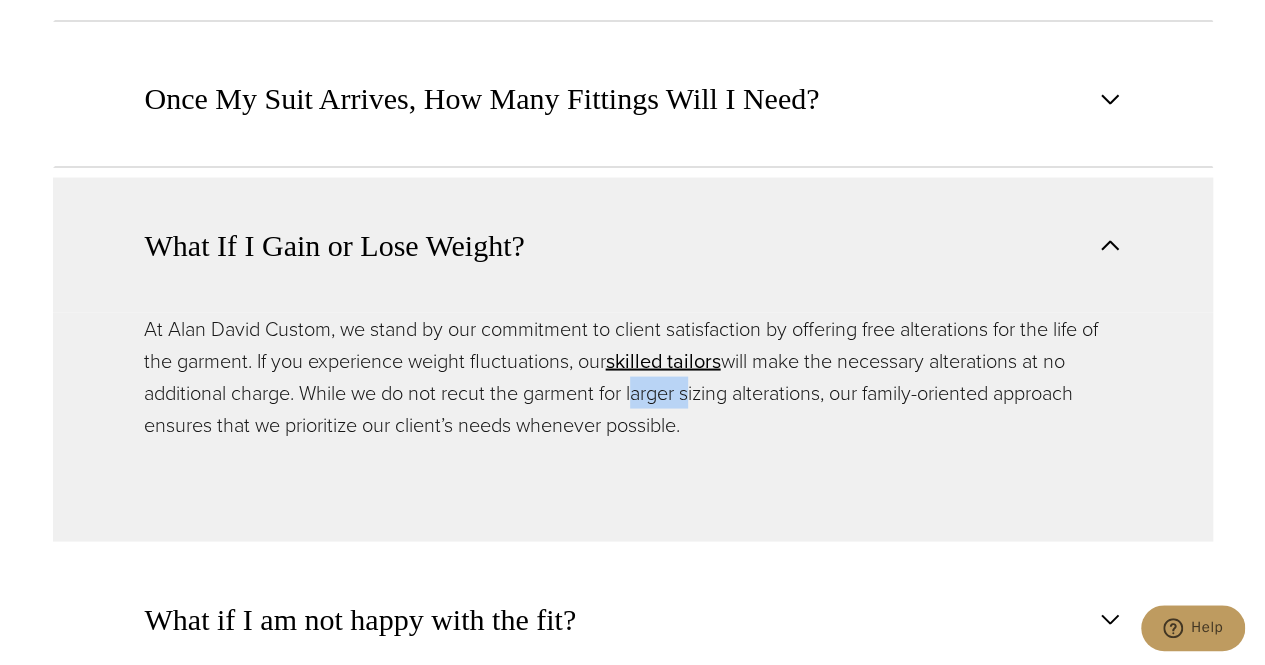 click on "At Alan David Custom, we stand by our commitment to client satisfaction by offering free alterations for the life of the garment. If you experience weight fluctuations, our skilled tailors will make the necessary alterations at no additional charge. While we do not recut the garment for larger sizing alterations, our family-oriented approach ensures that we prioritize our client’s needs whenever possible." at bounding box center [633, 376] 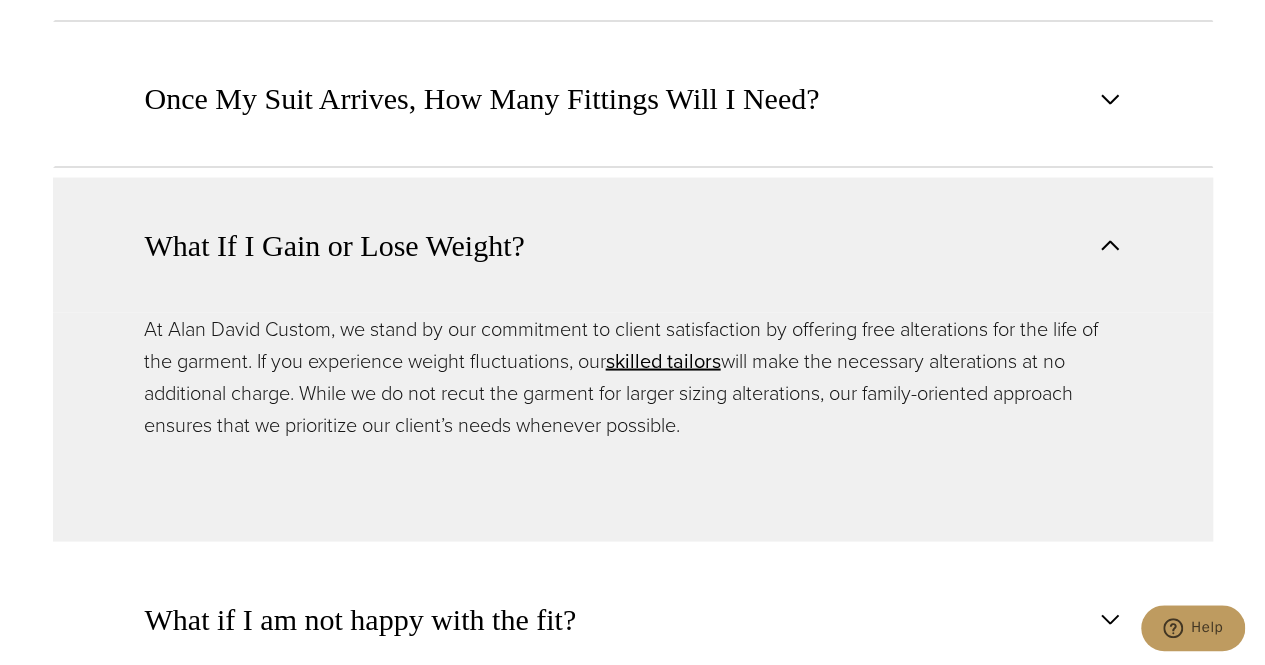 click on "At Alan David Custom, we stand by our commitment to client satisfaction by offering free alterations for the life of the garment. If you experience weight fluctuations, our skilled tailors will make the necessary alterations at no additional charge. While we do not recut the garment for larger sizing alterations, our family-oriented approach ensures that we prioritize our client’s needs whenever possible." at bounding box center [633, 376] 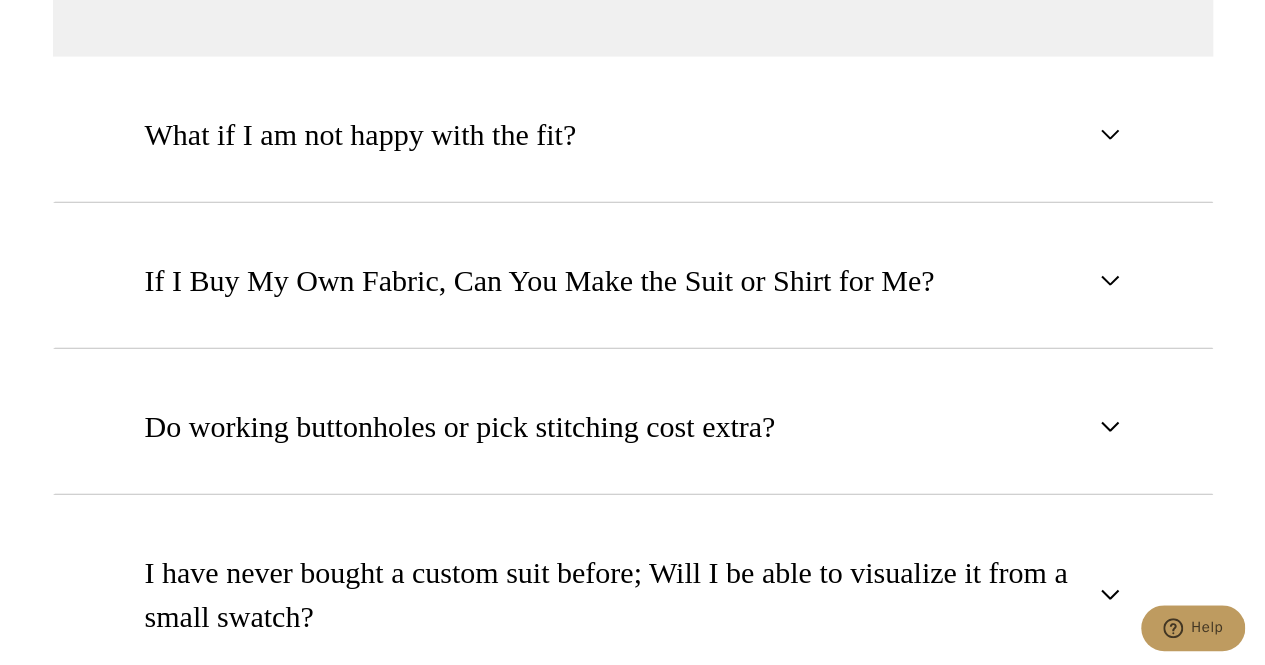 scroll, scrollTop: 2069, scrollLeft: 0, axis: vertical 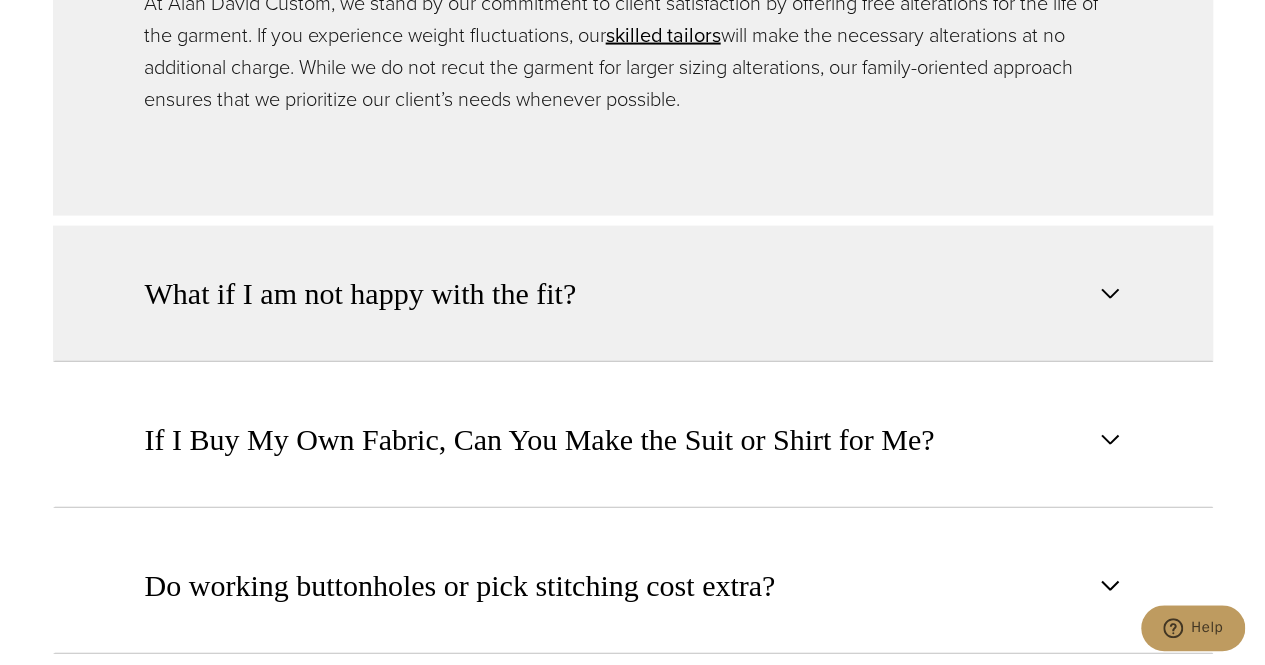 click on "What if I am not happy with the fit?" at bounding box center [633, 294] 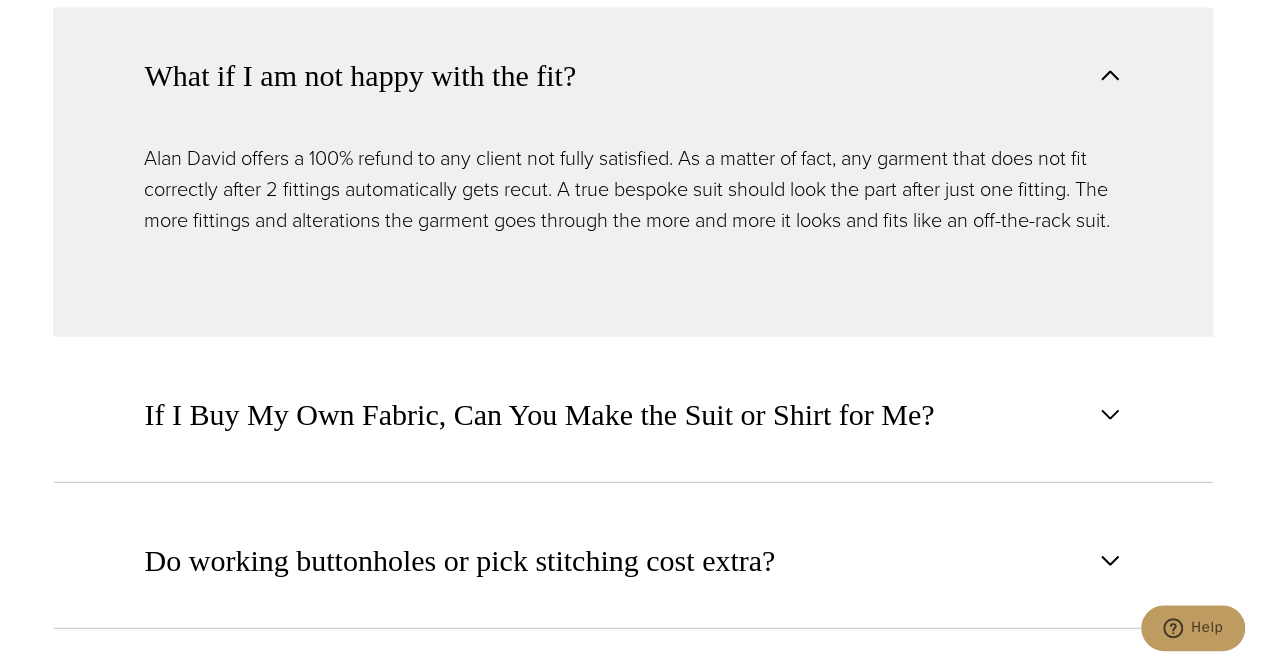 scroll, scrollTop: 2055, scrollLeft: 0, axis: vertical 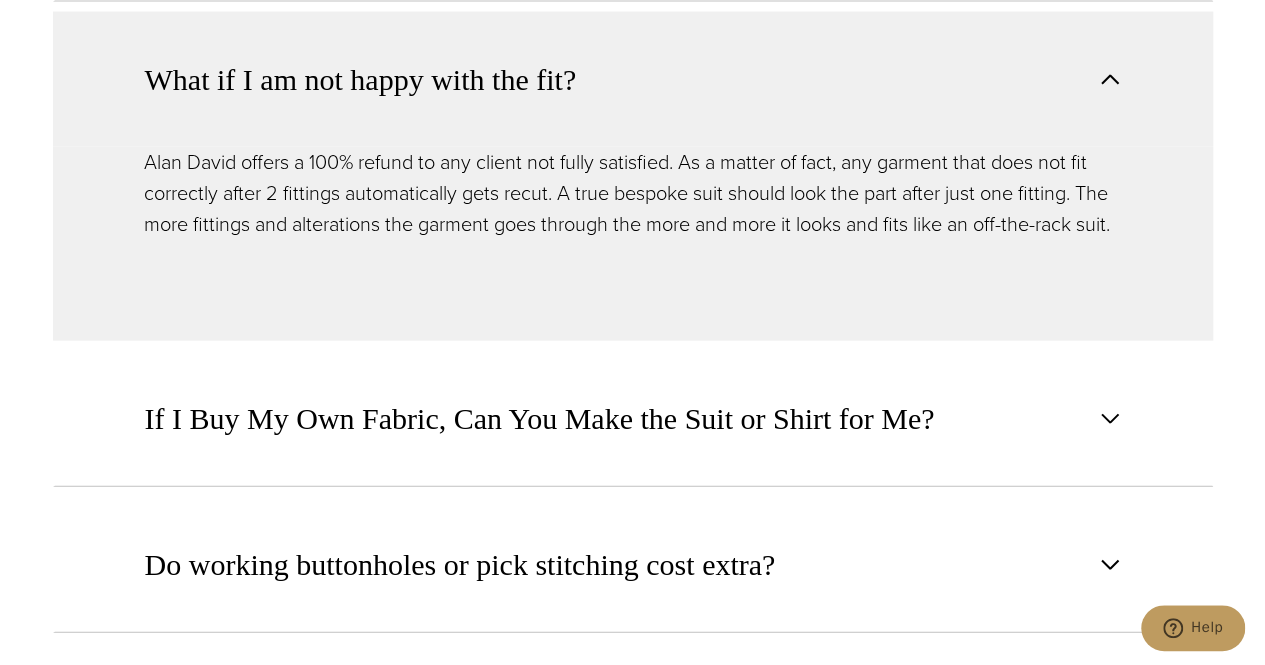 click on "Alan David offers a 100% refund to any client not fully satisfied. As a matter of fact, any garment that does not fit correctly after 2 fittings automatically gets recut. A true bespoke suit should look the part after just one fitting. The more fittings and alterations the garment goes through the more and more it looks and fits like an off-the-rack suit." at bounding box center (633, 193) 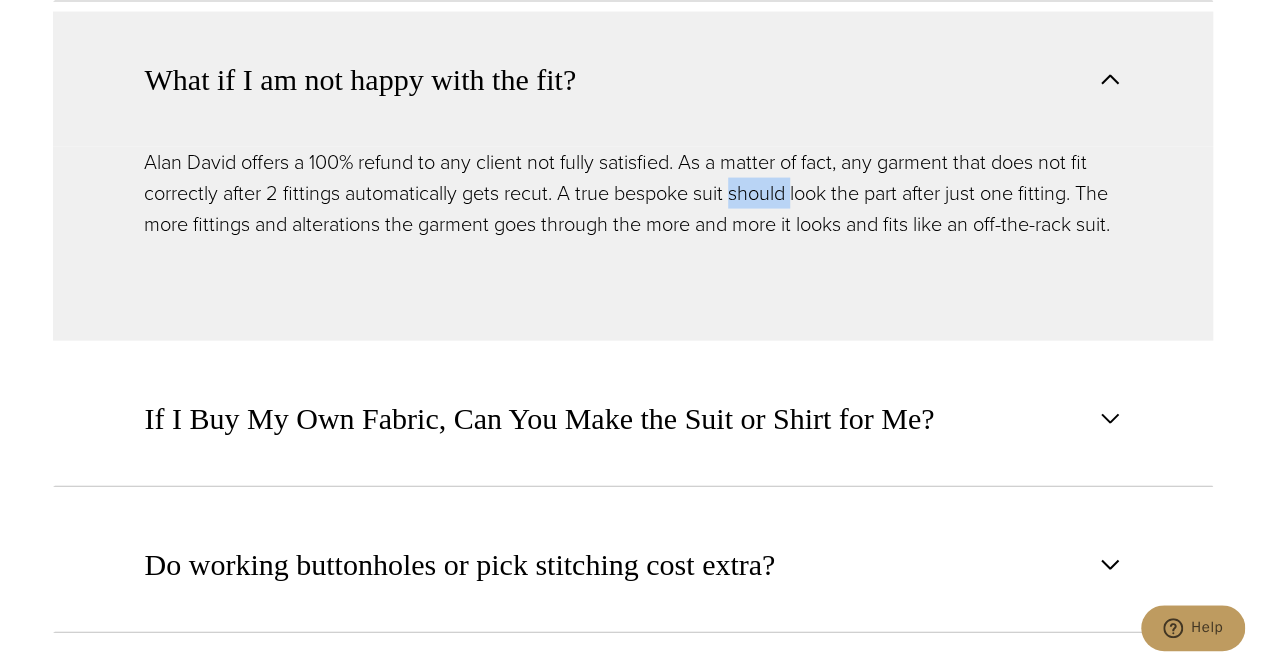 click on "Alan David offers a 100% refund to any client not fully satisfied. As a matter of fact, any garment that does not fit correctly after 2 fittings automatically gets recut. A true bespoke suit should look the part after just one fitting. The more fittings and alterations the garment goes through the more and more it looks and fits like an off-the-rack suit." at bounding box center (633, 193) 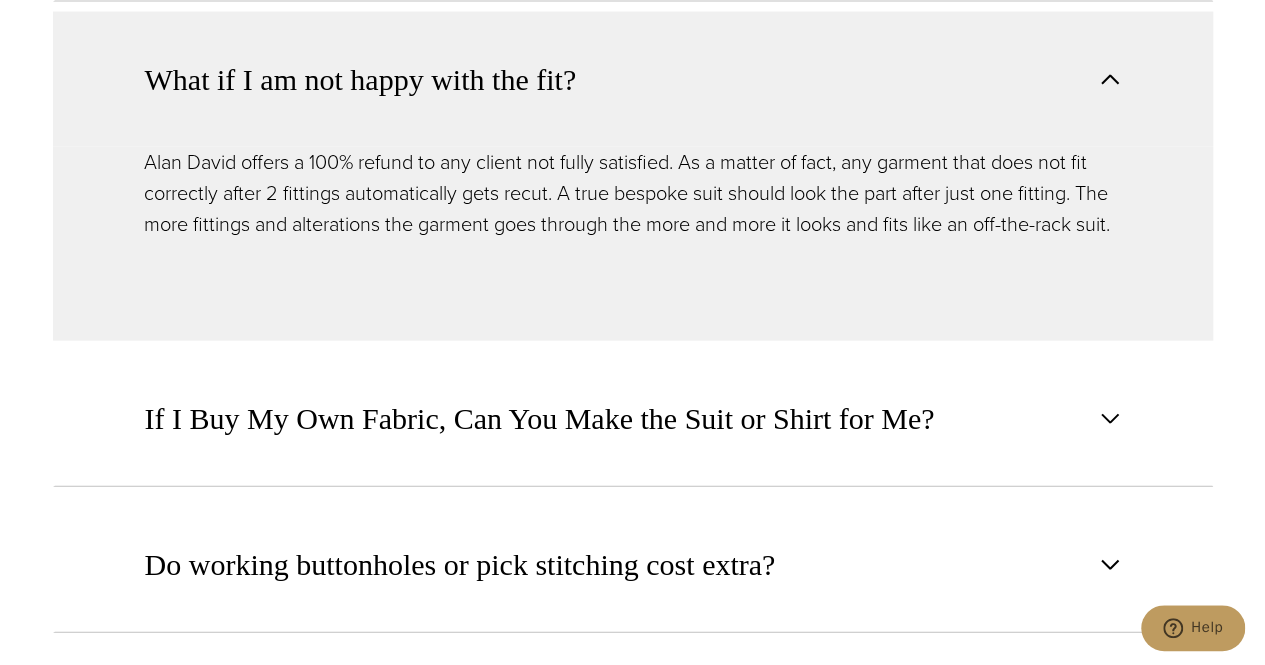 click on "Alan David offers a 100% refund to any client not fully satisfied. As a matter of fact, any garment that does not fit correctly after 2 fittings automatically gets recut. A true bespoke suit should look the part after just one fitting. The more fittings and alterations the garment goes through the more and more it looks and fits like an off-the-rack suit." at bounding box center [633, 193] 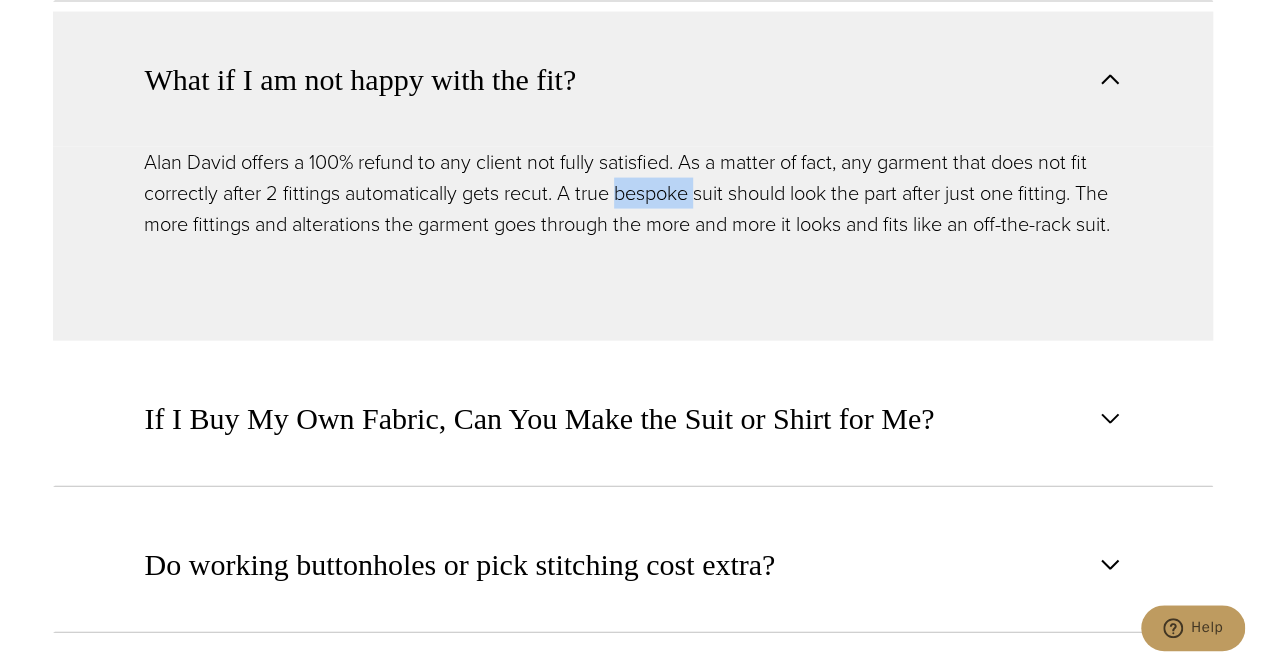 click on "Alan David offers a 100% refund to any client not fully satisfied. As a matter of fact, any garment that does not fit correctly after 2 fittings automatically gets recut. A true bespoke suit should look the part after just one fitting. The more fittings and alterations the garment goes through the more and more it looks and fits like an off-the-rack suit." at bounding box center [633, 193] 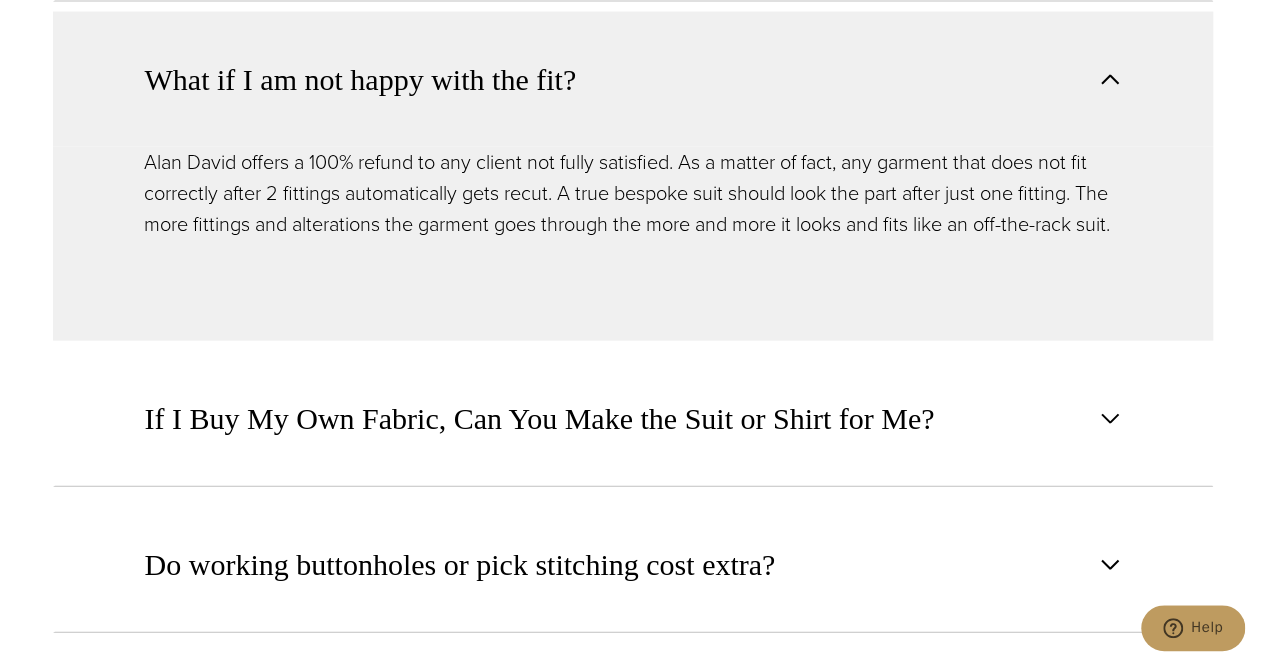click on "Alan David offers a 100% refund to any client not fully satisfied. As a matter of fact, any garment that does not fit correctly after 2 fittings automatically gets recut. A true bespoke suit should look the part after just one fitting. The more fittings and alterations the garment goes through the more and more it looks and fits like an off-the-rack suit." at bounding box center (633, 193) 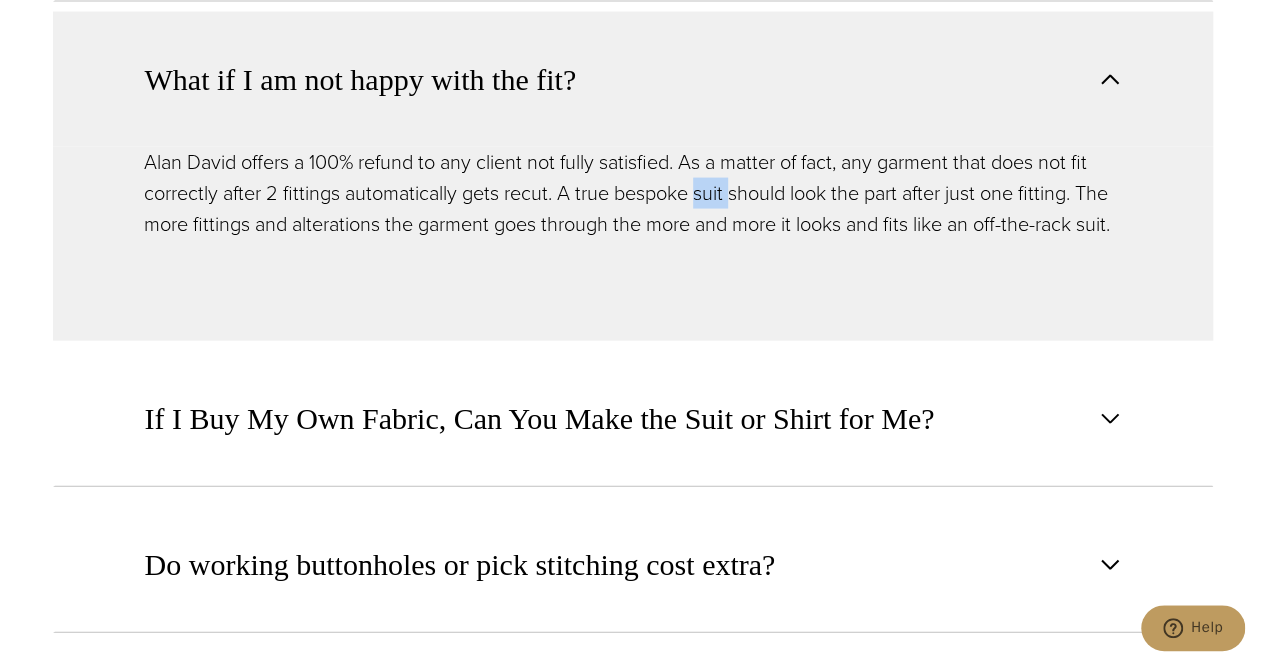 click on "Alan David offers a 100% refund to any client not fully satisfied. As a matter of fact, any garment that does not fit correctly after 2 fittings automatically gets recut. A true bespoke suit should look the part after just one fitting. The more fittings and alterations the garment goes through the more and more it looks and fits like an off-the-rack suit." at bounding box center (633, 193) 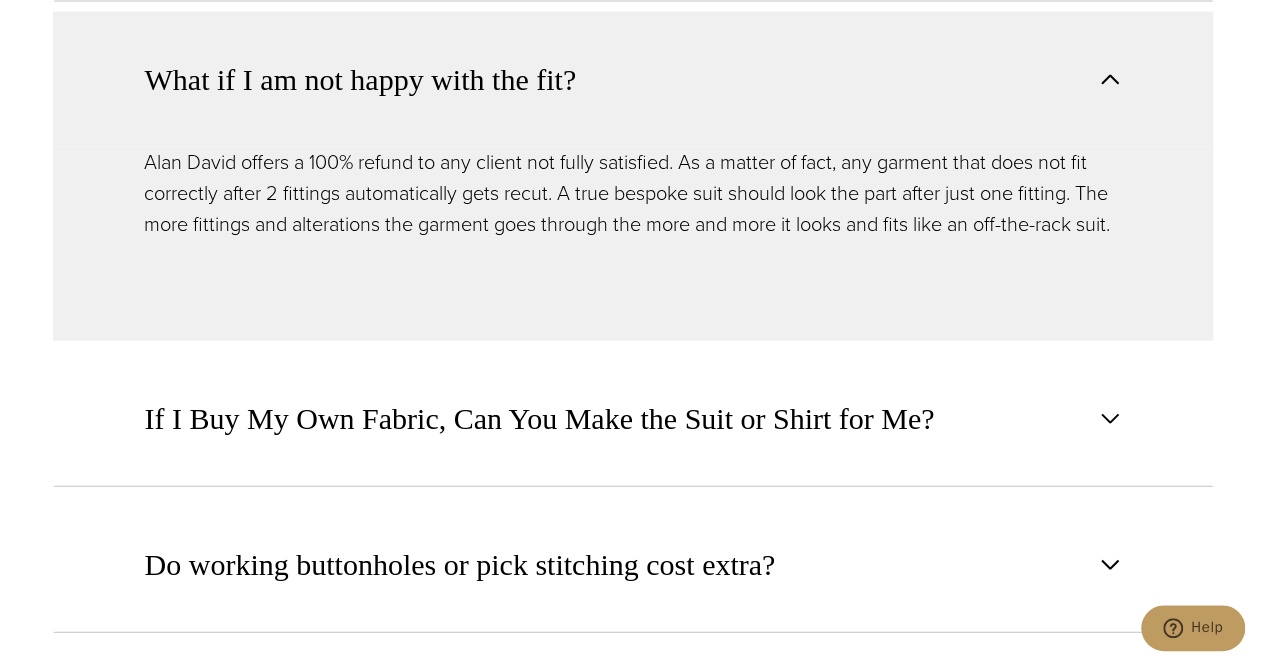 click on "Alan David offers a 100% refund to any client not fully satisfied. As a matter of fact, any garment that does not fit correctly after 2 fittings automatically gets recut. A true bespoke suit should look the part after just one fitting. The more fittings and alterations the garment goes through the more and more it looks and fits like an off-the-rack suit." at bounding box center [633, 193] 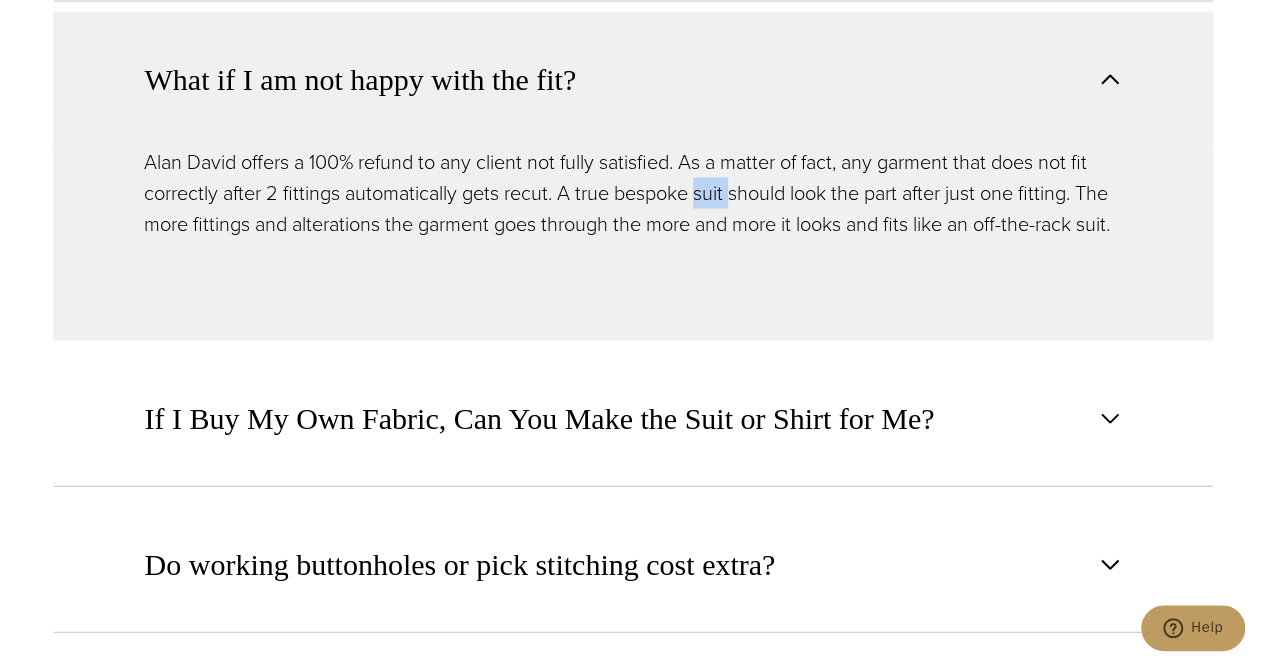 click on "Alan David offers a 100% refund to any client not fully satisfied. As a matter of fact, any garment that does not fit correctly after 2 fittings automatically gets recut. A true bespoke suit should look the part after just one fitting. The more fittings and alterations the garment goes through the more and more it looks and fits like an off-the-rack suit." at bounding box center [633, 193] 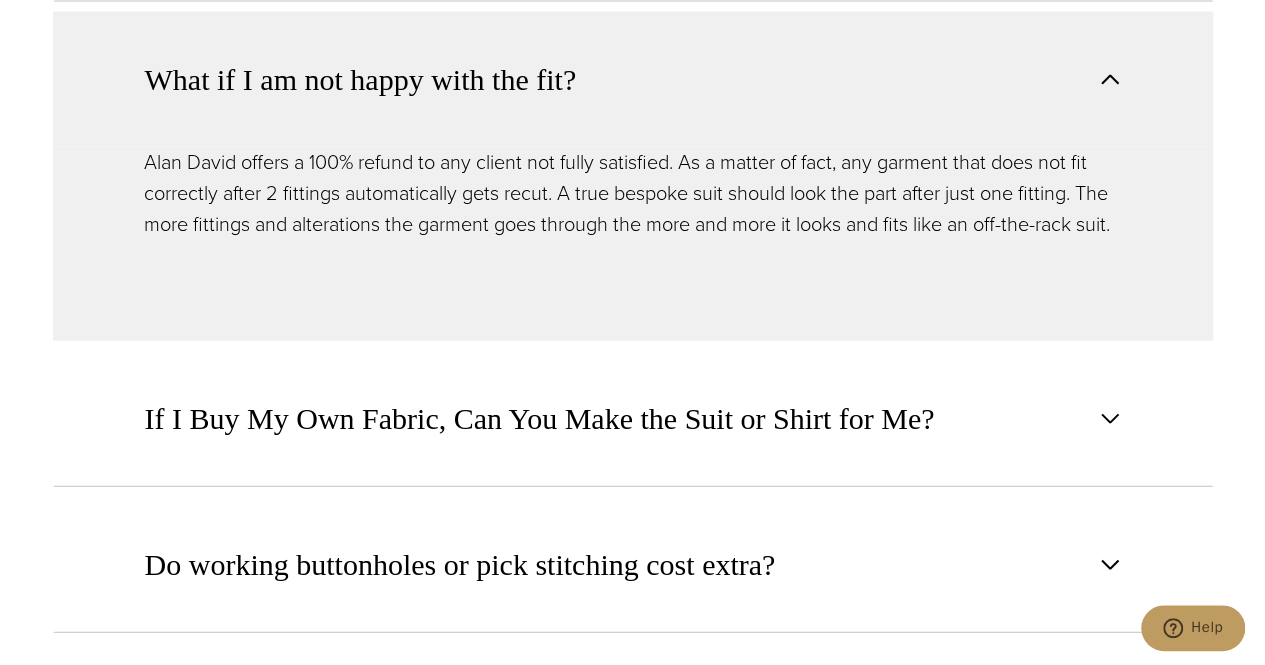 click on "Alan David offers a 100% refund to any client not fully satisfied. As a matter of fact, any garment that does not fit correctly after 2 fittings automatically gets recut. A true bespoke suit should look the part after just one fitting. The more fittings and alterations the garment goes through the more and more it looks and fits like an off-the-rack suit." at bounding box center (633, 193) 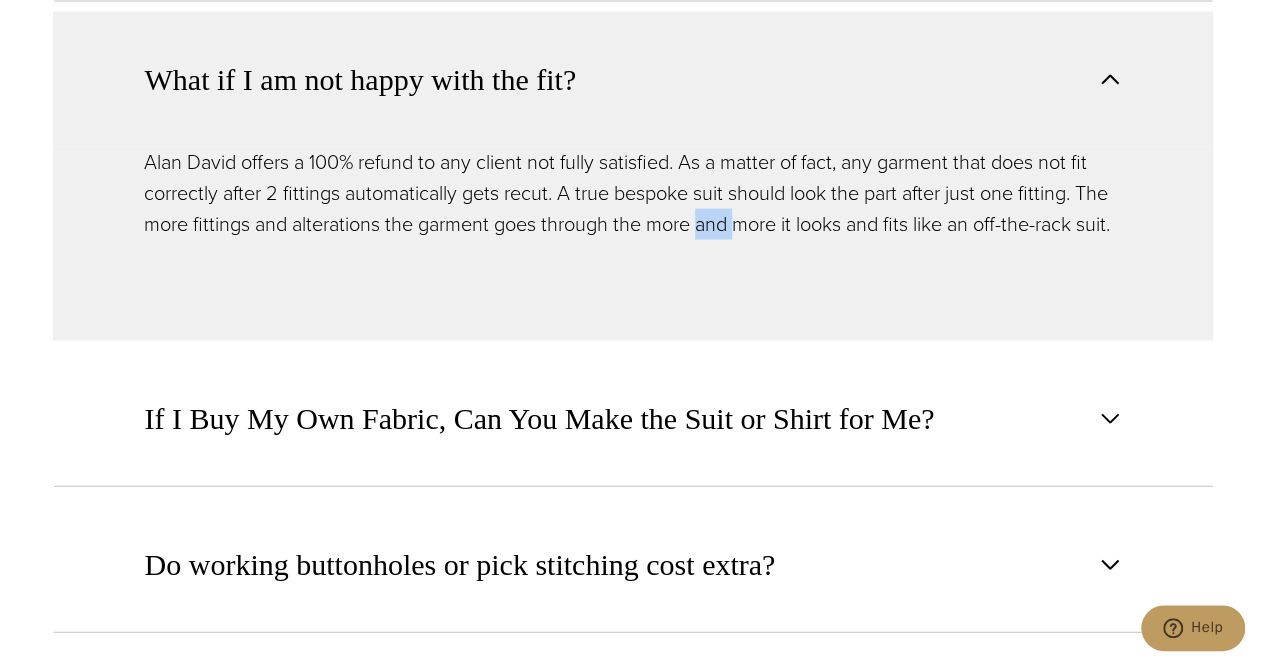 click on "Alan David offers a 100% refund to any client not fully satisfied. As a matter of fact, any garment that does not fit correctly after 2 fittings automatically gets recut. A true bespoke suit should look the part after just one fitting. The more fittings and alterations the garment goes through the more and more it looks and fits like an off-the-rack suit." at bounding box center [633, 193] 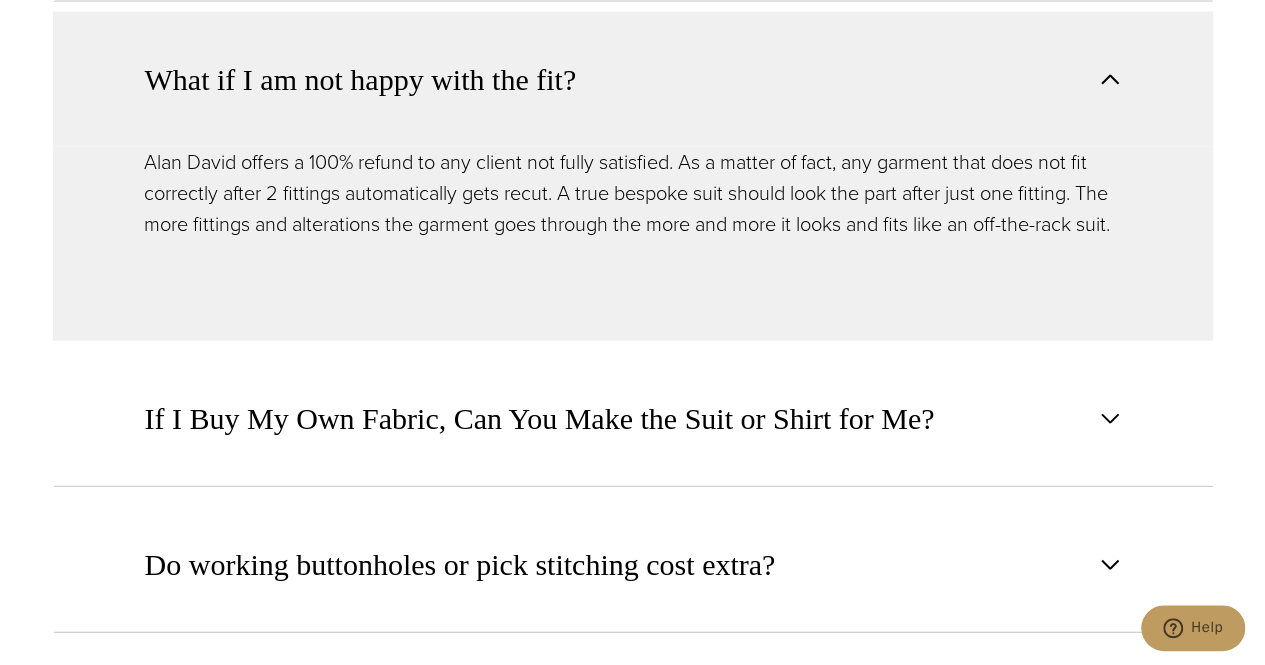 click on "Alan David offers a 100% refund to any client not fully satisfied. As a matter of fact, any garment that does not fit correctly after 2 fittings automatically gets recut. A true bespoke suit should look the part after just one fitting. The more fittings and alterations the garment goes through the more and more it looks and fits like an off-the-rack suit." at bounding box center [633, 193] 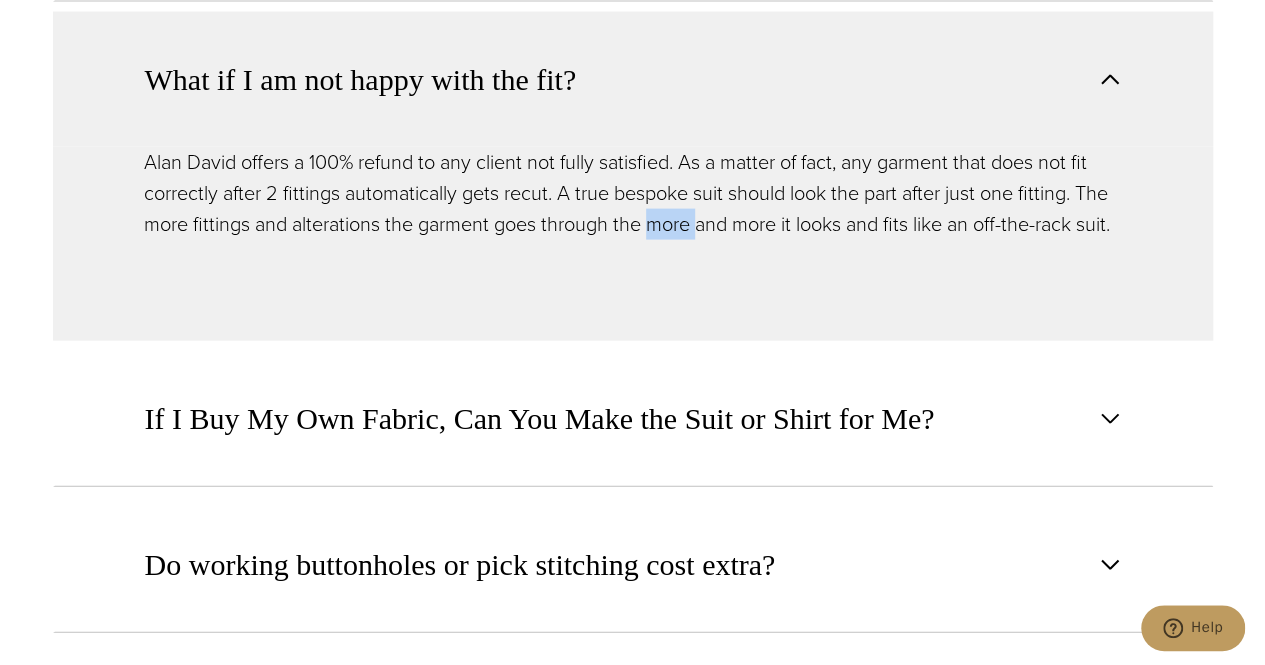 click on "Alan David offers a 100% refund to any client not fully satisfied. As a matter of fact, any garment that does not fit correctly after 2 fittings automatically gets recut. A true bespoke suit should look the part after just one fitting. The more fittings and alterations the garment goes through the more and more it looks and fits like an off-the-rack suit." at bounding box center (633, 193) 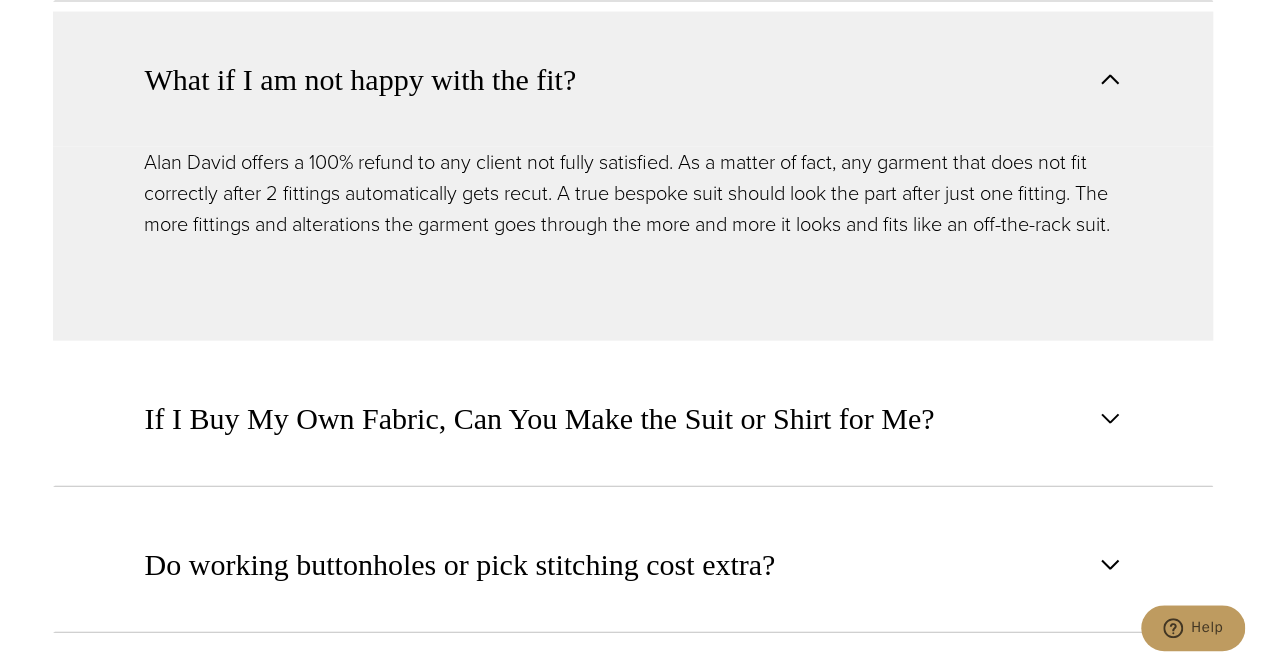 click on "Alan David offers a 100% refund to any client not fully satisfied. As a matter of fact, any garment that does not fit correctly after 2 fittings automatically gets recut. A true bespoke suit should look the part after just one fitting. The more fittings and alterations the garment goes through the more and more it looks and fits like an off-the-rack suit." at bounding box center (633, 193) 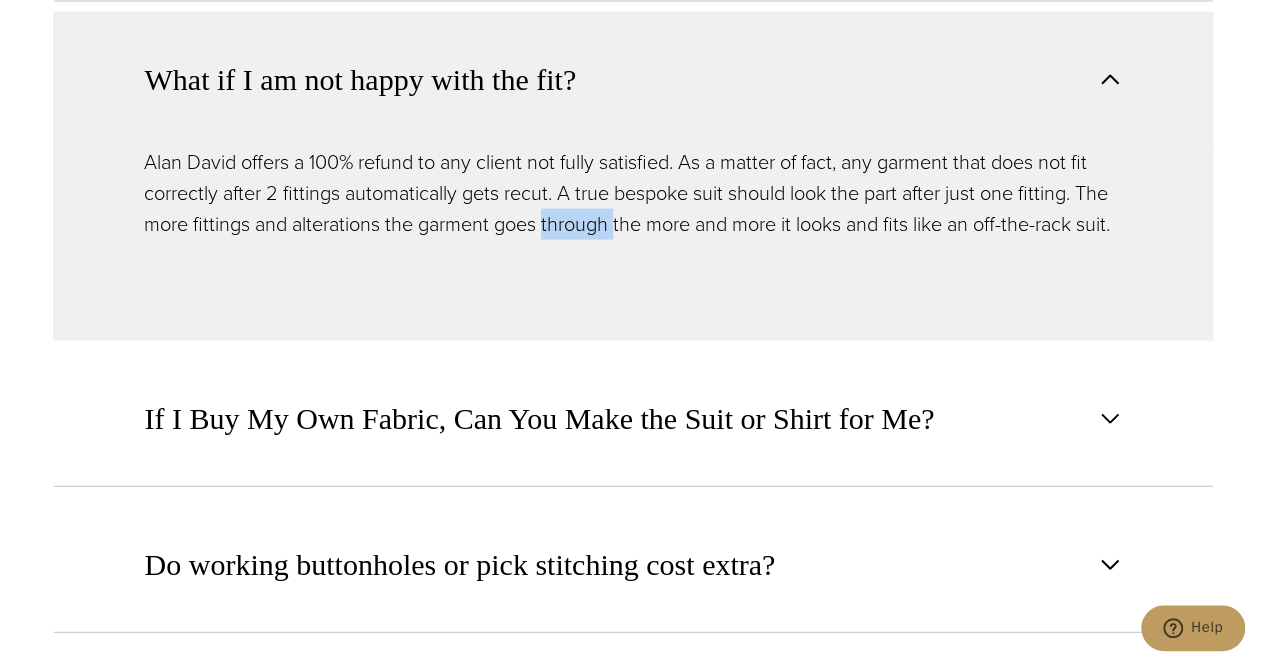 click on "Alan David offers a 100% refund to any client not fully satisfied. As a matter of fact, any garment that does not fit correctly after 2 fittings automatically gets recut. A true bespoke suit should look the part after just one fitting. The more fittings and alterations the garment goes through the more and more it looks and fits like an off-the-rack suit." at bounding box center [633, 193] 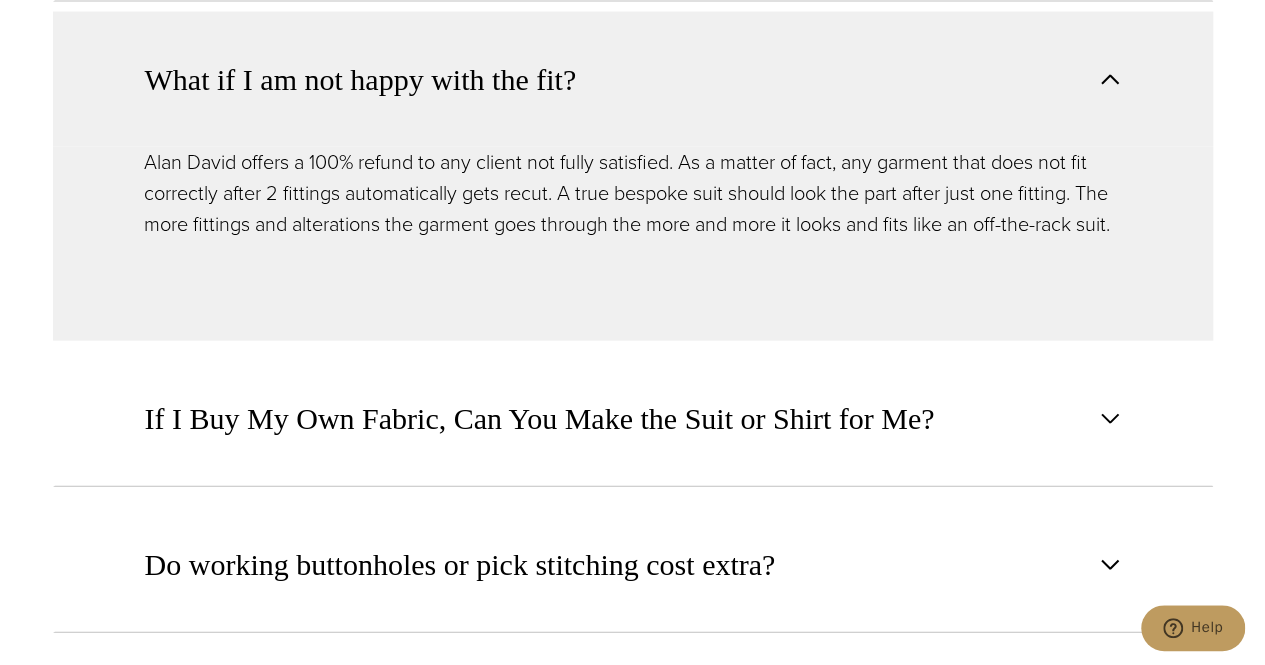 click on "Alan David offers a 100% refund to any client not fully satisfied. As a matter of fact, any garment that does not fit correctly after 2 fittings automatically gets recut. A true bespoke suit should look the part after just one fitting. The more fittings and alterations the garment goes through the more and more it looks and fits like an off-the-rack suit." at bounding box center (633, 244) 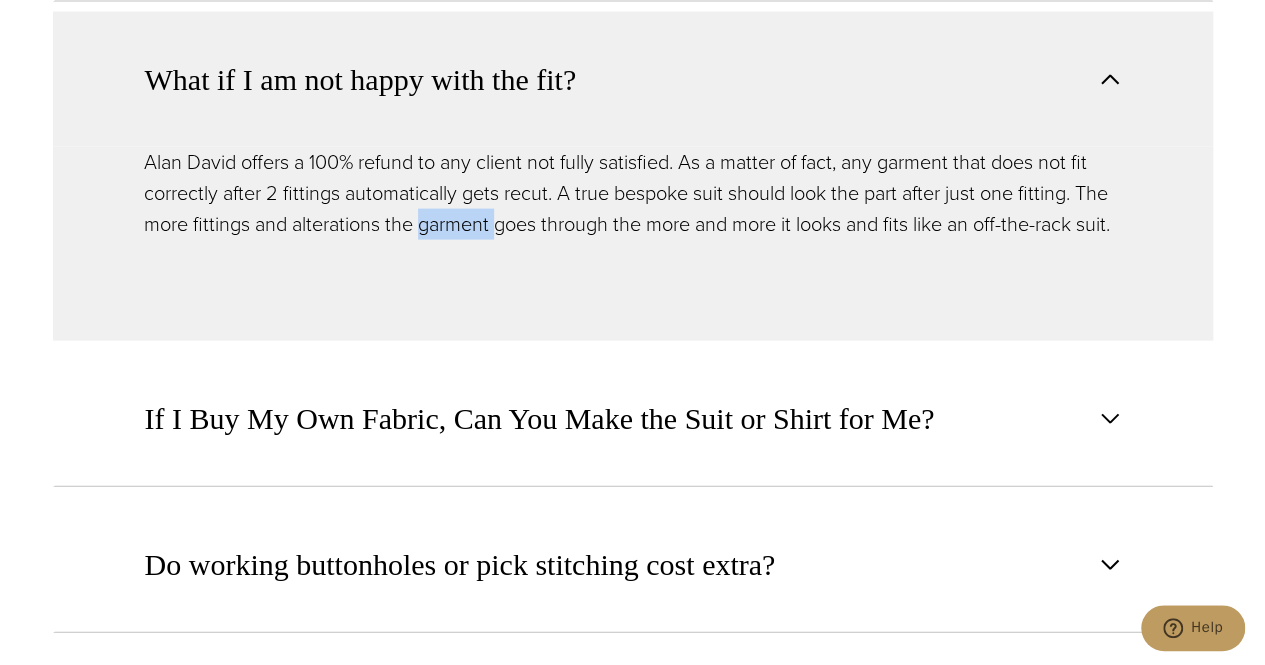 click on "Alan David offers a 100% refund to any client not fully satisfied. As a matter of fact, any garment that does not fit correctly after 2 fittings automatically gets recut. A true bespoke suit should look the part after just one fitting. The more fittings and alterations the garment goes through the more and more it looks and fits like an off-the-rack suit." at bounding box center [633, 244] 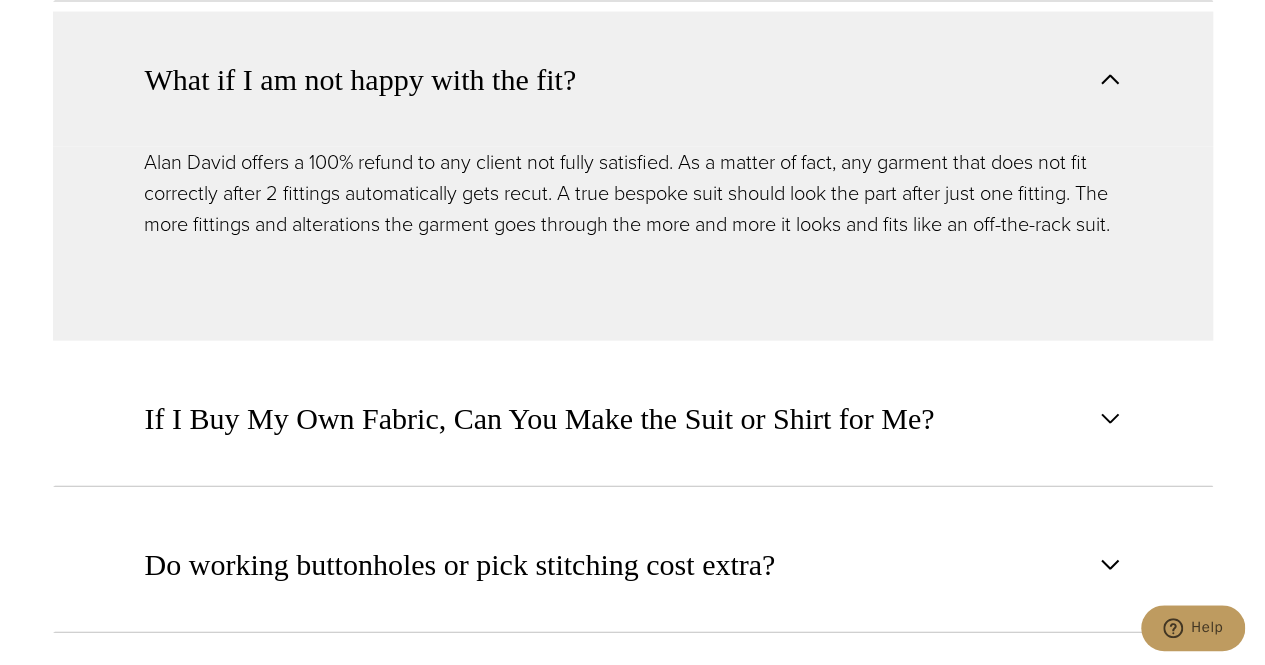 click on "Alan David offers a 100% refund to any client not fully satisfied. As a matter of fact, any garment that does not fit correctly after 2 fittings automatically gets recut. A true bespoke suit should look the part after just one fitting. The more fittings and alterations the garment goes through the more and more it looks and fits like an off-the-rack suit." at bounding box center (633, 193) 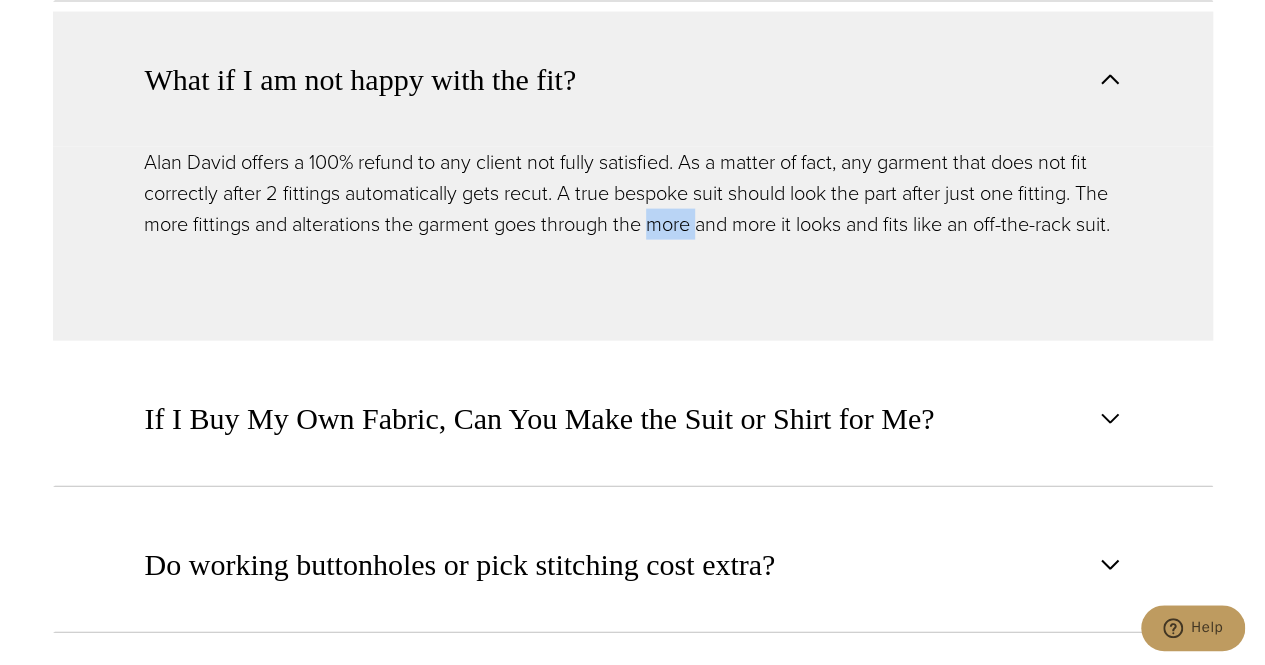 click on "Alan David offers a 100% refund to any client not fully satisfied. As a matter of fact, any garment that does not fit correctly after 2 fittings automatically gets recut. A true bespoke suit should look the part after just one fitting. The more fittings and alterations the garment goes through the more and more it looks and fits like an off-the-rack suit." at bounding box center (633, 193) 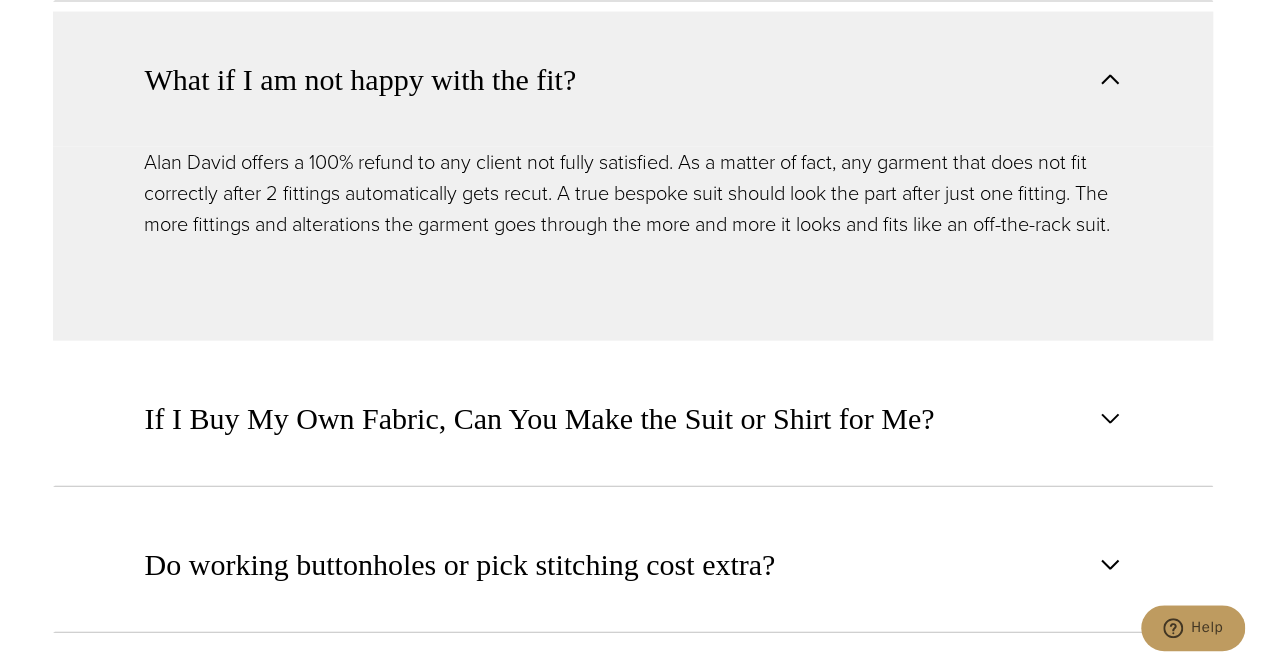 click on "Alan David offers a 100% refund to any client not fully satisfied. As a matter of fact, any garment that does not fit correctly after 2 fittings automatically gets recut. A true bespoke suit should look the part after just one fitting. The more fittings and alterations the garment goes through the more and more it looks and fits like an off-the-rack suit." at bounding box center (633, 244) 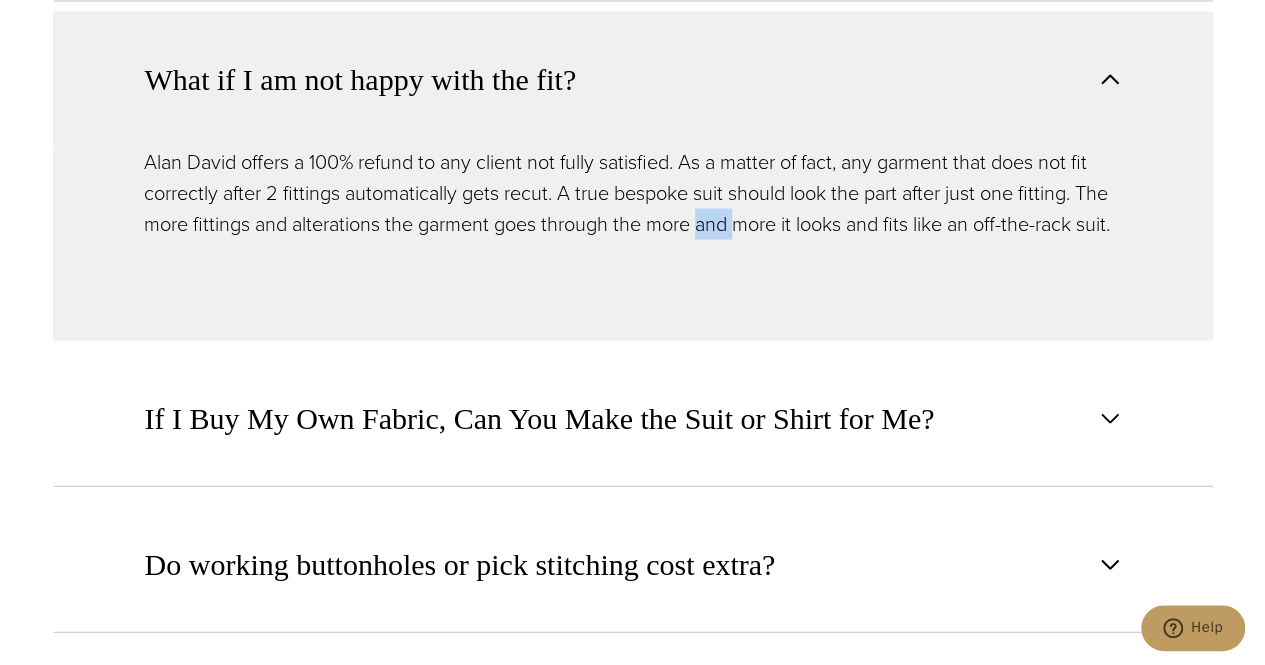 click on "Alan David offers a 100% refund to any client not fully satisfied. As a matter of fact, any garment that does not fit correctly after 2 fittings automatically gets recut. A true bespoke suit should look the part after just one fitting. The more fittings and alterations the garment goes through the more and more it looks and fits like an off-the-rack suit." at bounding box center [633, 244] 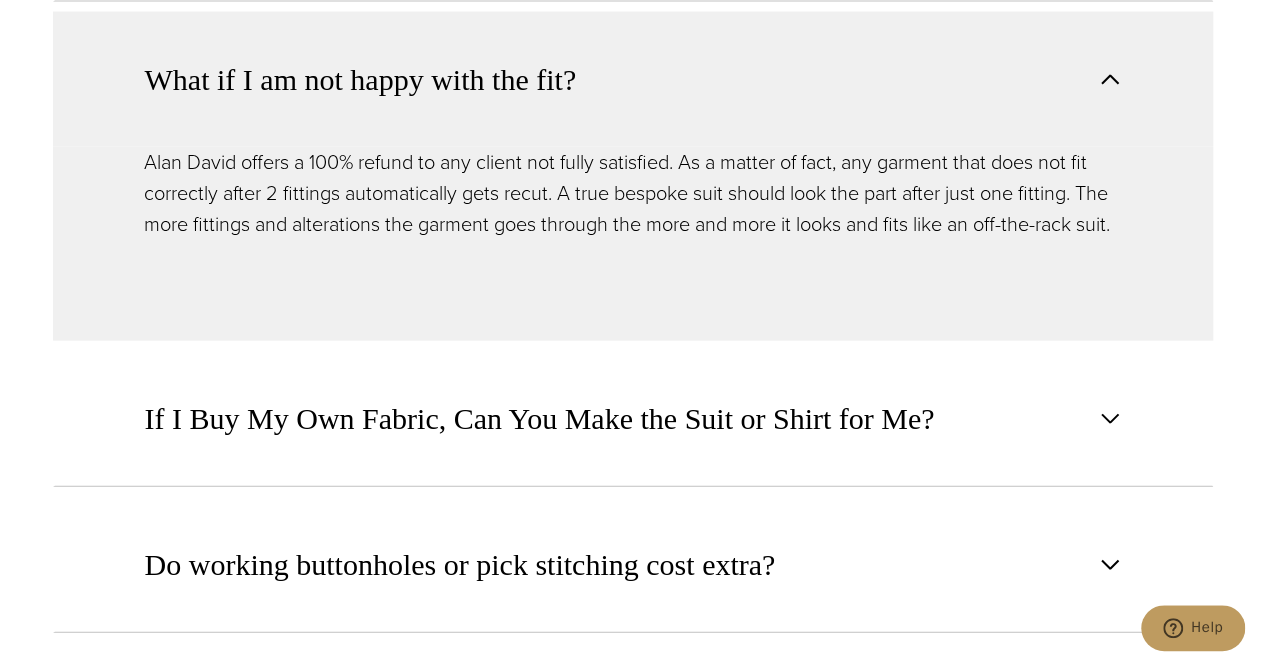 click on "Alan David offers a 100% refund to any client not fully satisfied. As a matter of fact, any garment that does not fit correctly after 2 fittings automatically gets recut. A true bespoke suit should look the part after just one fitting. The more fittings and alterations the garment goes through the more and more it looks and fits like an off-the-rack suit." at bounding box center [633, 244] 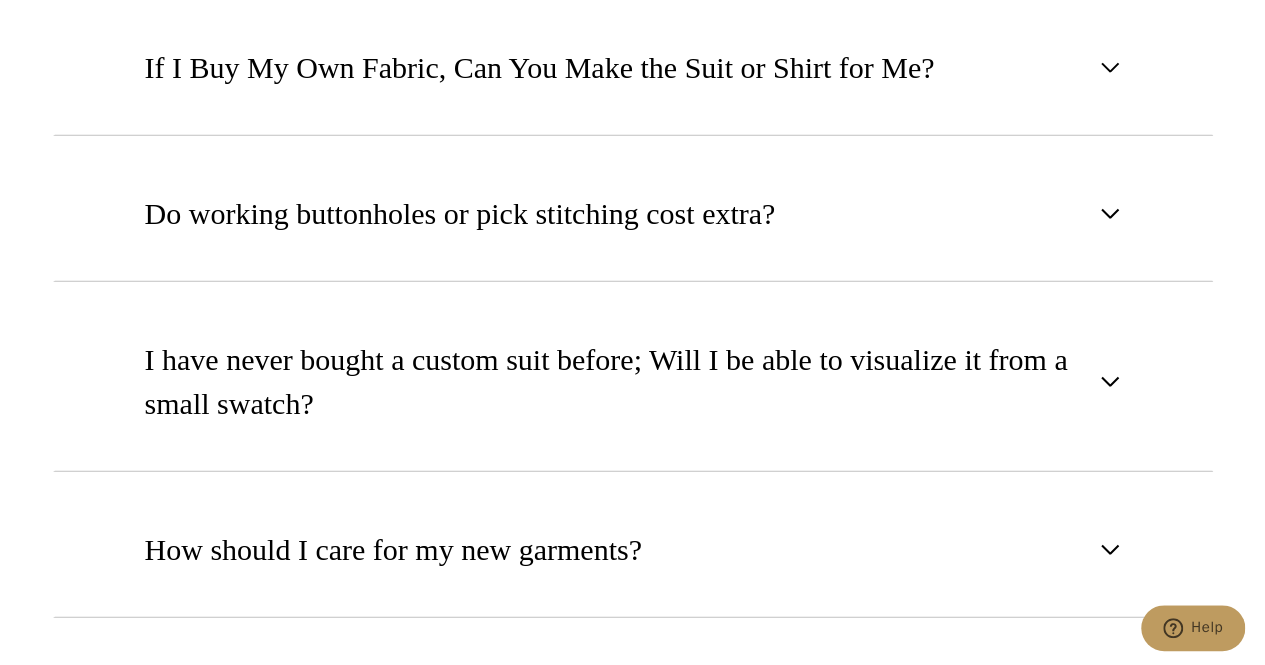 scroll, scrollTop: 2407, scrollLeft: 0, axis: vertical 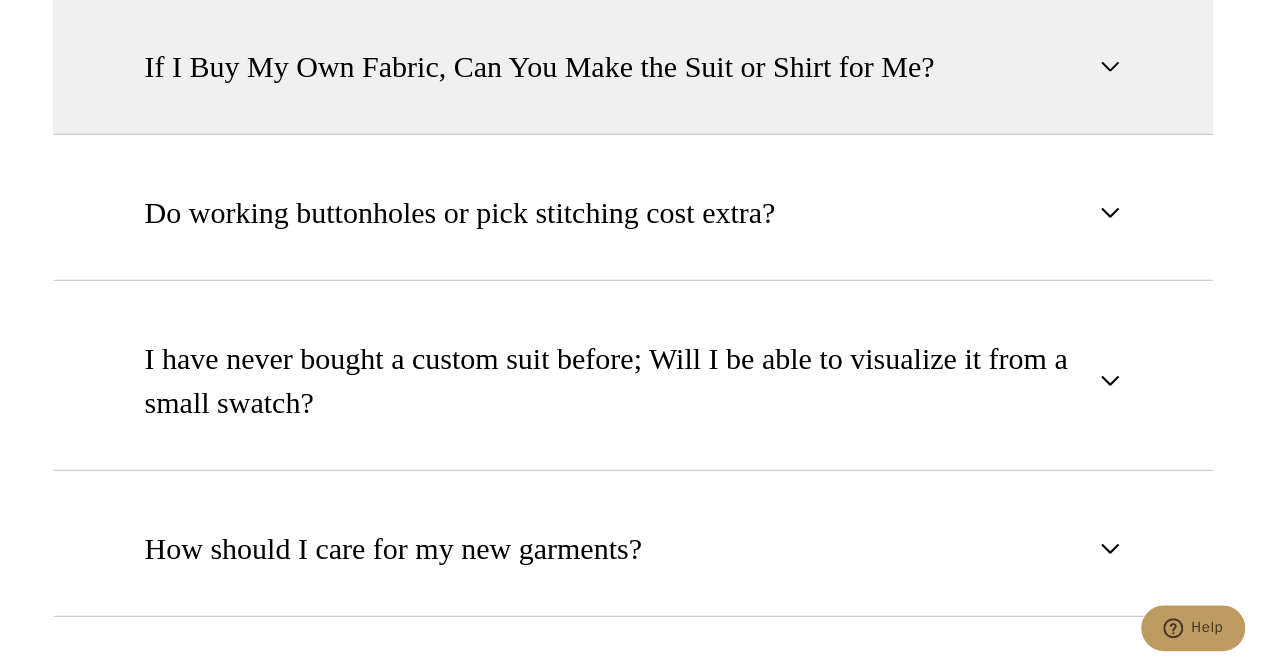 click on "If I Buy My Own Fabric, Can You Make the Suit or Shirt for Me?" at bounding box center (540, 67) 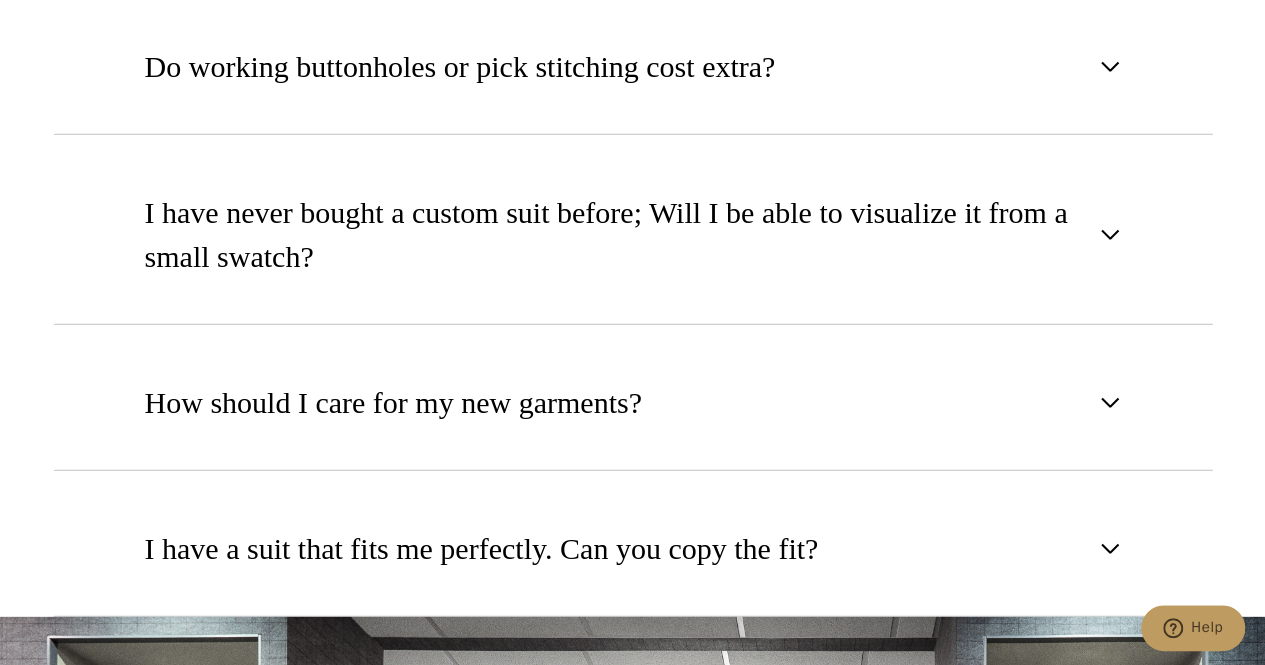 scroll, scrollTop: 2555, scrollLeft: 0, axis: vertical 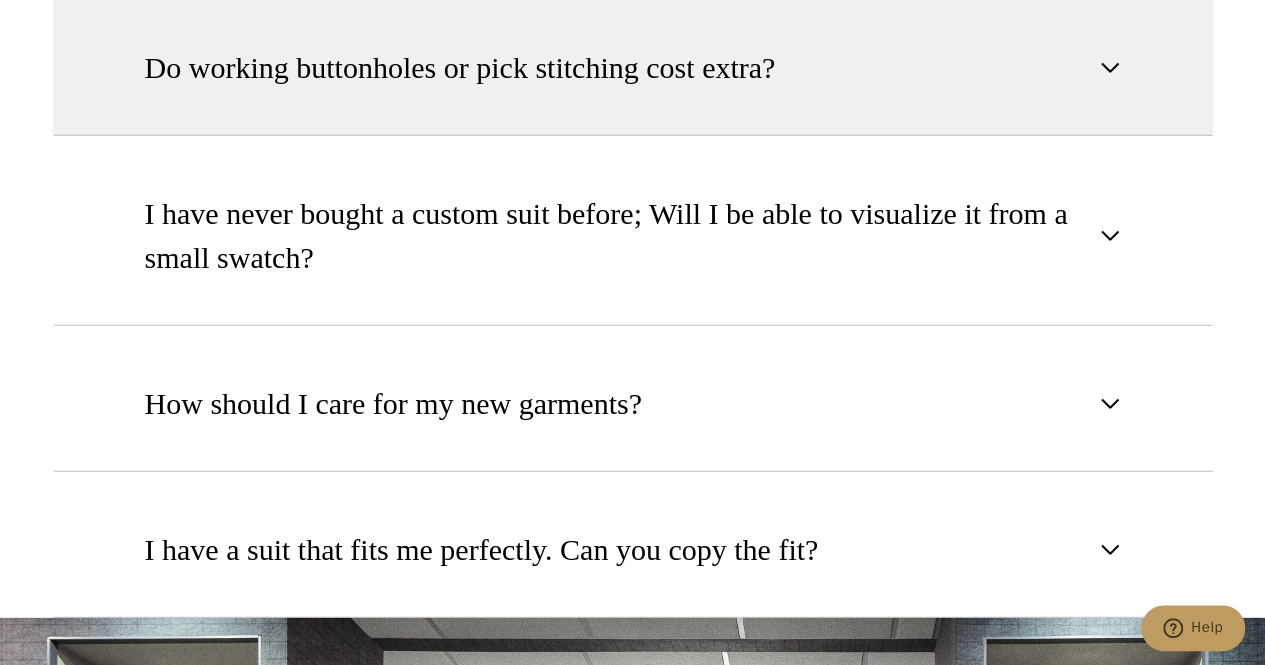 click on "Do working buttonholes or pick stitching cost extra?" at bounding box center (633, 68) 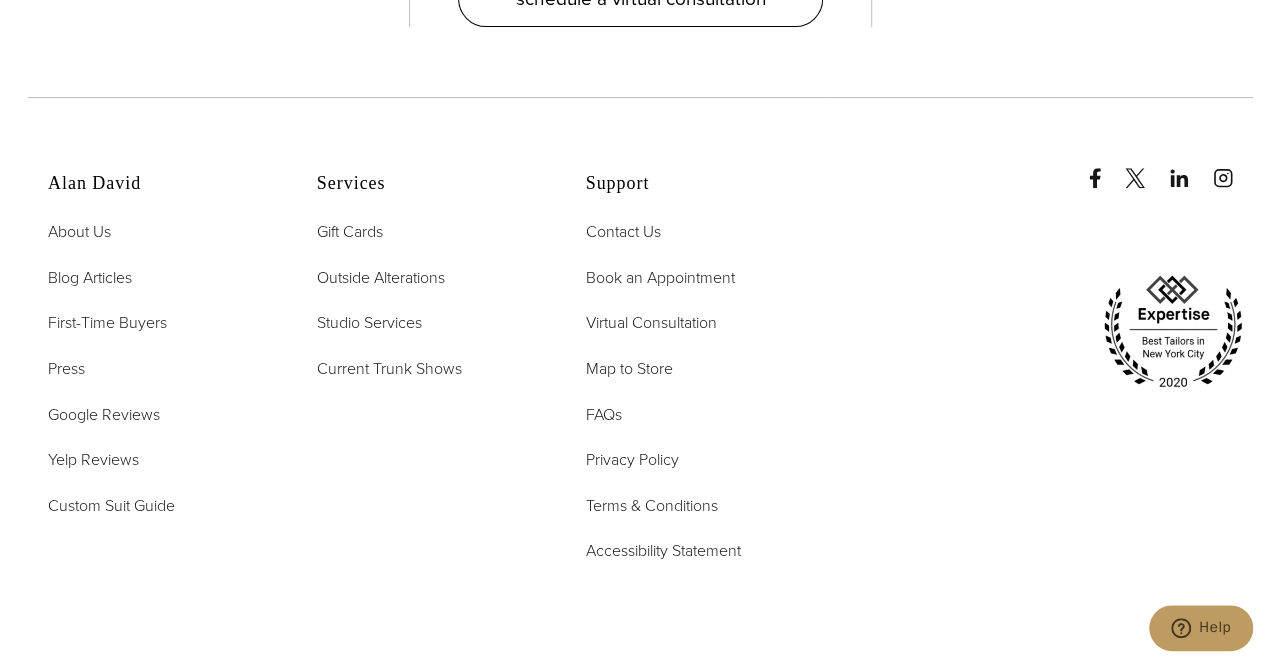 scroll, scrollTop: 4175, scrollLeft: 0, axis: vertical 